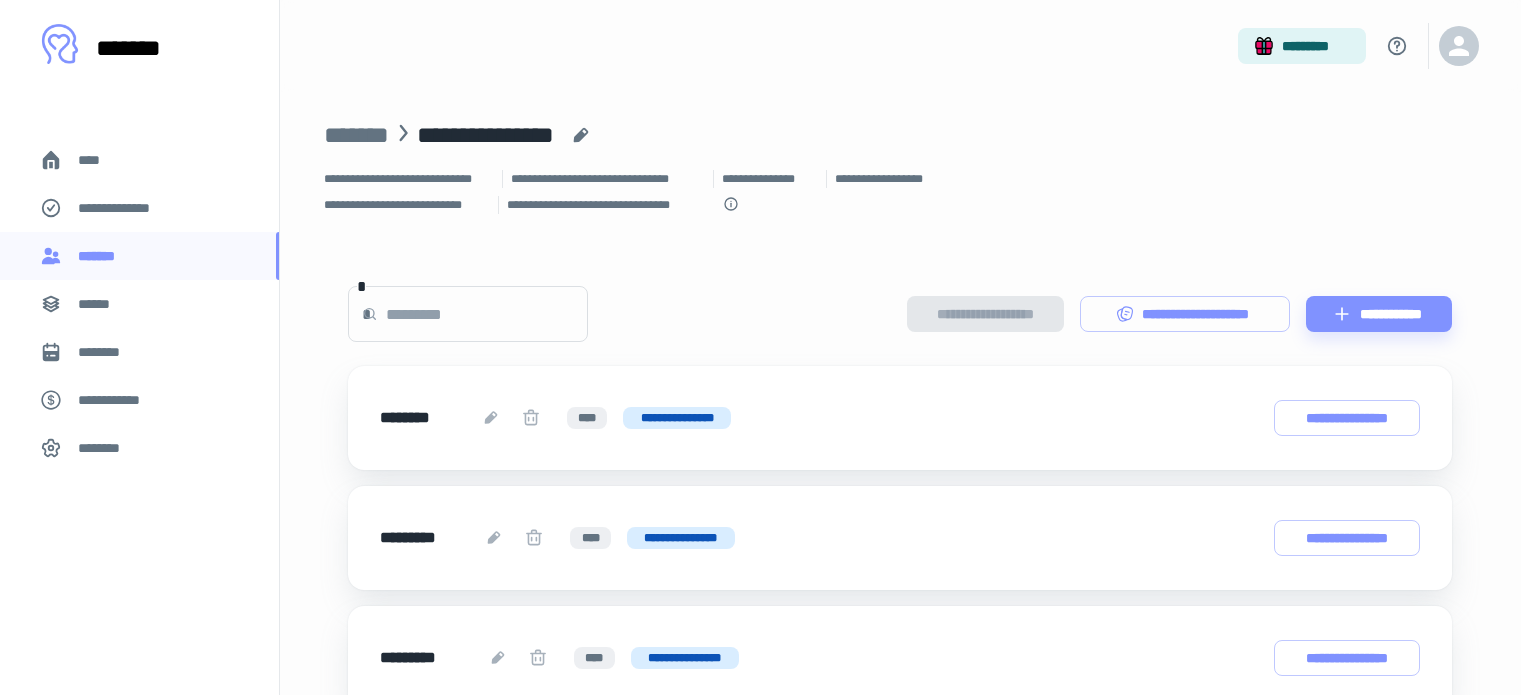scroll, scrollTop: 0, scrollLeft: 0, axis: both 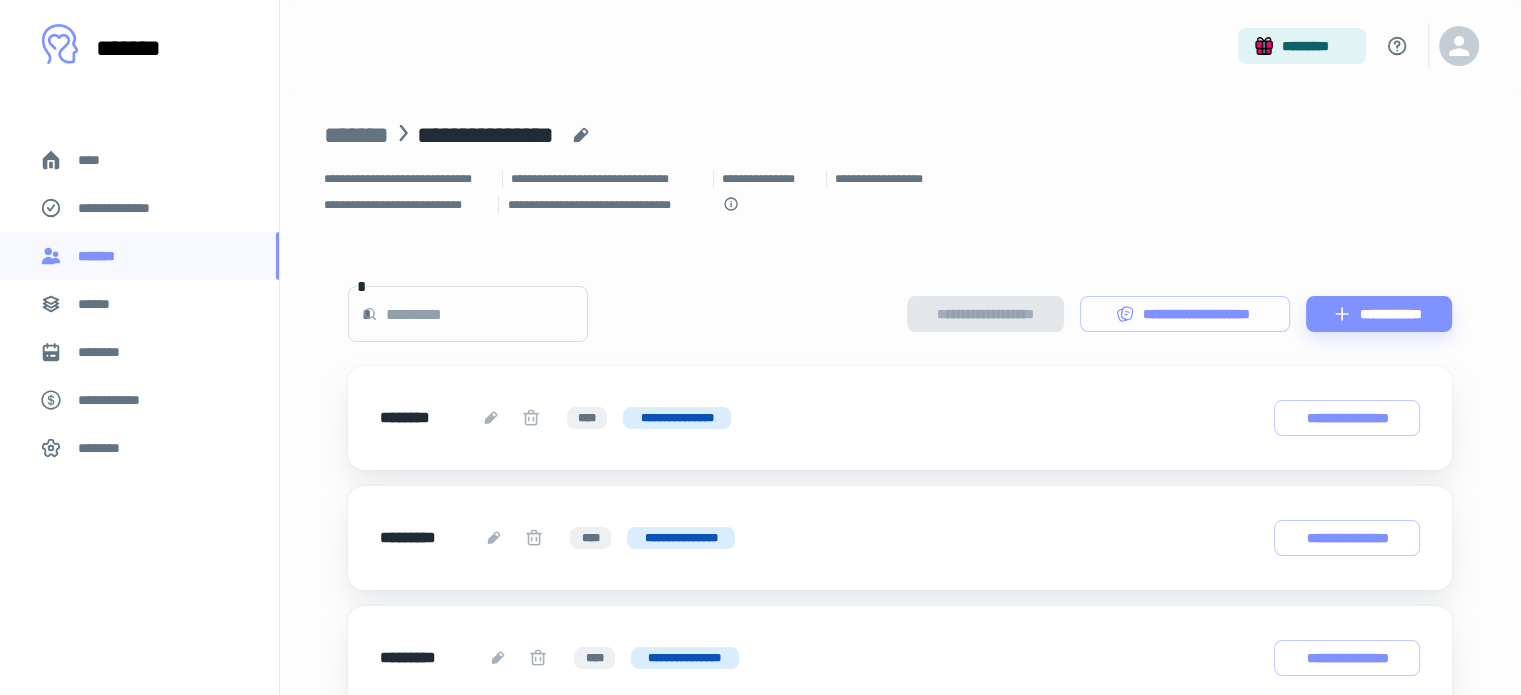 drag, startPoint x: 117, startPoint y: 160, endPoint x: 242, endPoint y: 162, distance: 125.016 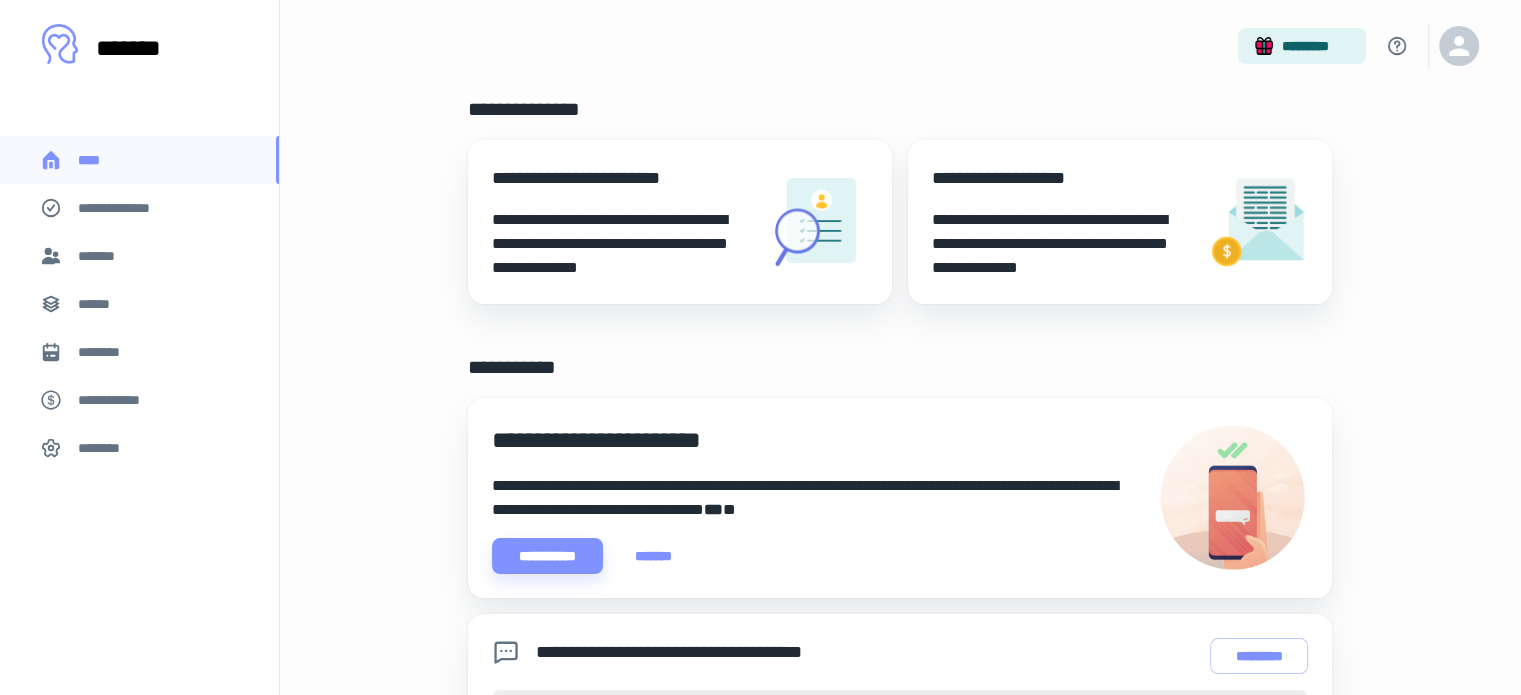 scroll, scrollTop: 100, scrollLeft: 0, axis: vertical 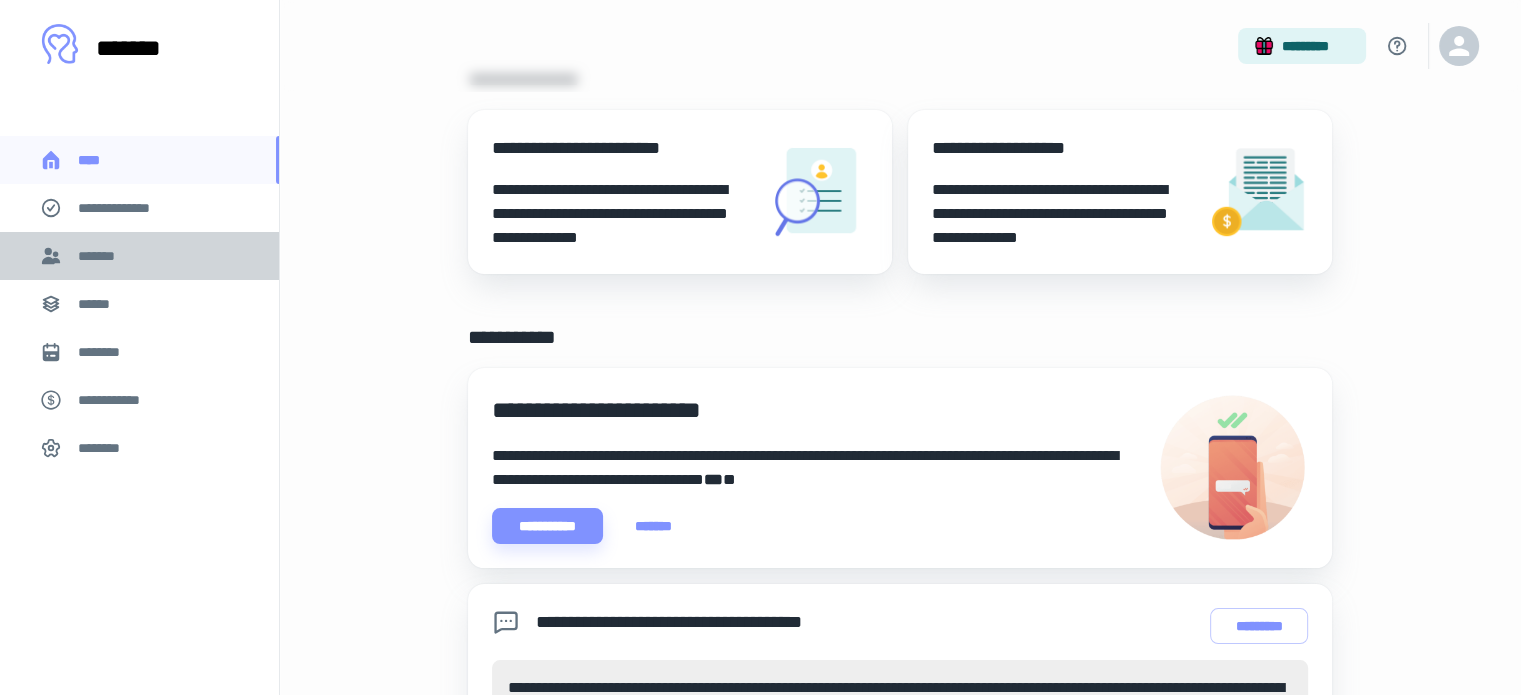 click on "*******" at bounding box center (139, 256) 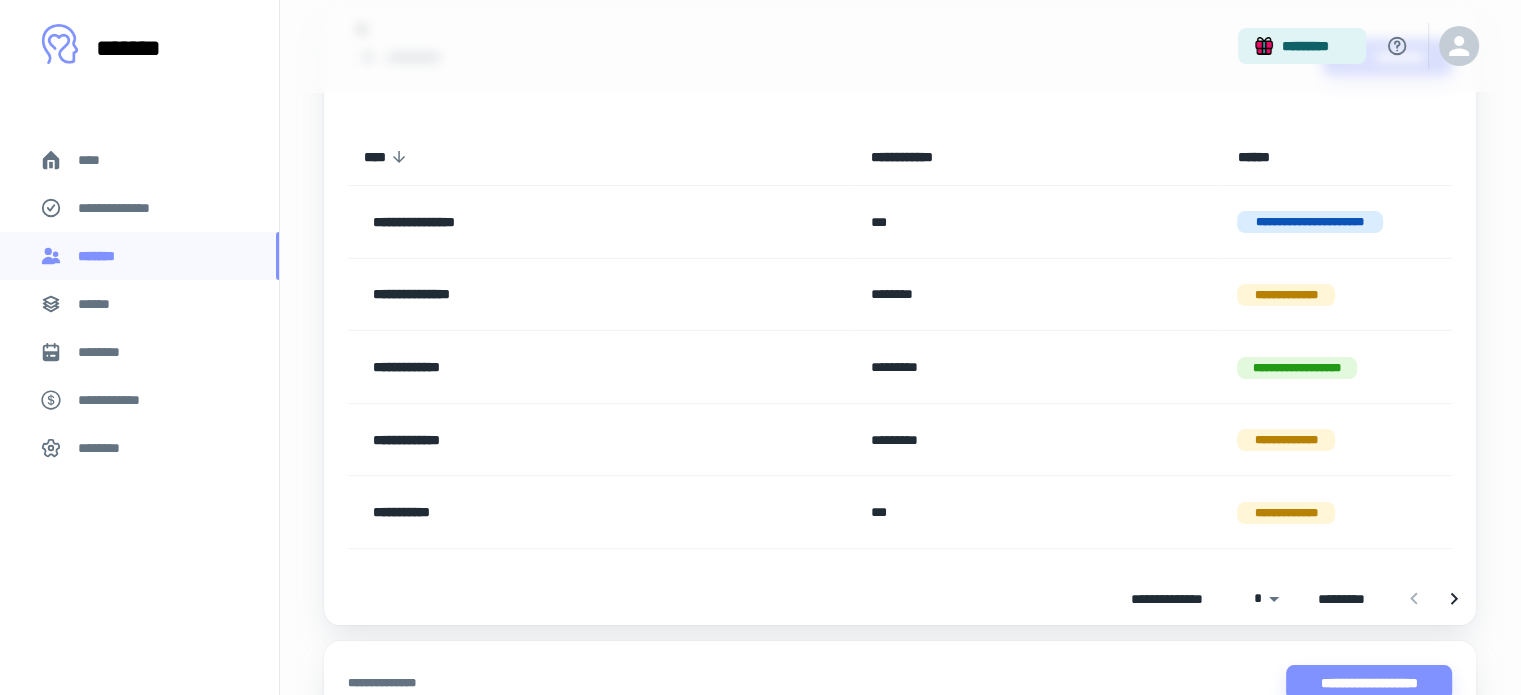 scroll, scrollTop: 200, scrollLeft: 0, axis: vertical 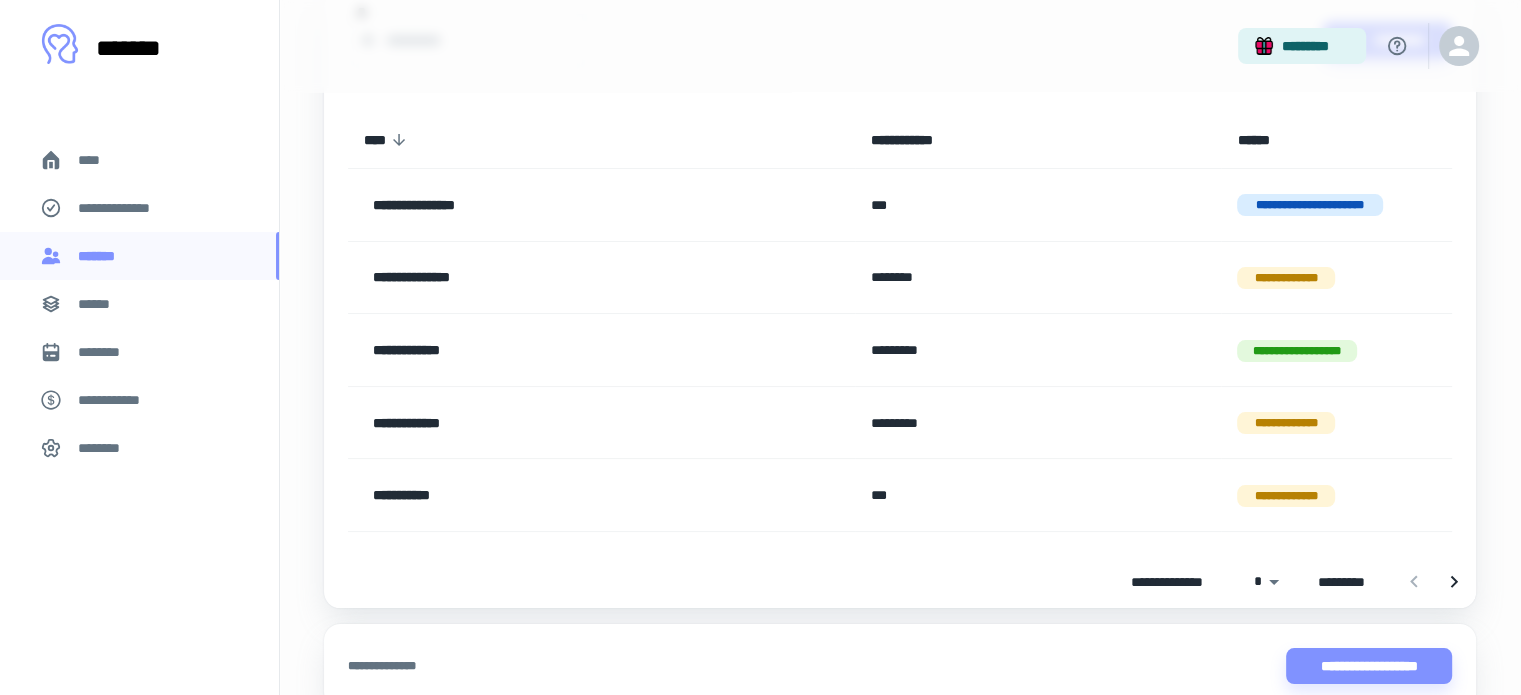 click 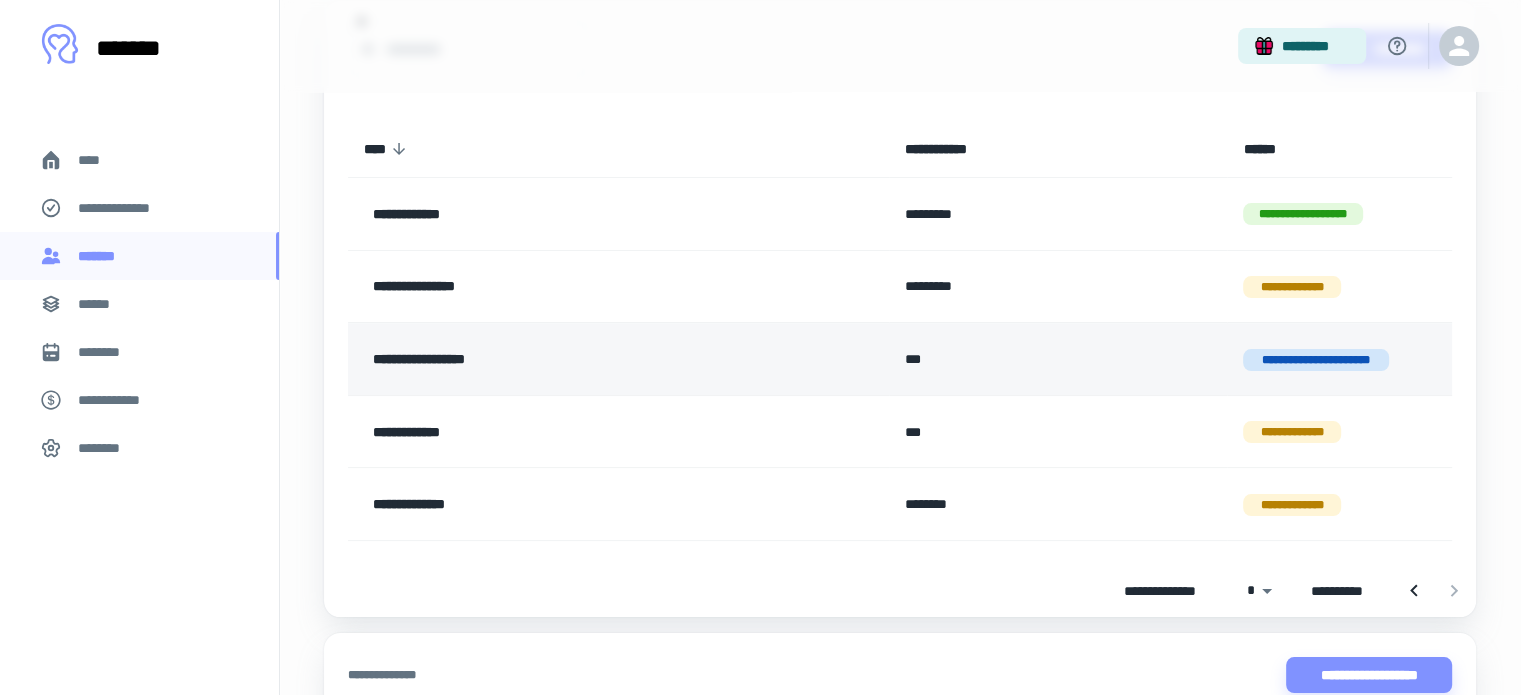 scroll, scrollTop: 0, scrollLeft: 0, axis: both 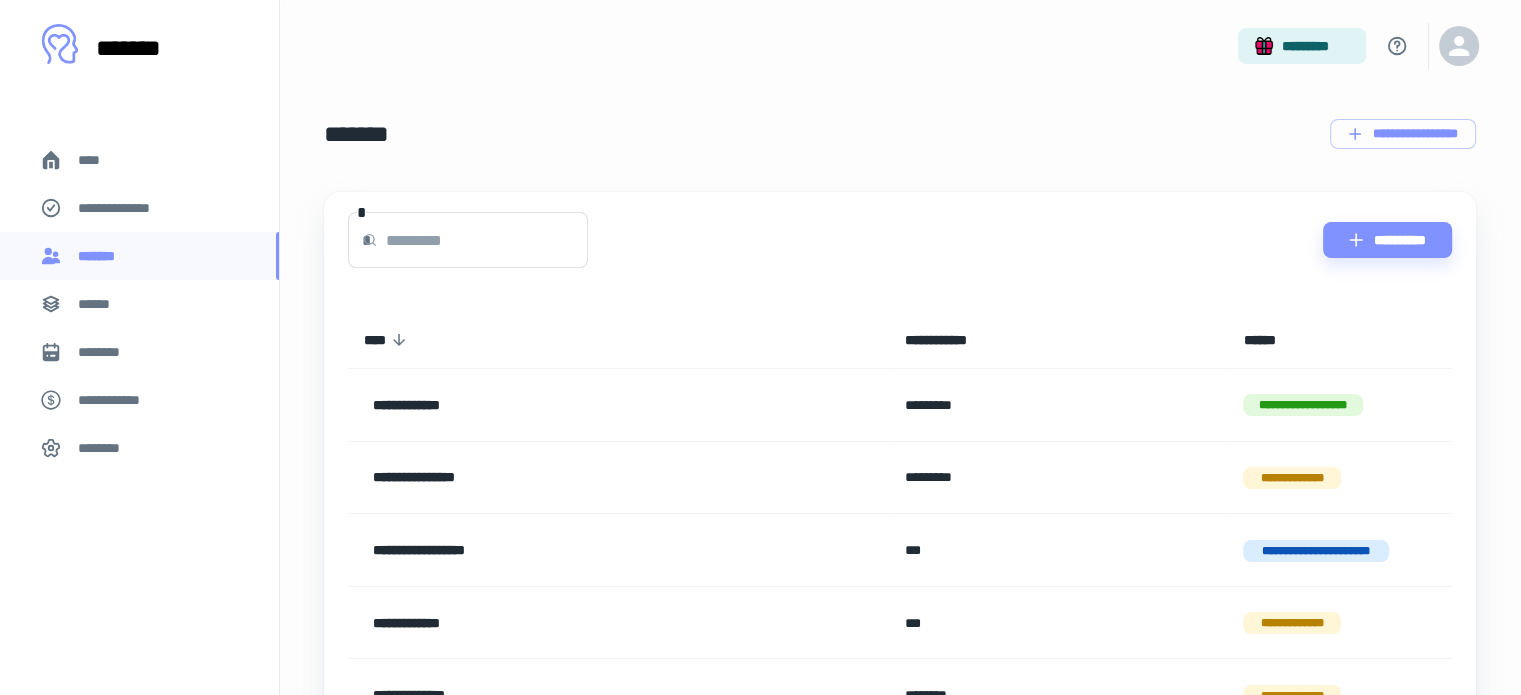 click at bounding box center (487, 240) 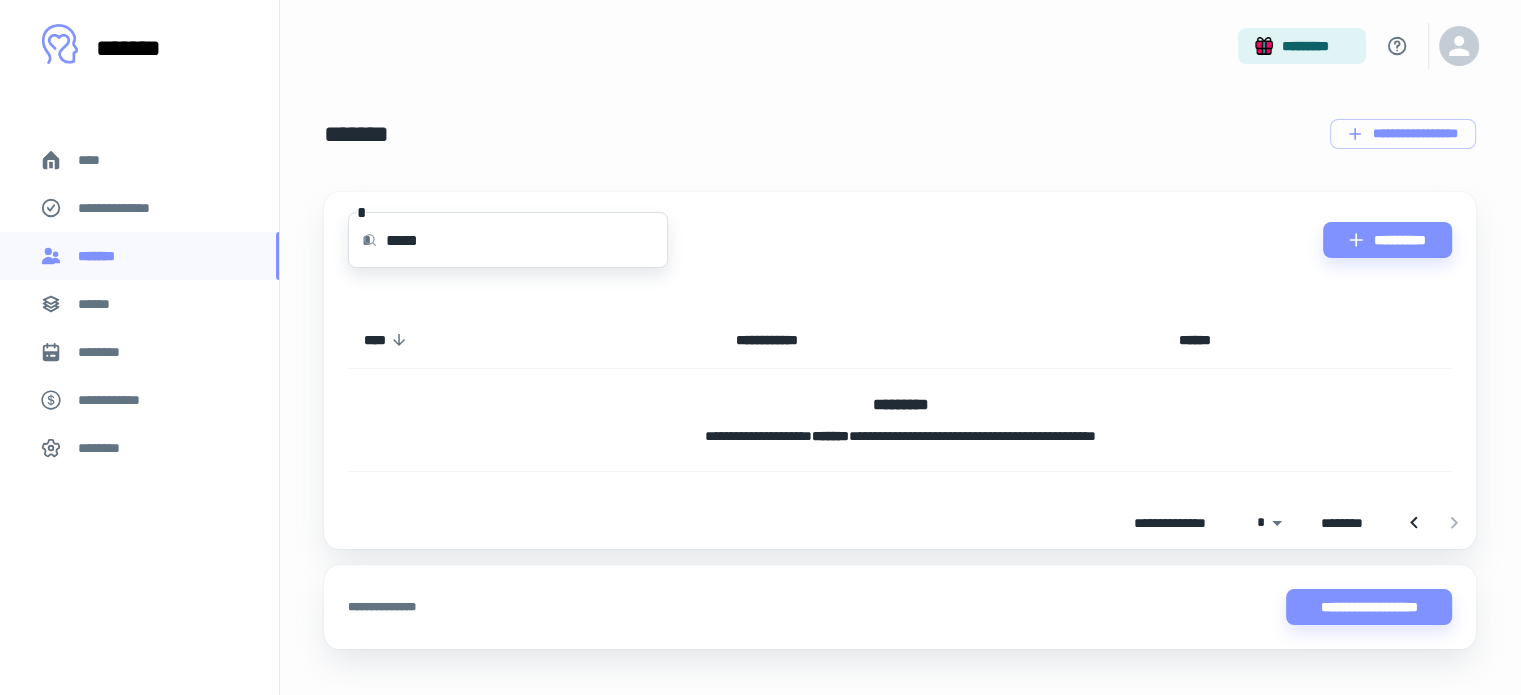 type on "*****" 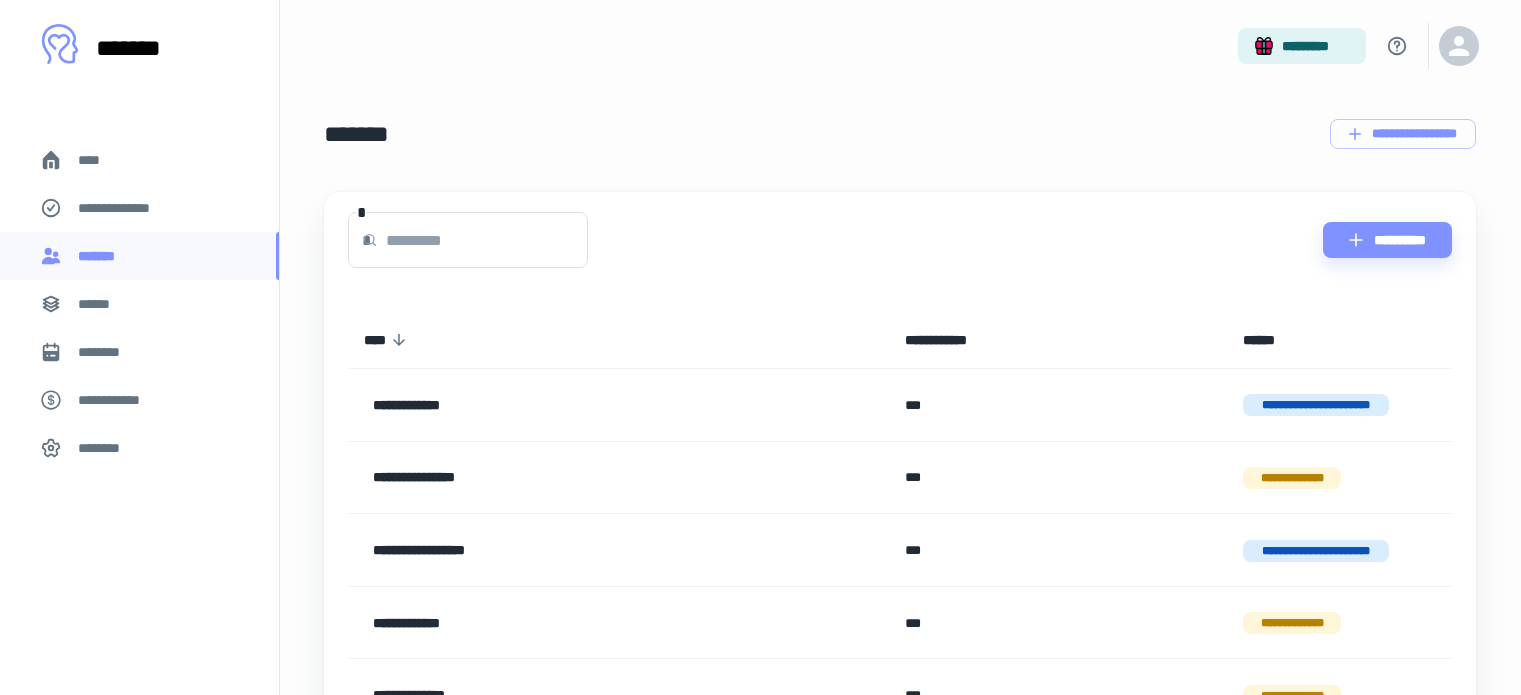 scroll, scrollTop: 0, scrollLeft: 0, axis: both 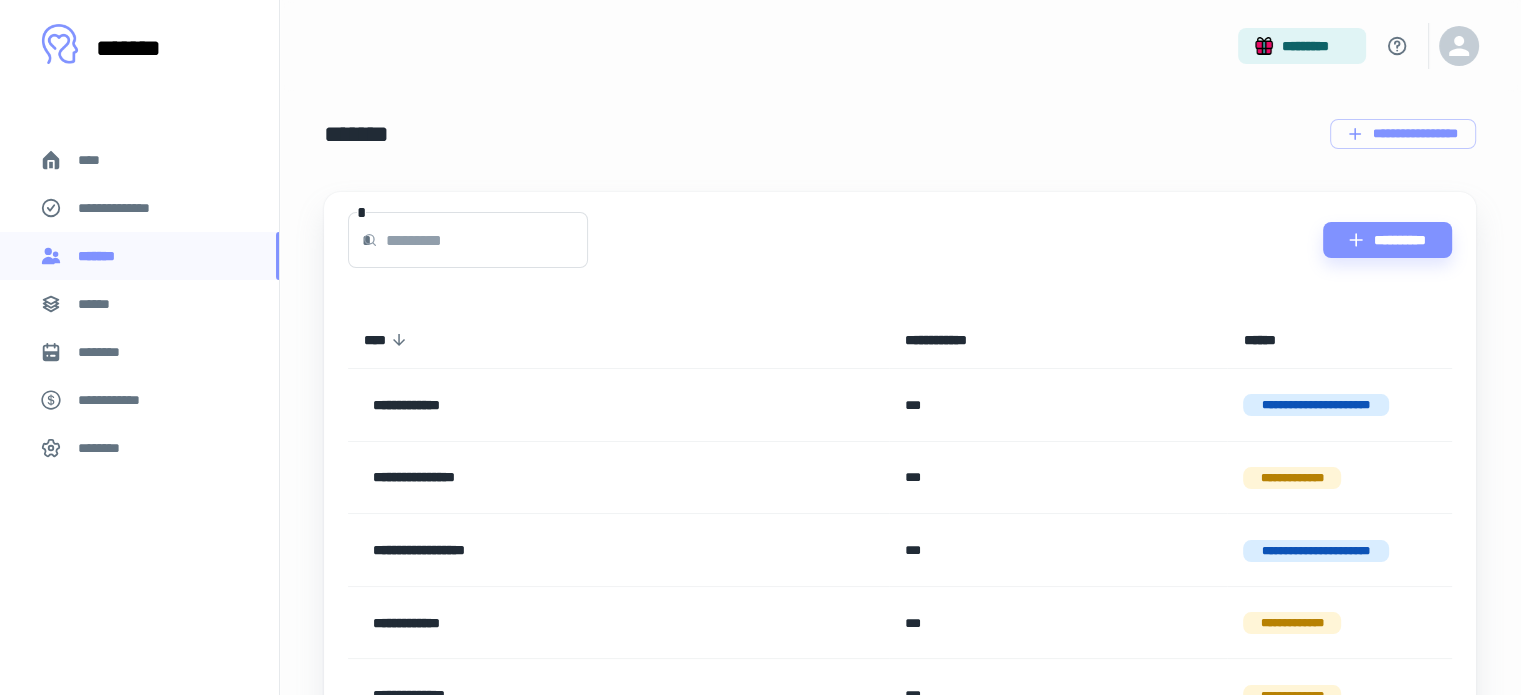 click at bounding box center (487, 240) 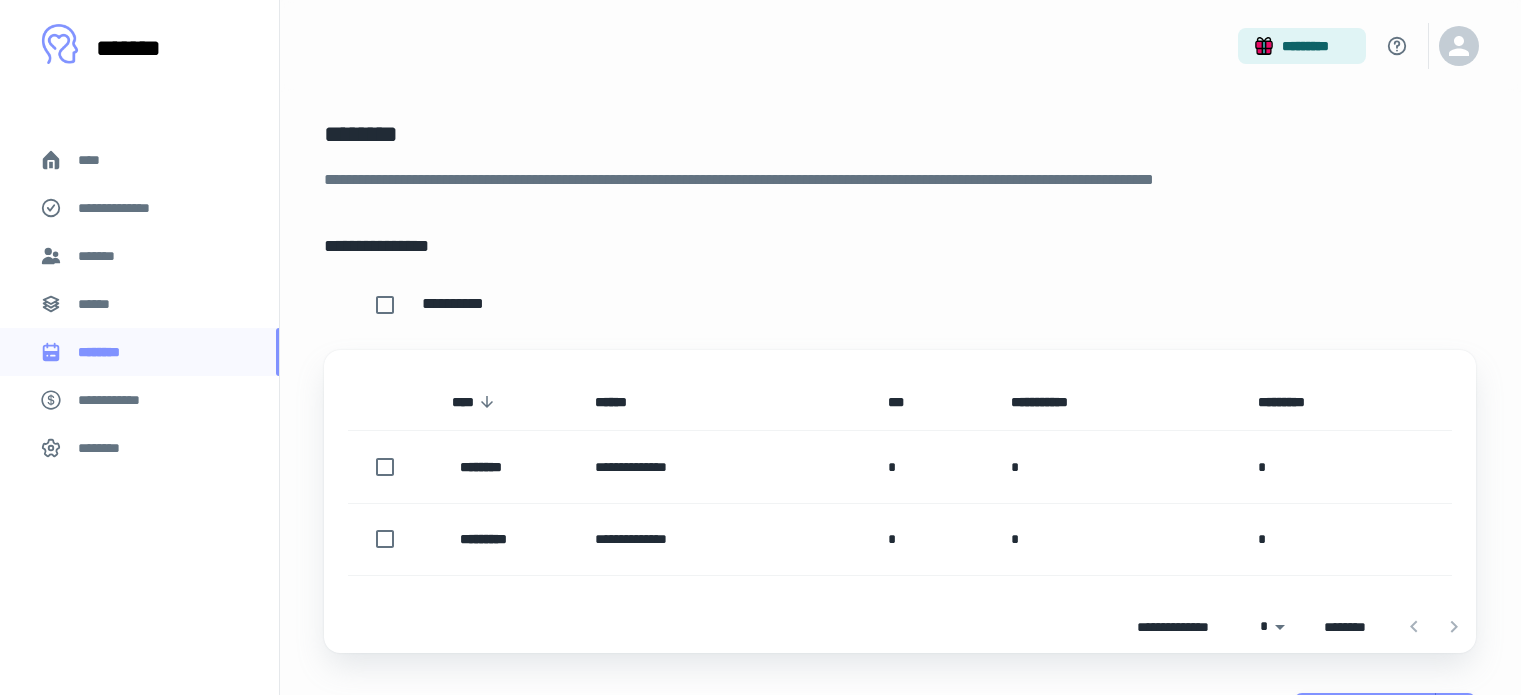 scroll, scrollTop: 300, scrollLeft: 0, axis: vertical 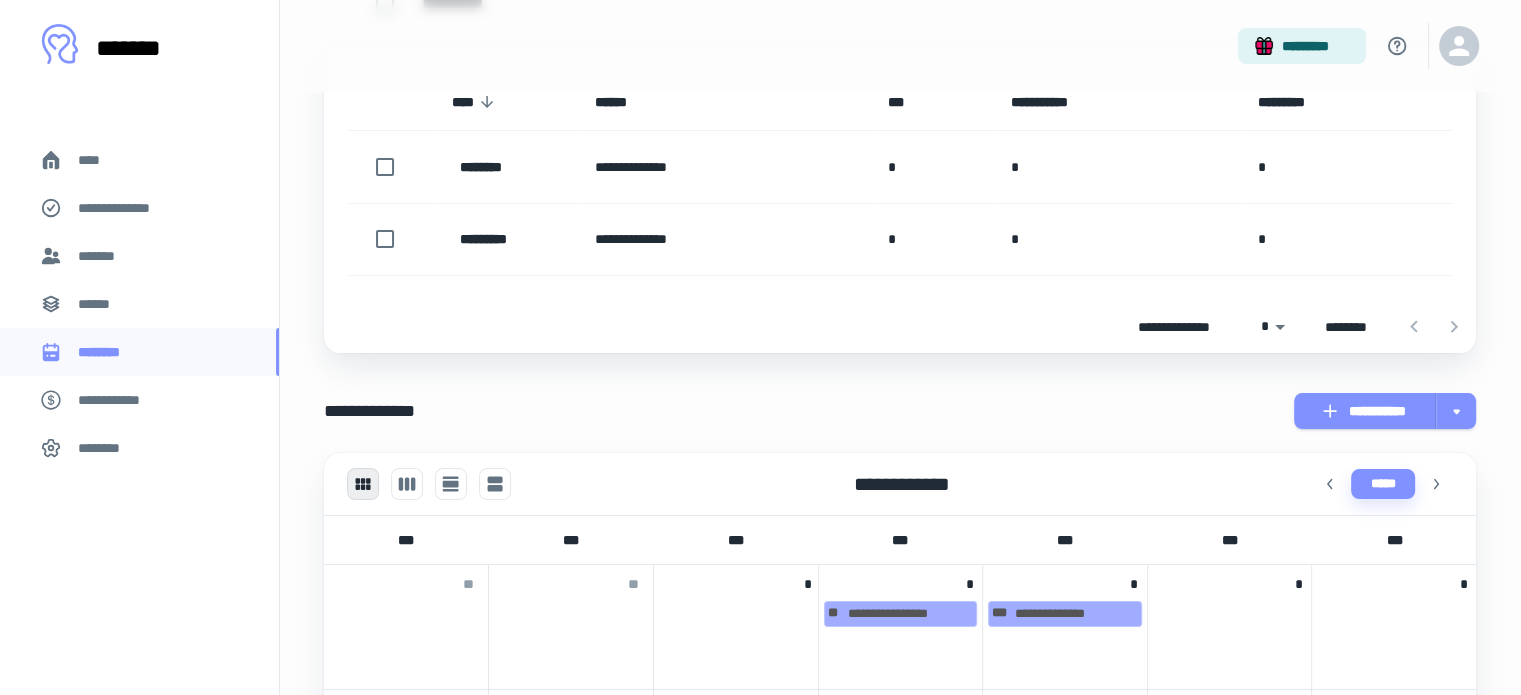 click on "****" at bounding box center (139, 160) 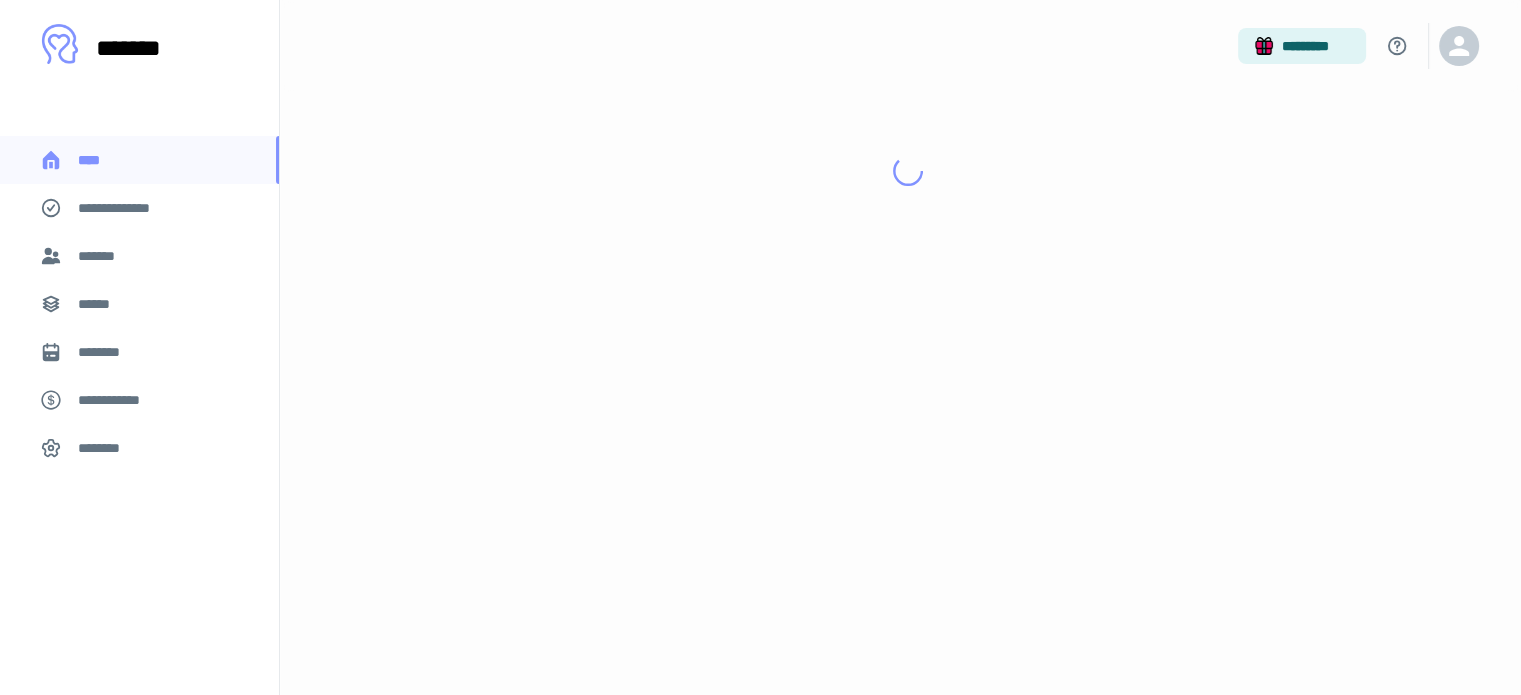 scroll, scrollTop: 0, scrollLeft: 0, axis: both 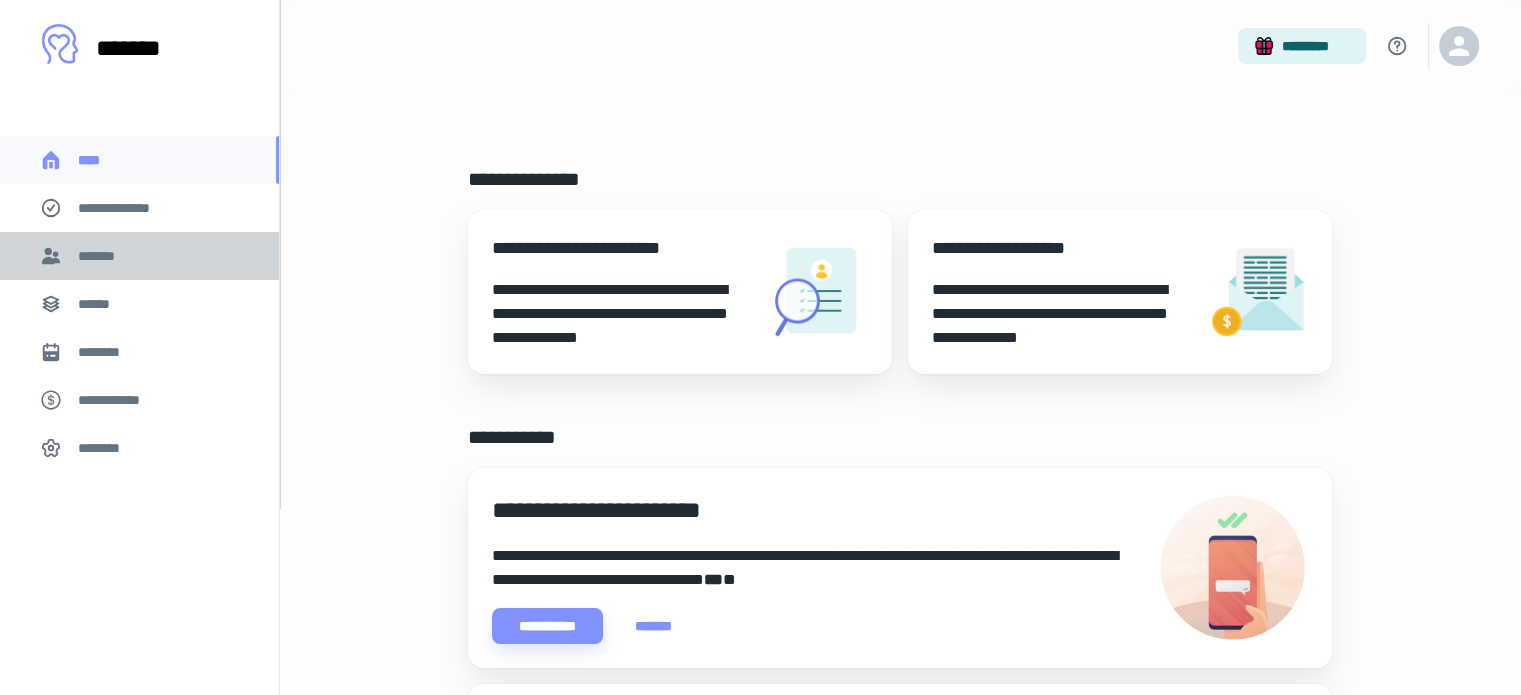 click on "*******" at bounding box center (101, 256) 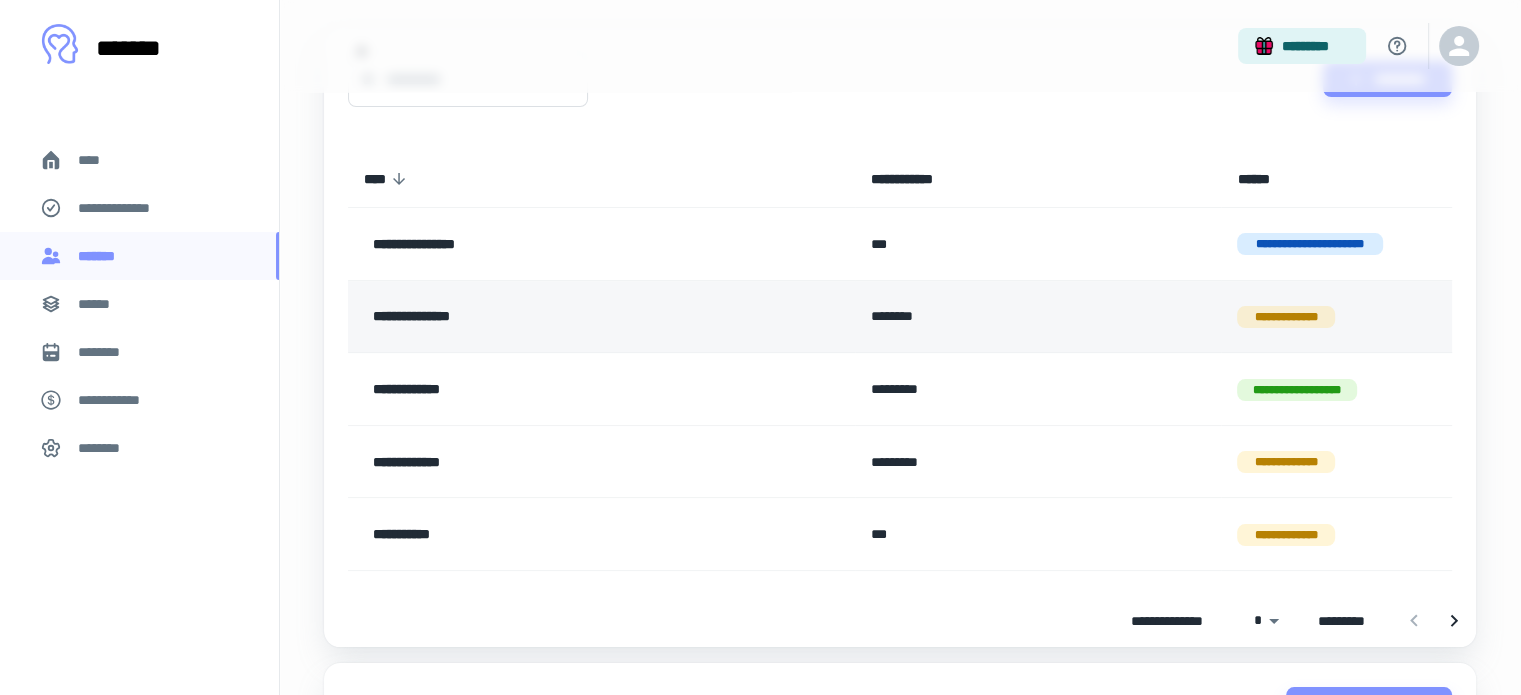 scroll, scrollTop: 0, scrollLeft: 0, axis: both 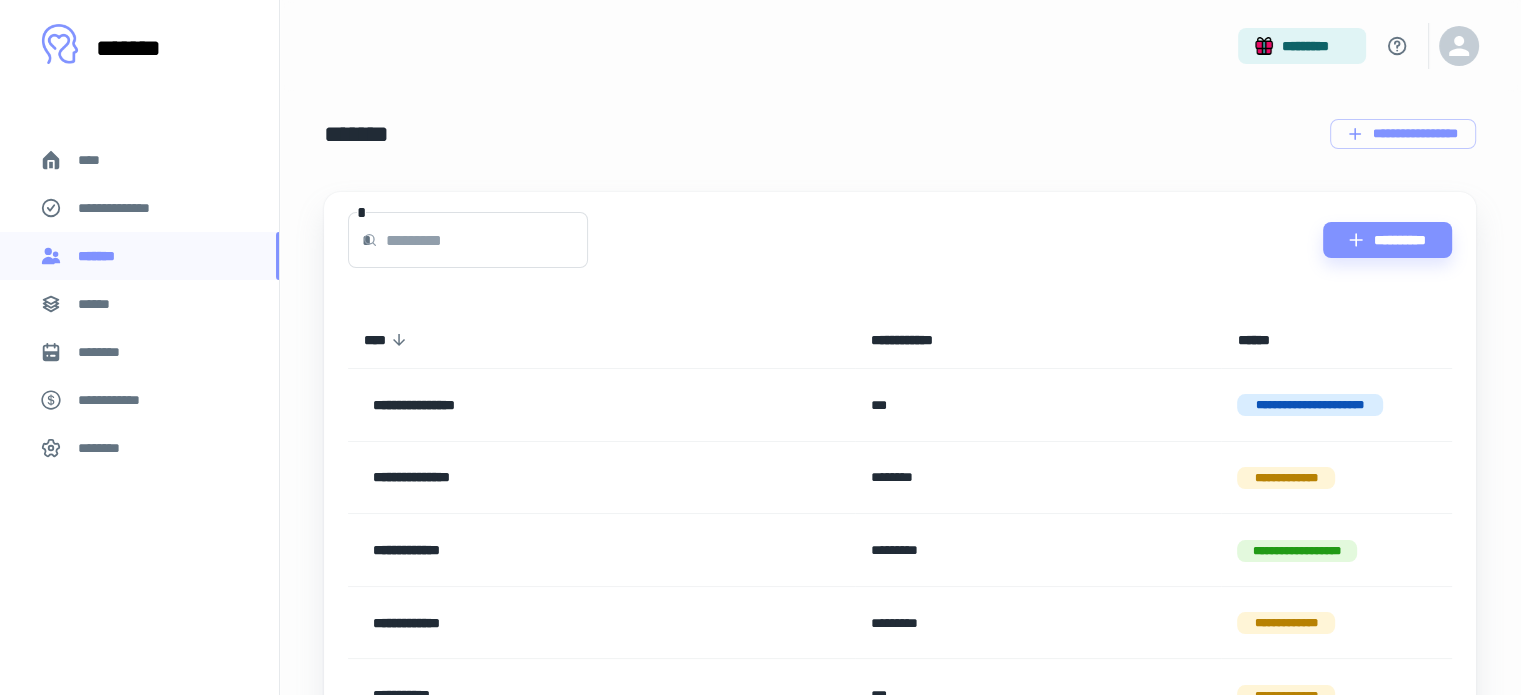 click on "****" at bounding box center [97, 160] 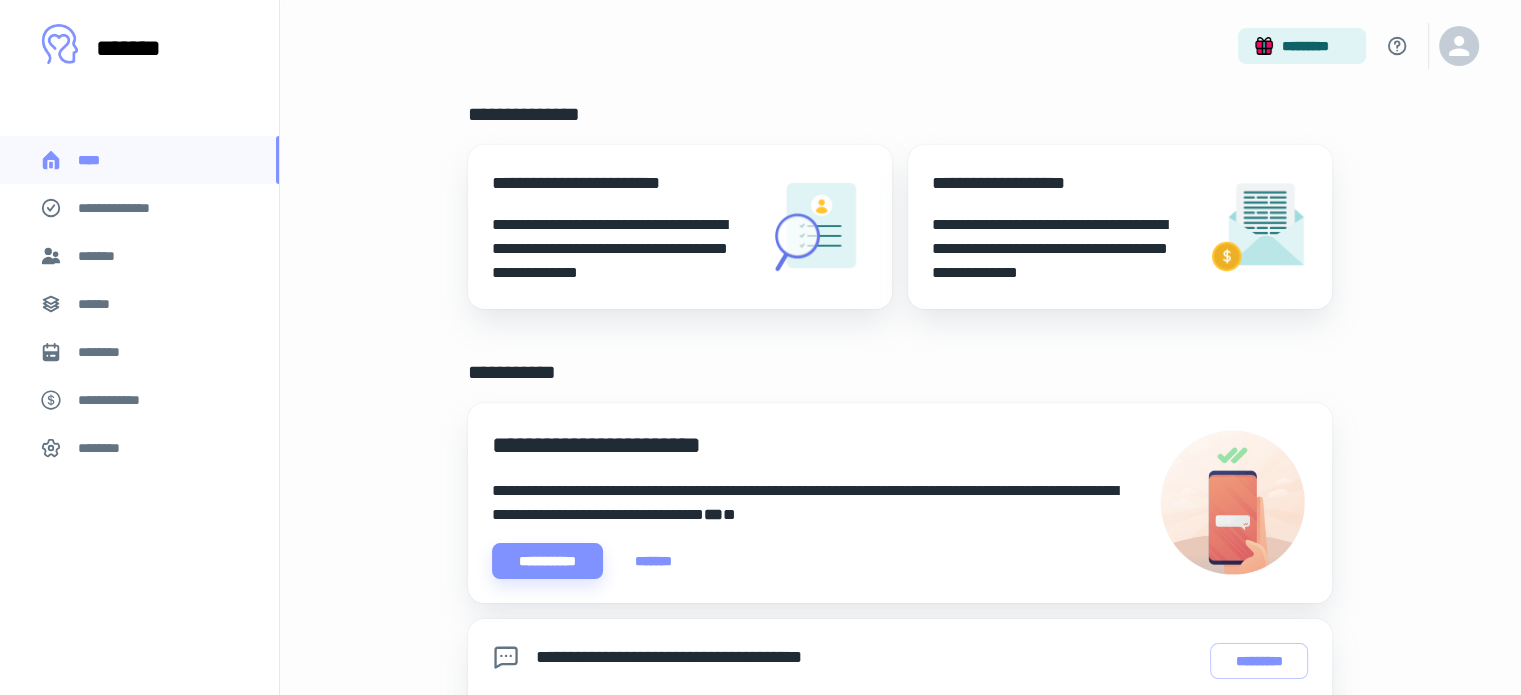 scroll, scrollTop: 100, scrollLeft: 0, axis: vertical 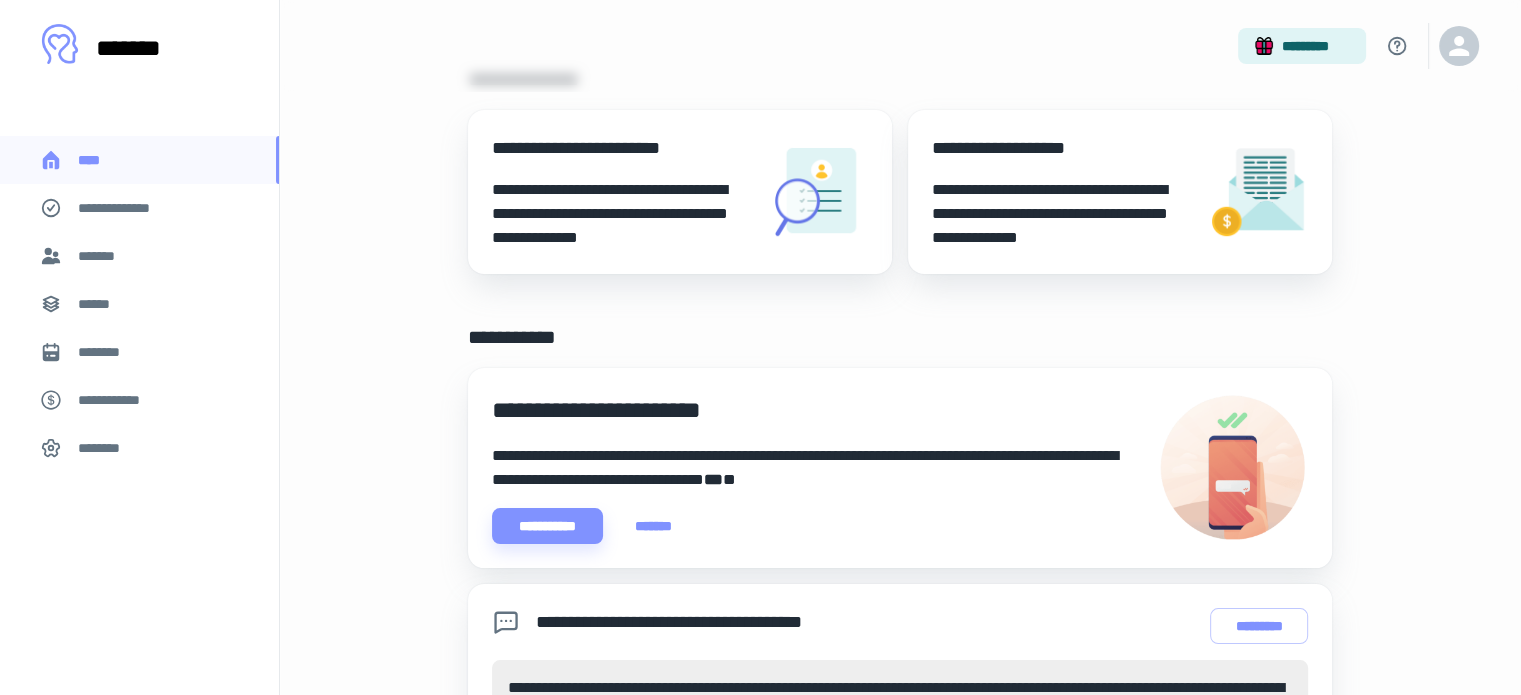 click on "******" at bounding box center [100, 304] 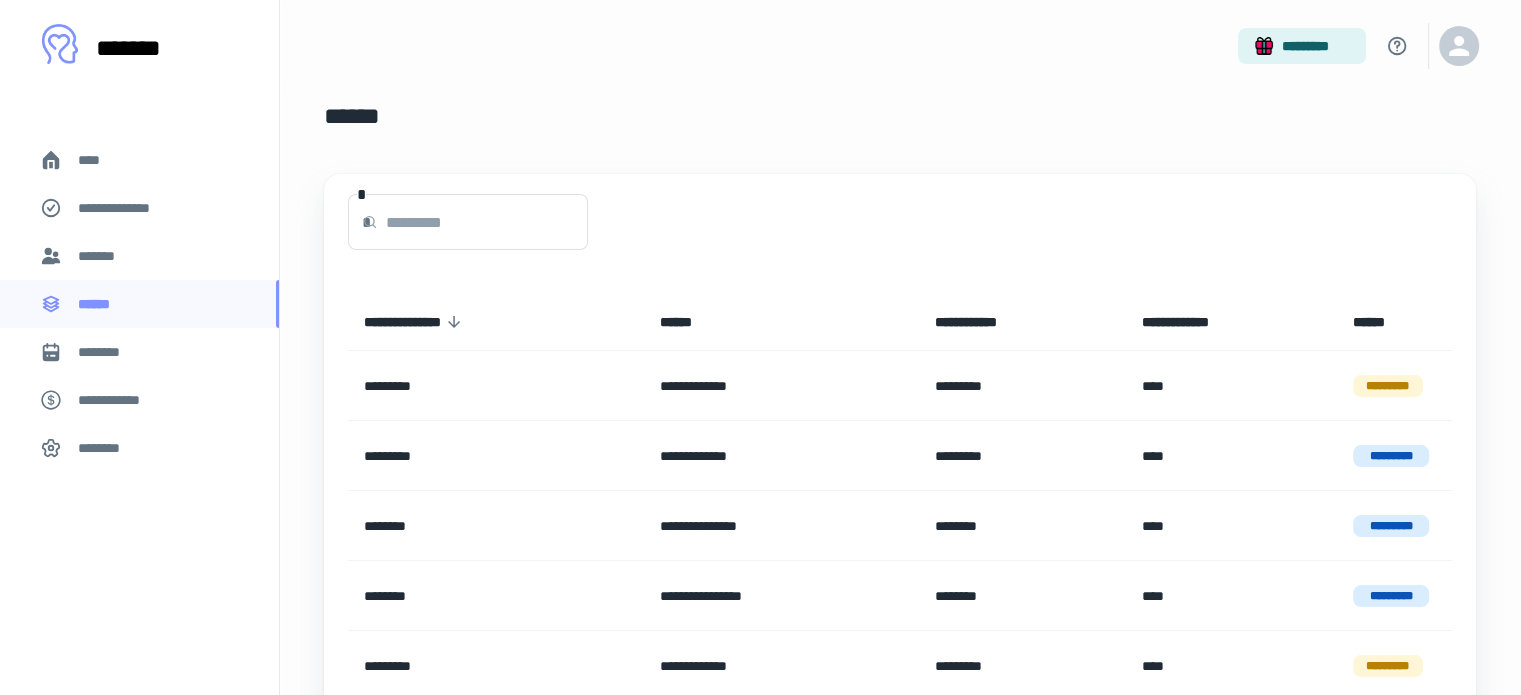 scroll, scrollTop: 0, scrollLeft: 0, axis: both 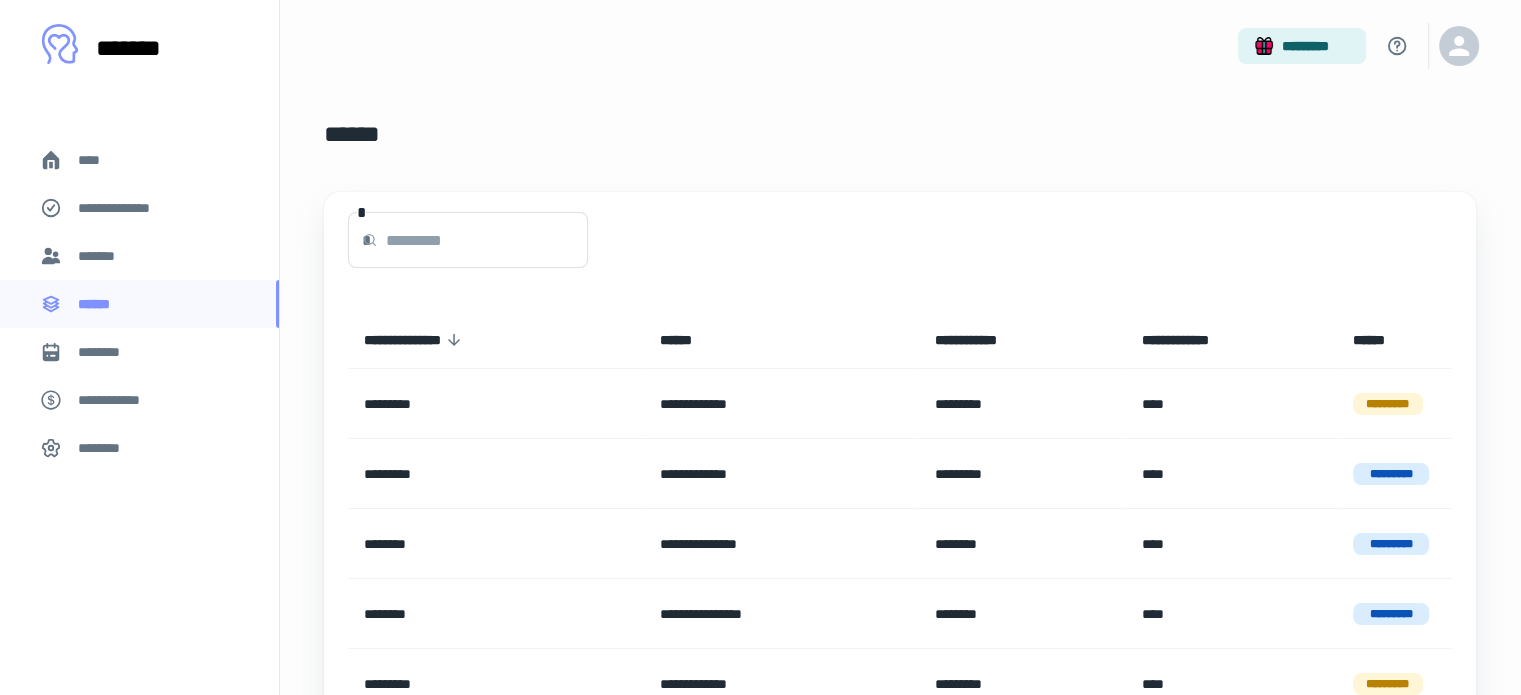 click on "****" at bounding box center [97, 160] 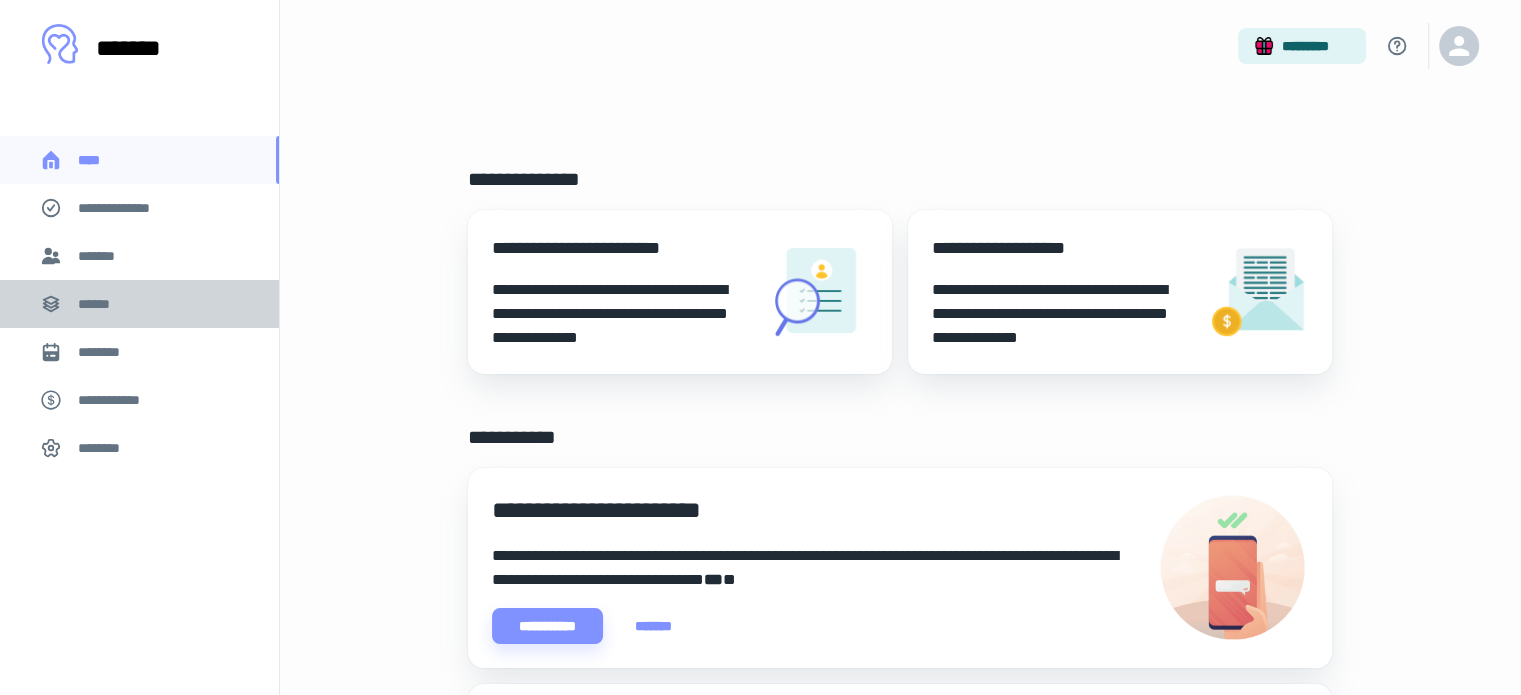 click on "******" at bounding box center [100, 304] 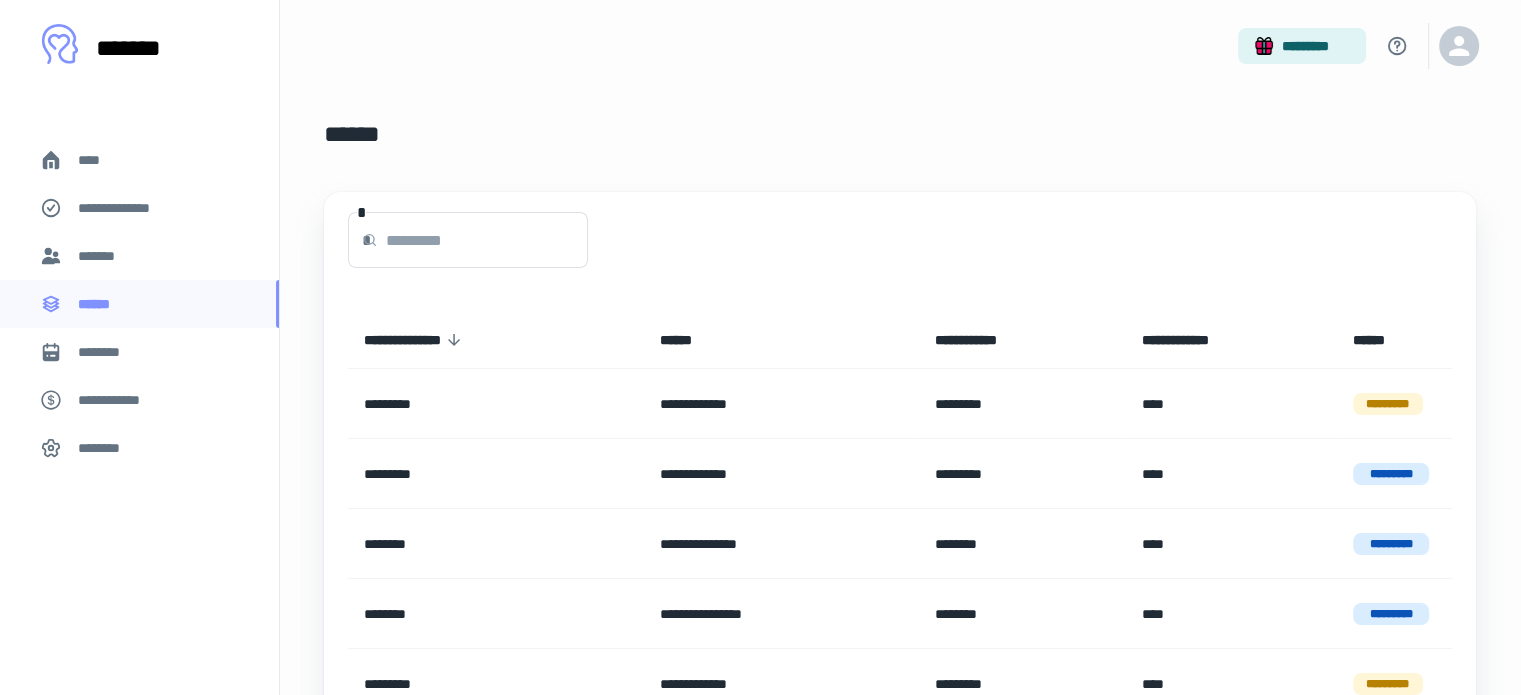 click on "*******" at bounding box center [139, 256] 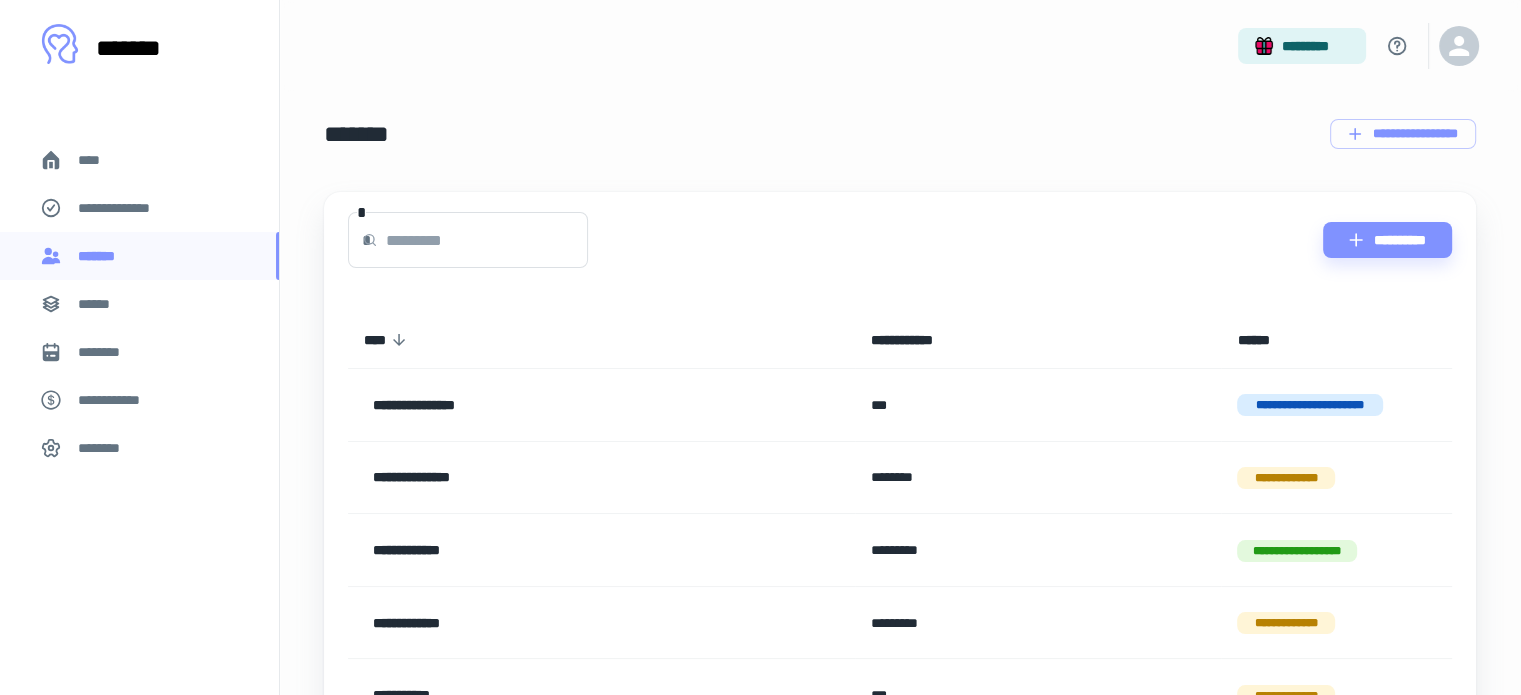 scroll, scrollTop: 100, scrollLeft: 0, axis: vertical 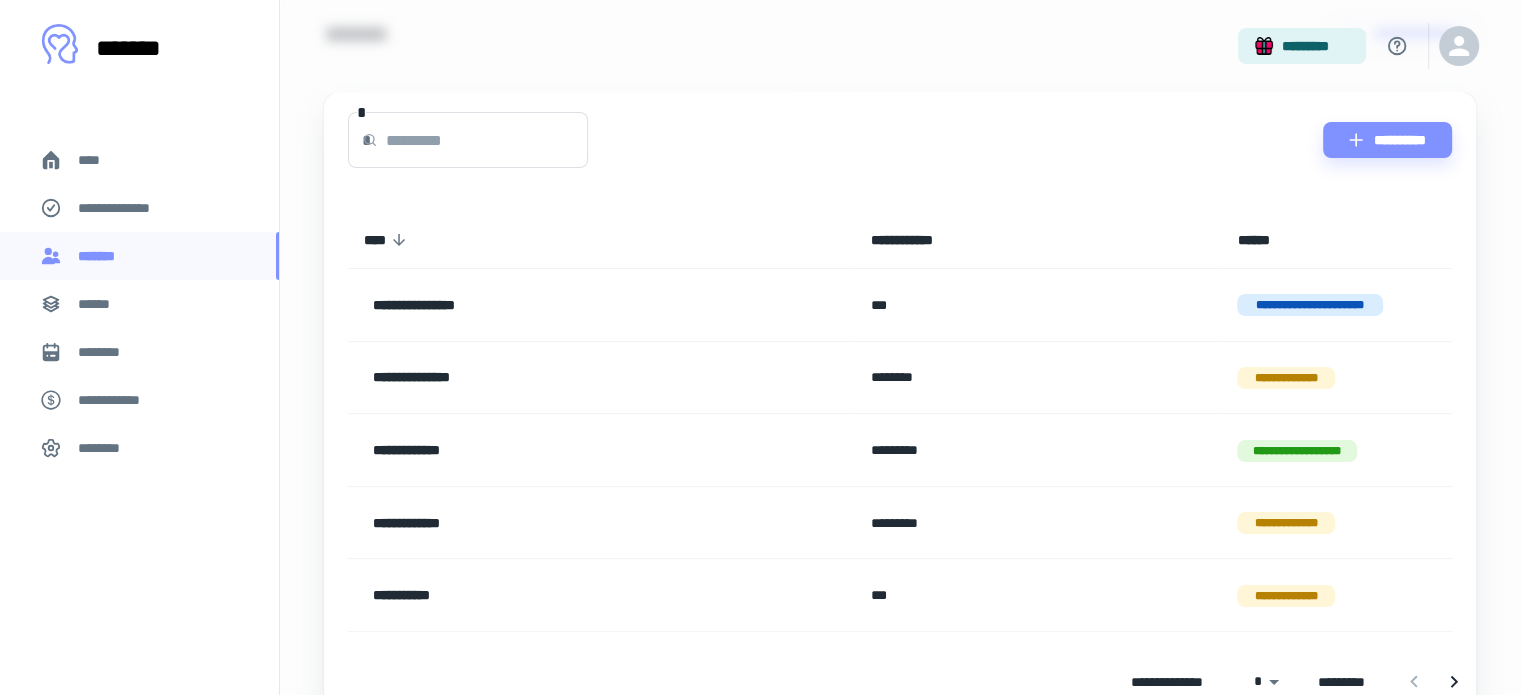 click on "****" at bounding box center [139, 160] 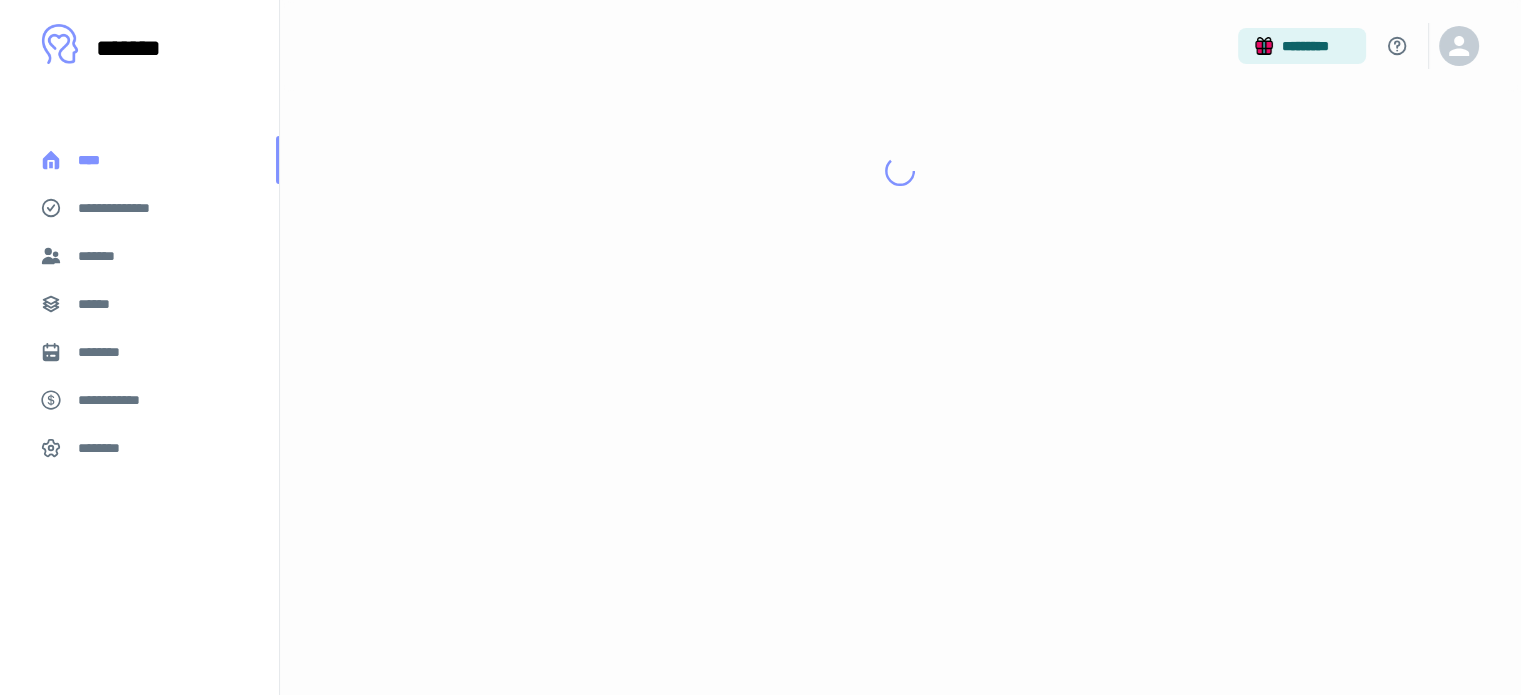 scroll, scrollTop: 0, scrollLeft: 0, axis: both 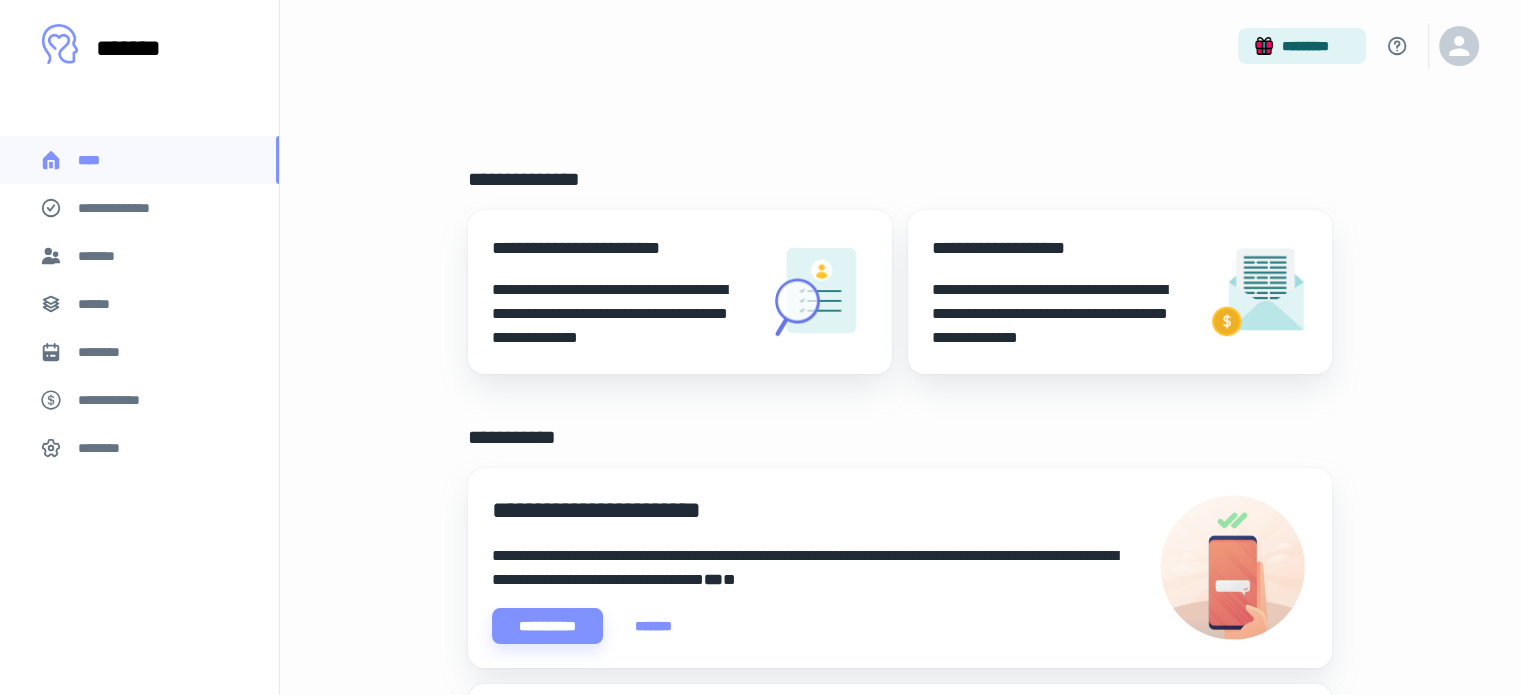 click on "*******" at bounding box center [101, 256] 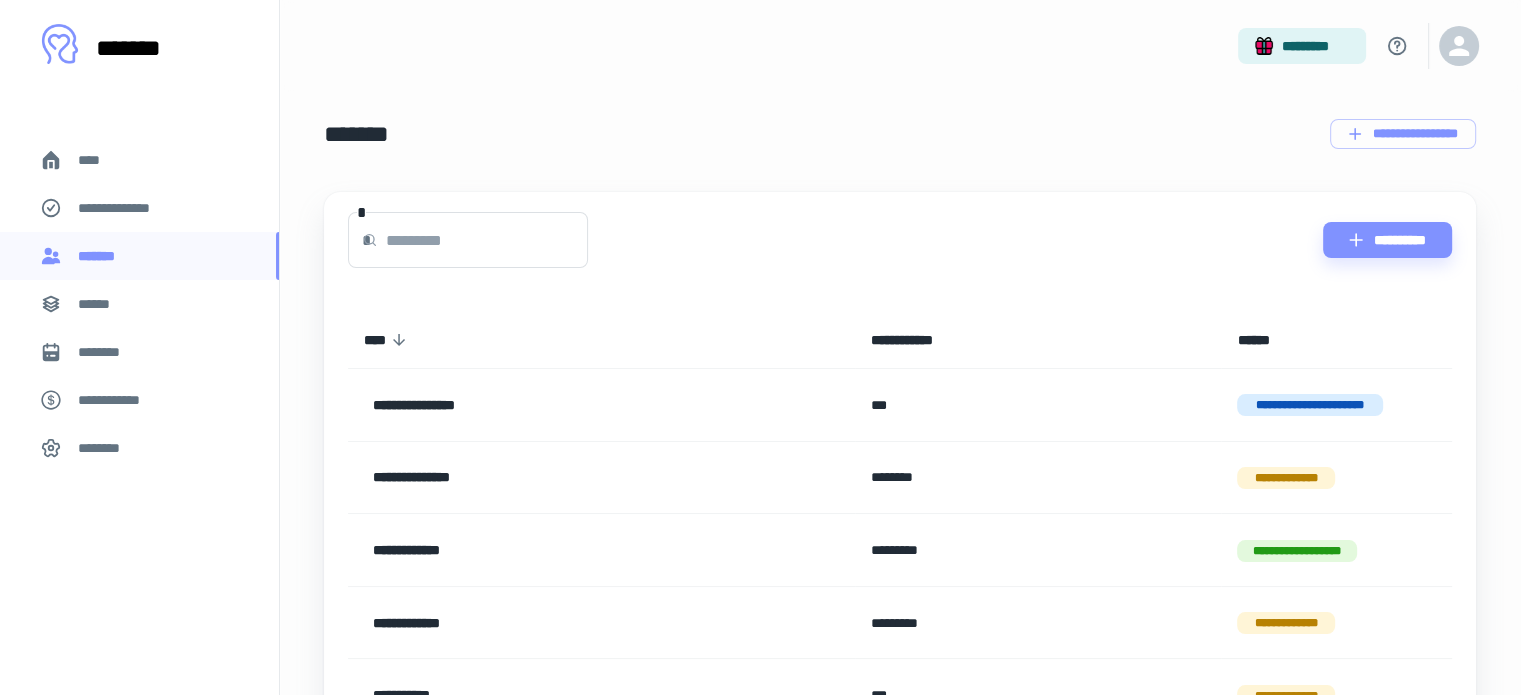 click on "****" at bounding box center [97, 160] 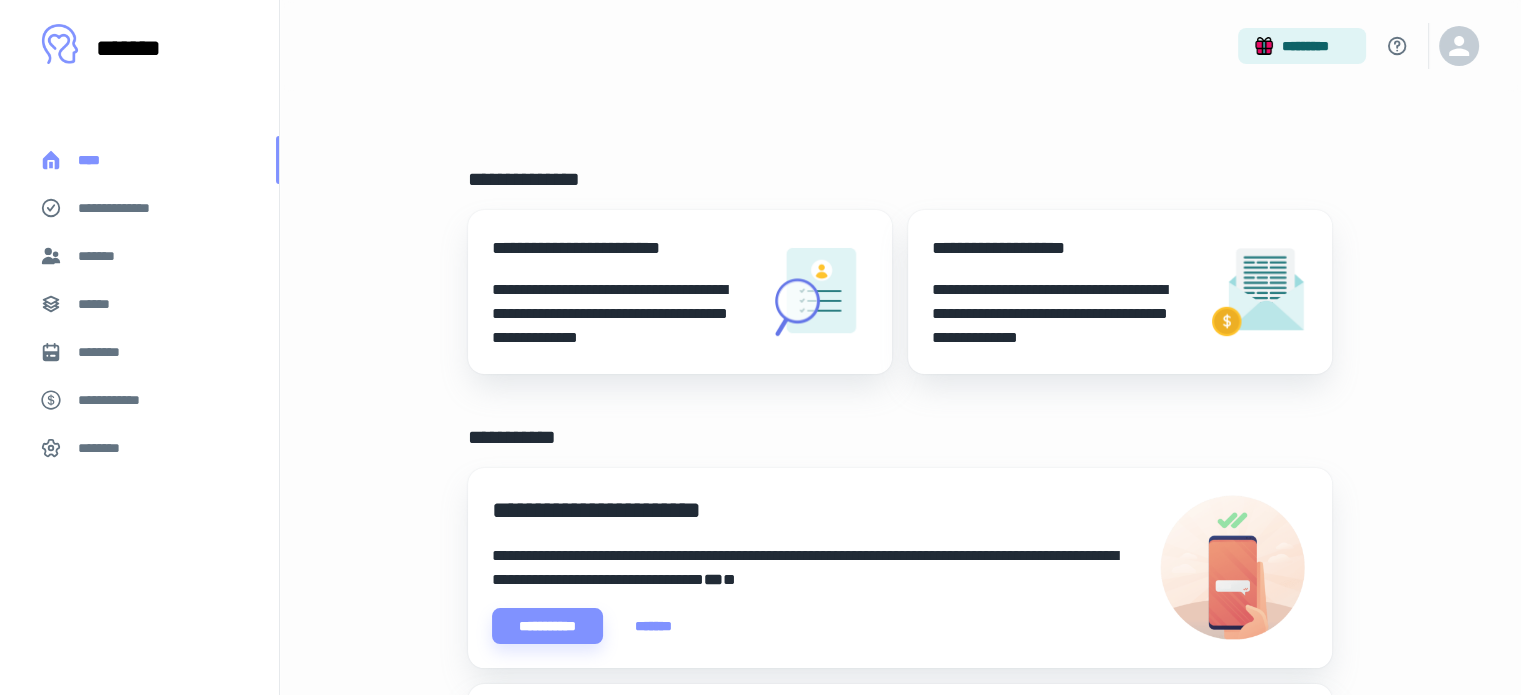 click on "****" at bounding box center (97, 160) 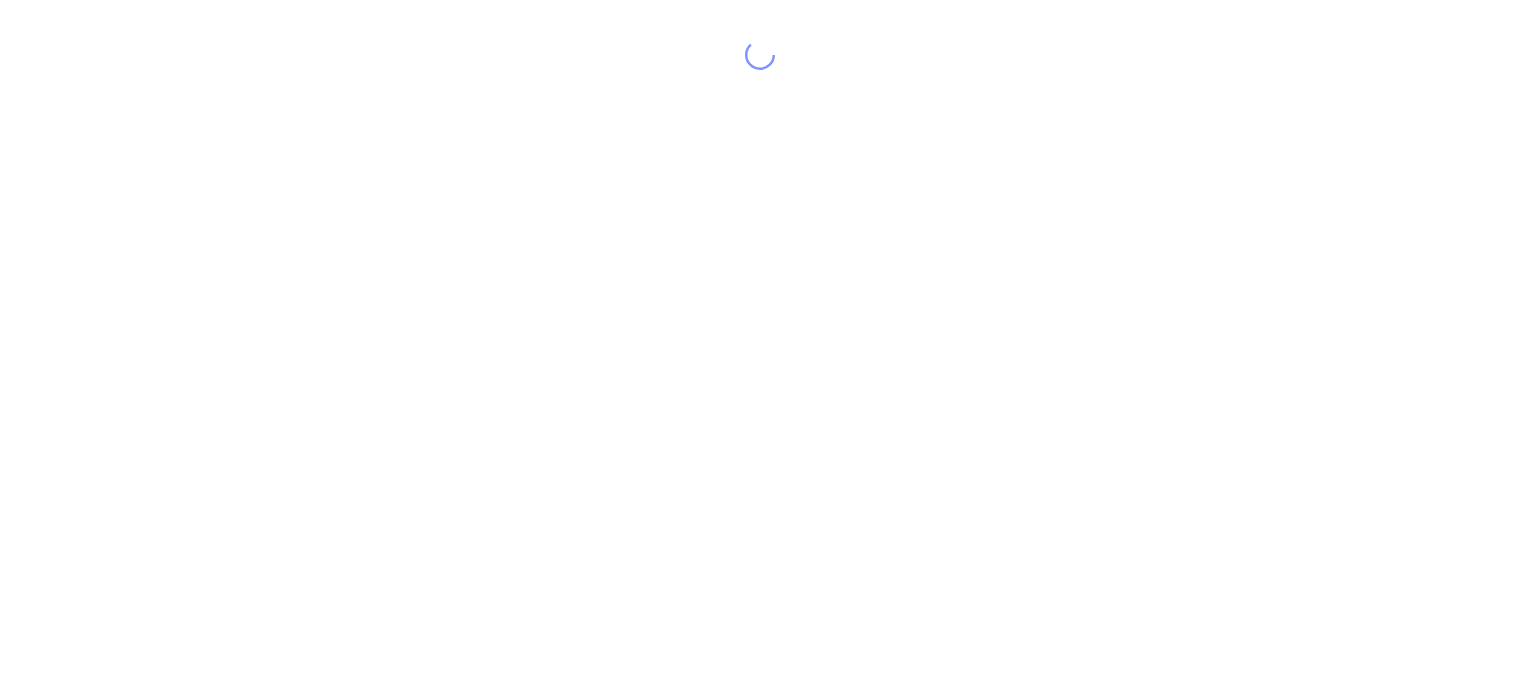 scroll, scrollTop: 0, scrollLeft: 0, axis: both 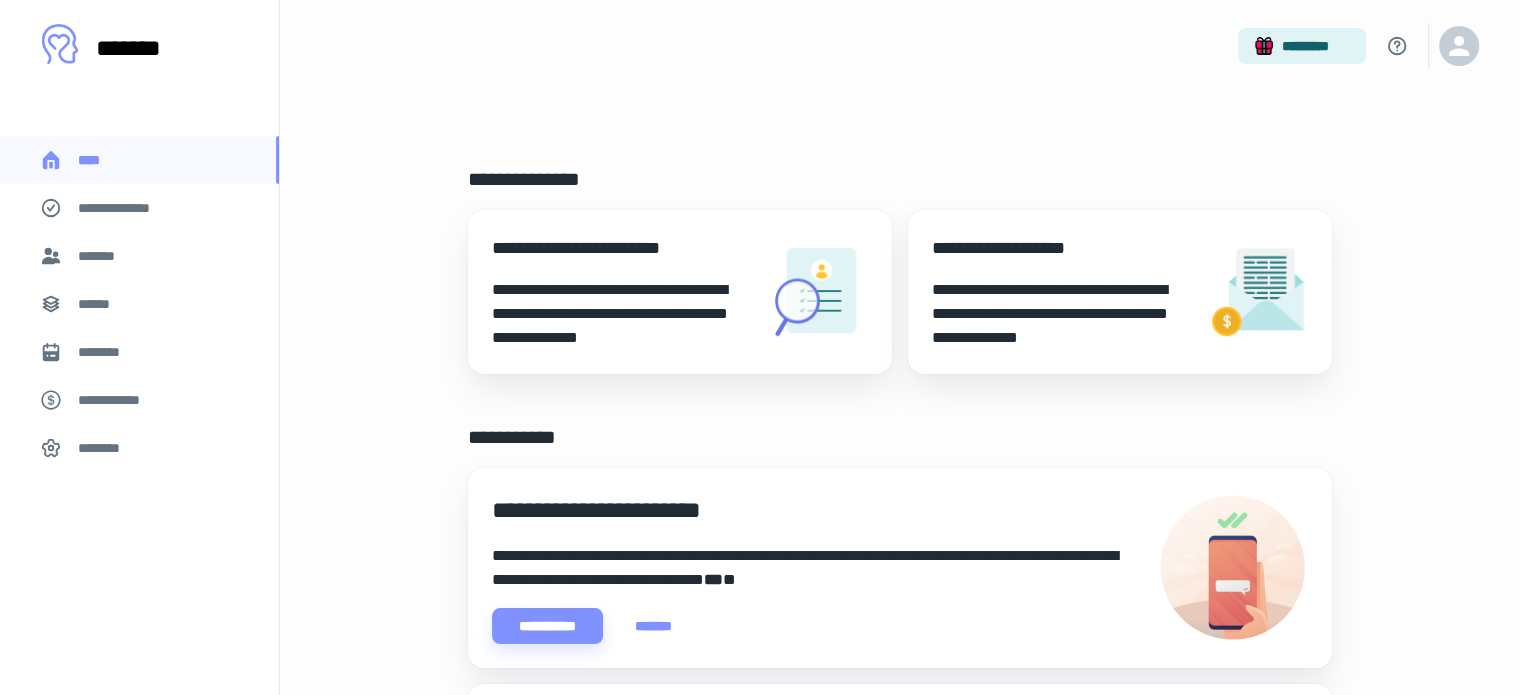 click on "**********" at bounding box center [127, 208] 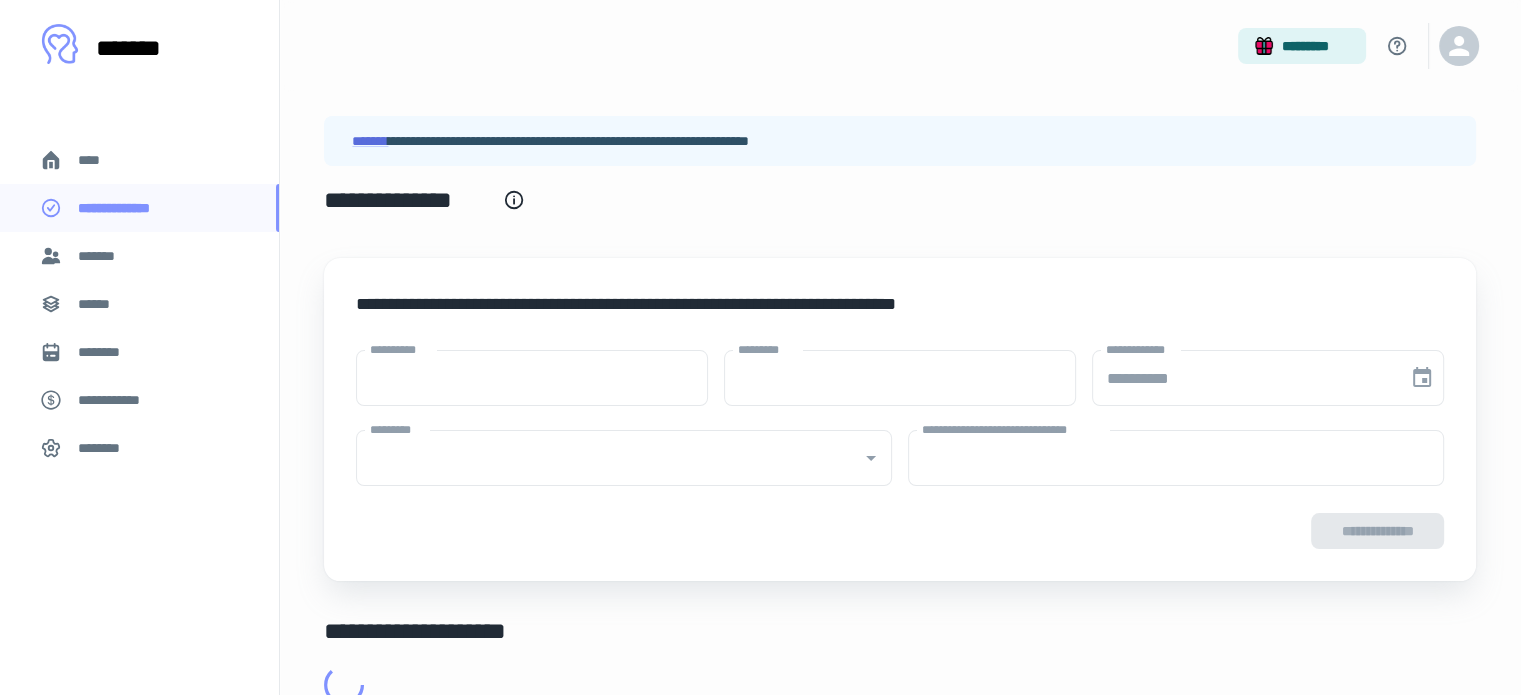 type on "****" 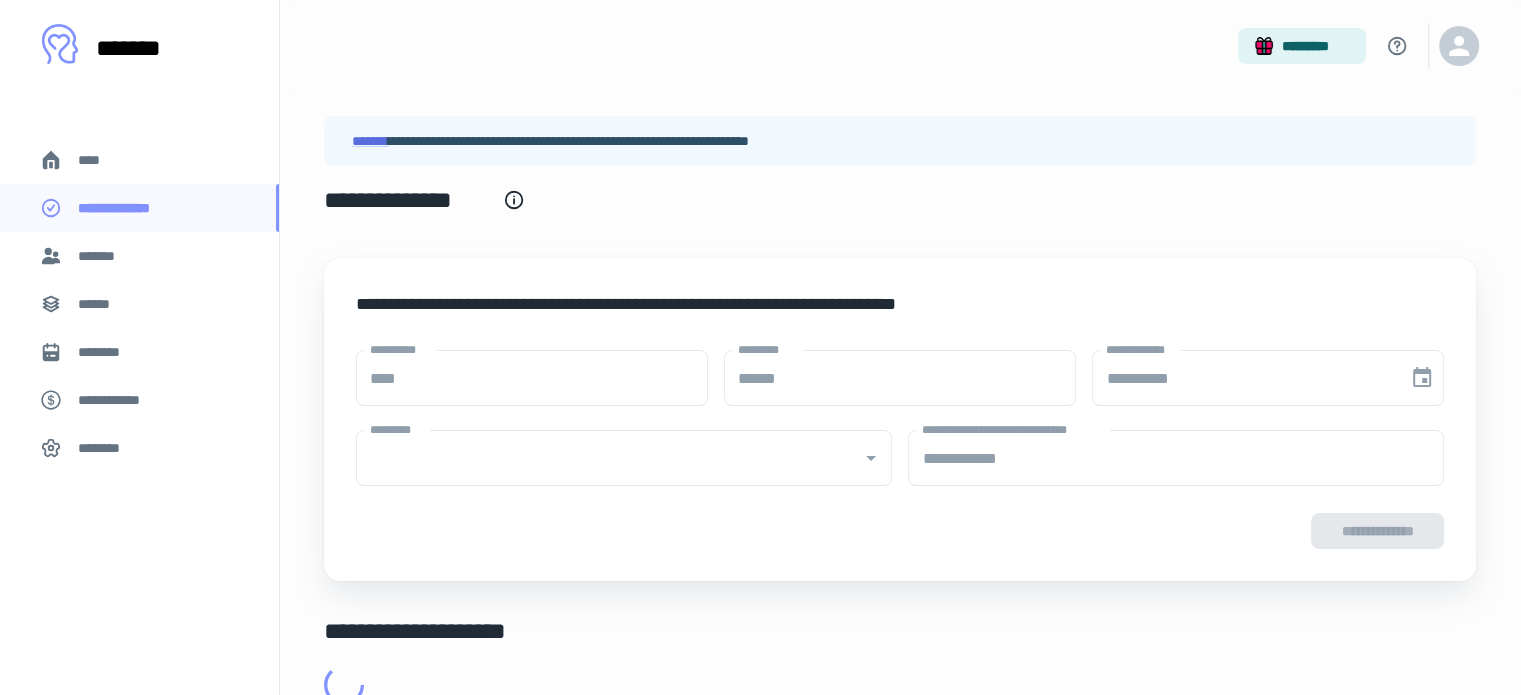type on "**********" 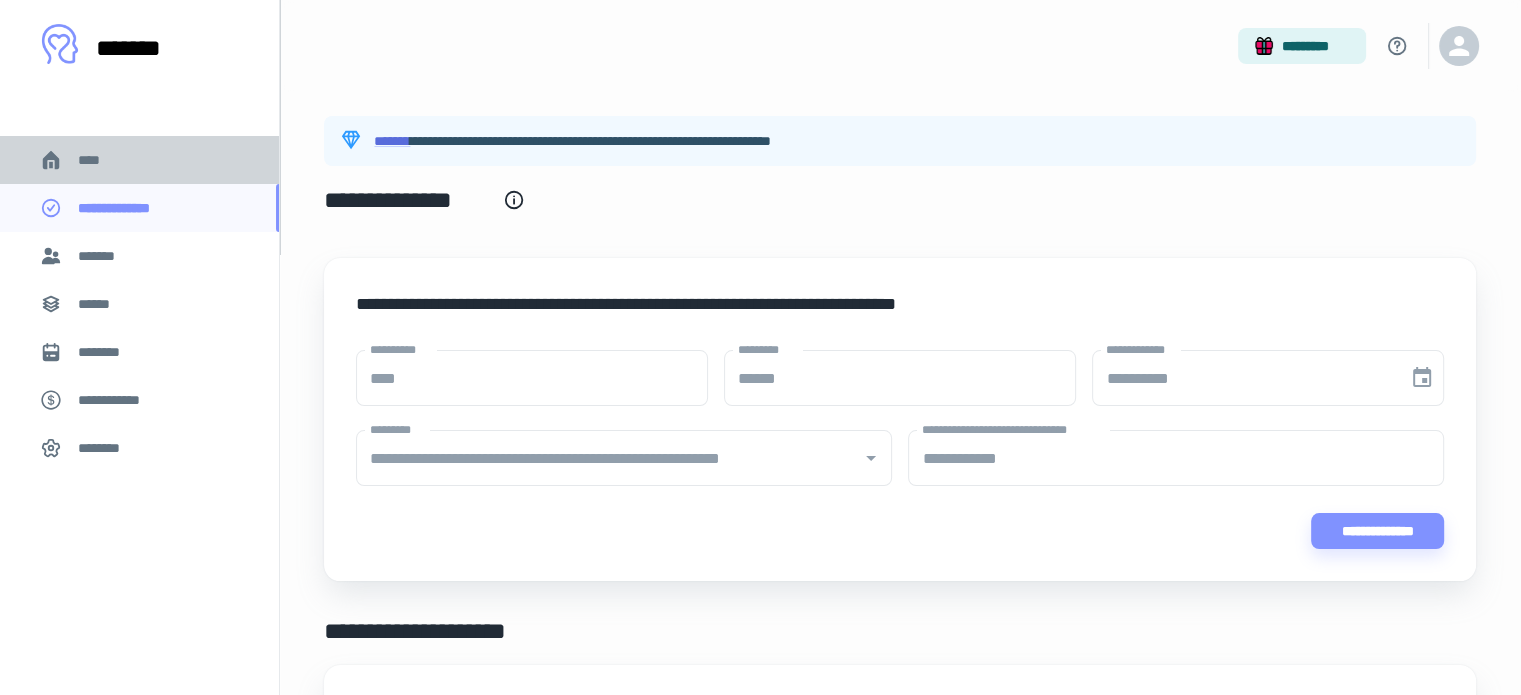 click on "****" at bounding box center [97, 160] 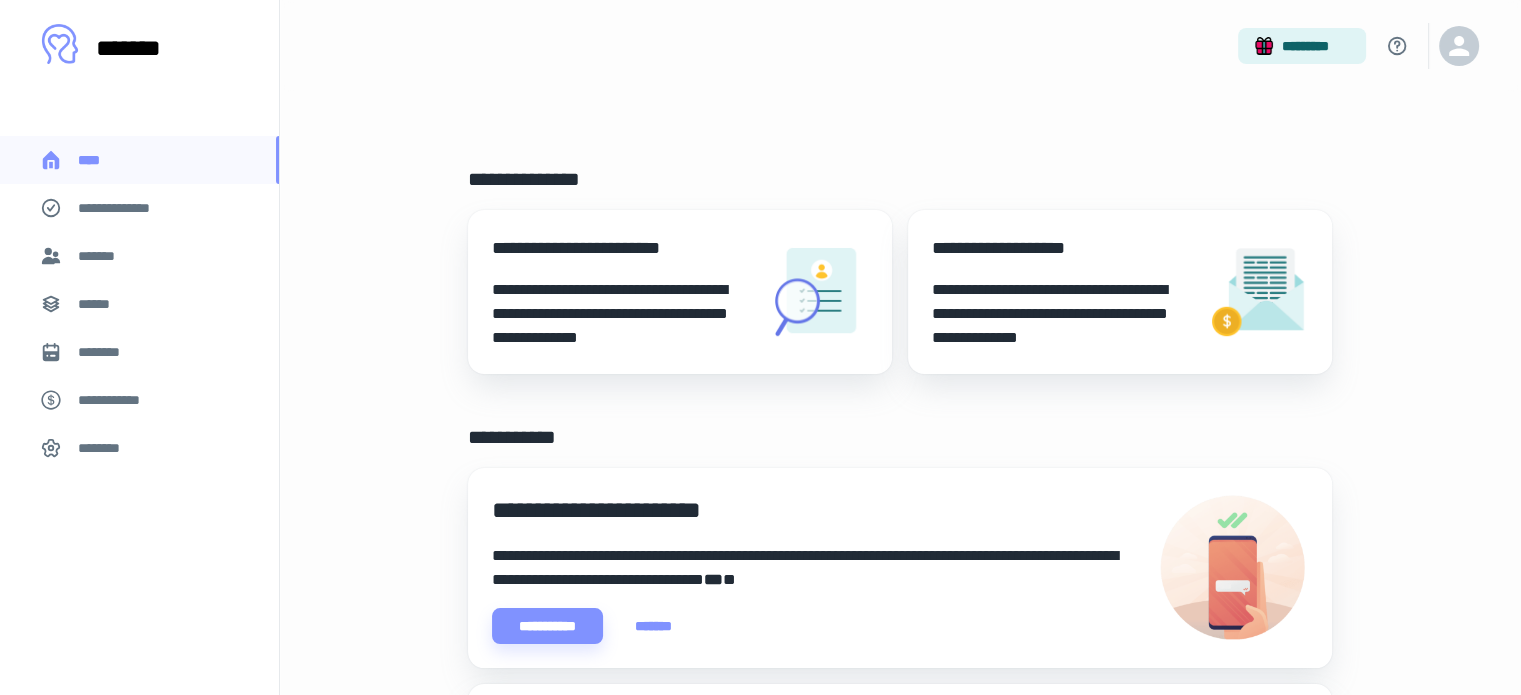 click on "*******" at bounding box center (139, 256) 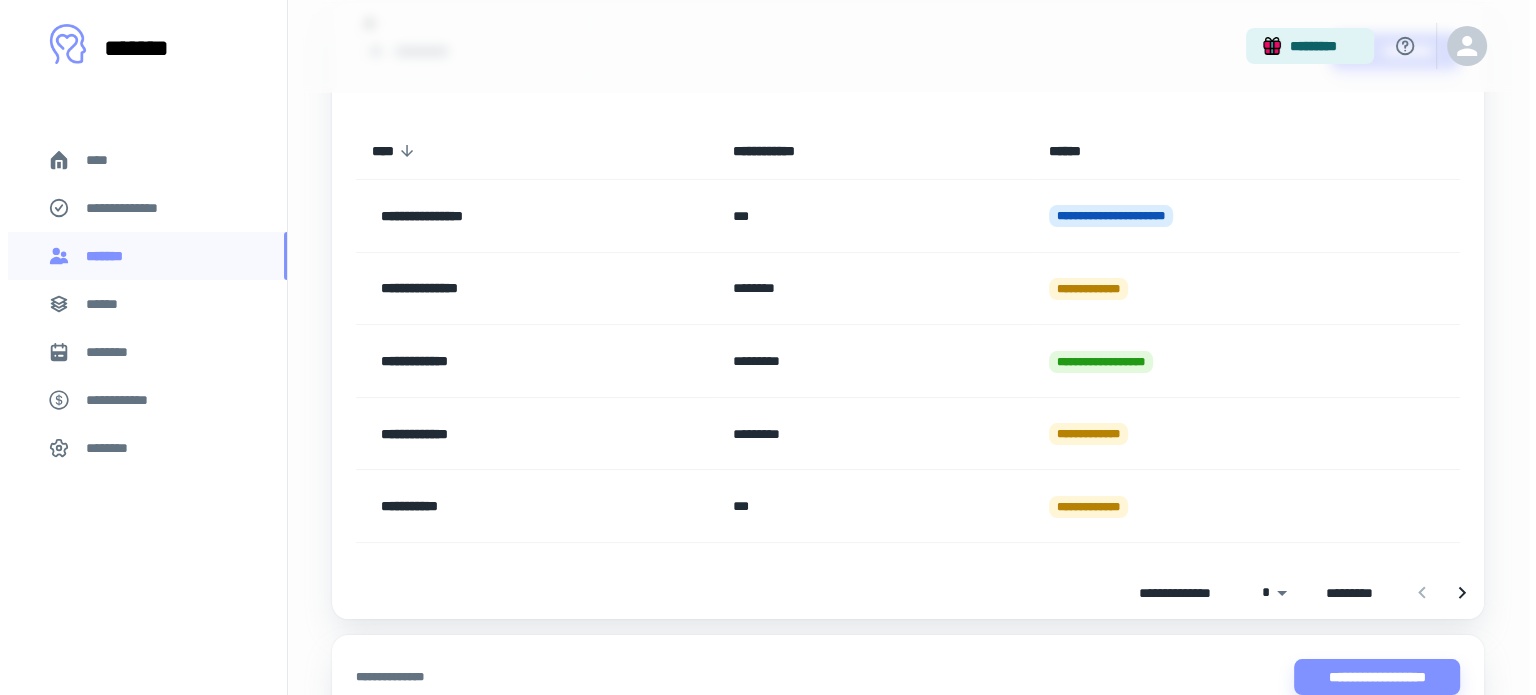 scroll, scrollTop: 200, scrollLeft: 0, axis: vertical 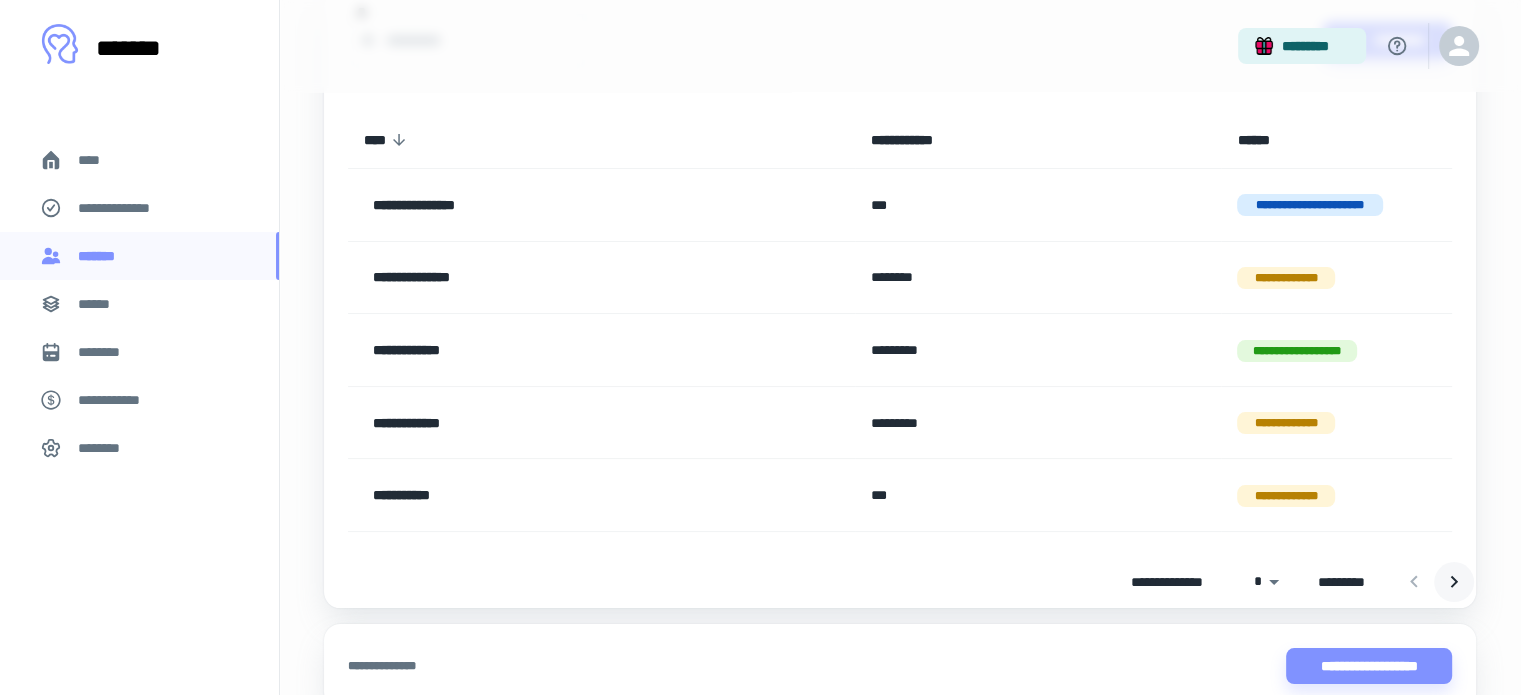 click 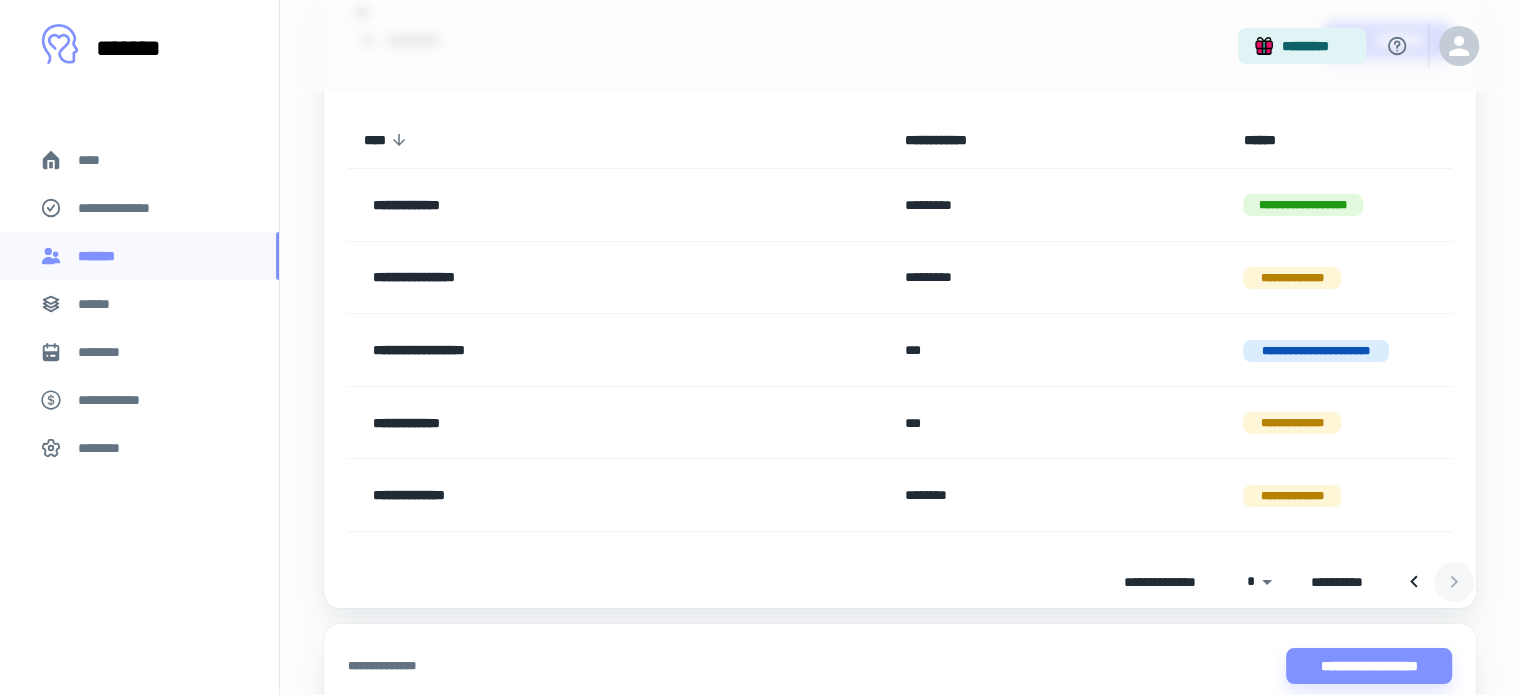 click at bounding box center [1434, 582] 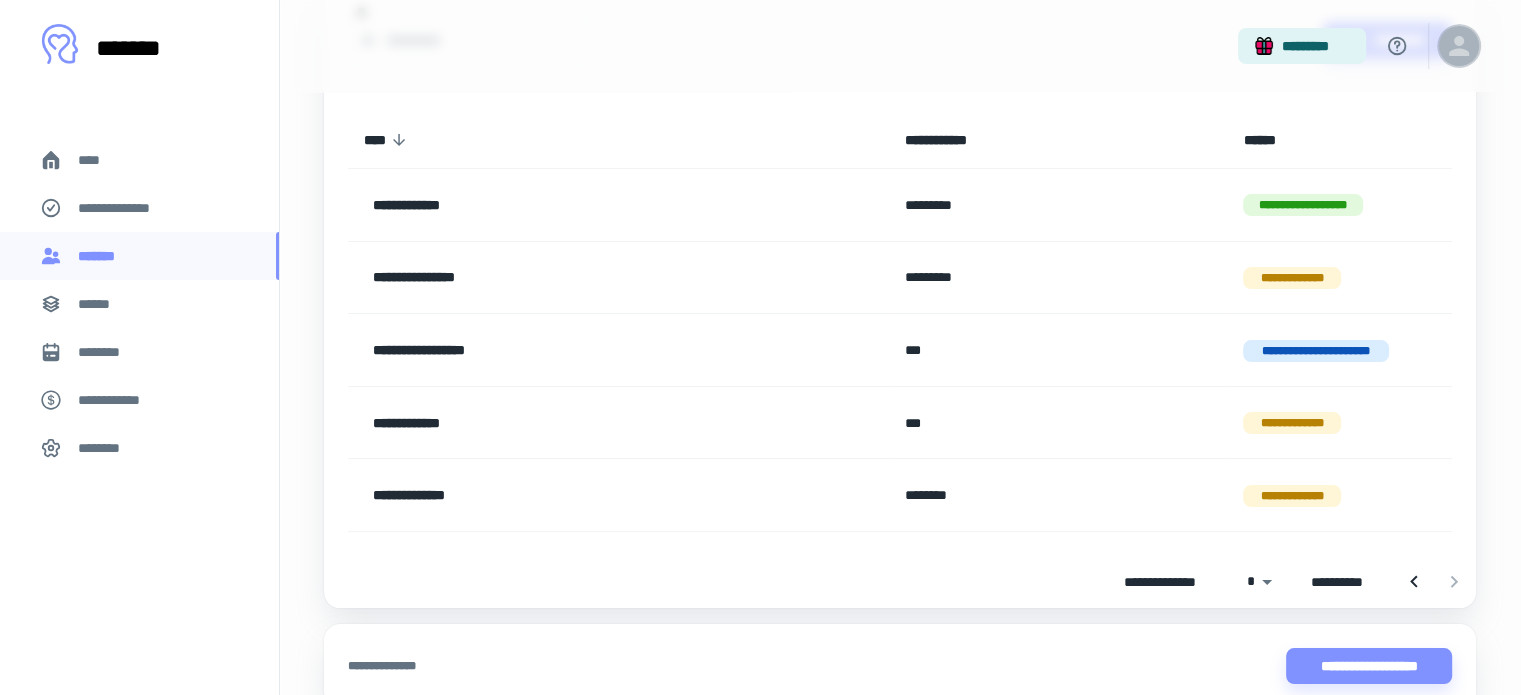click 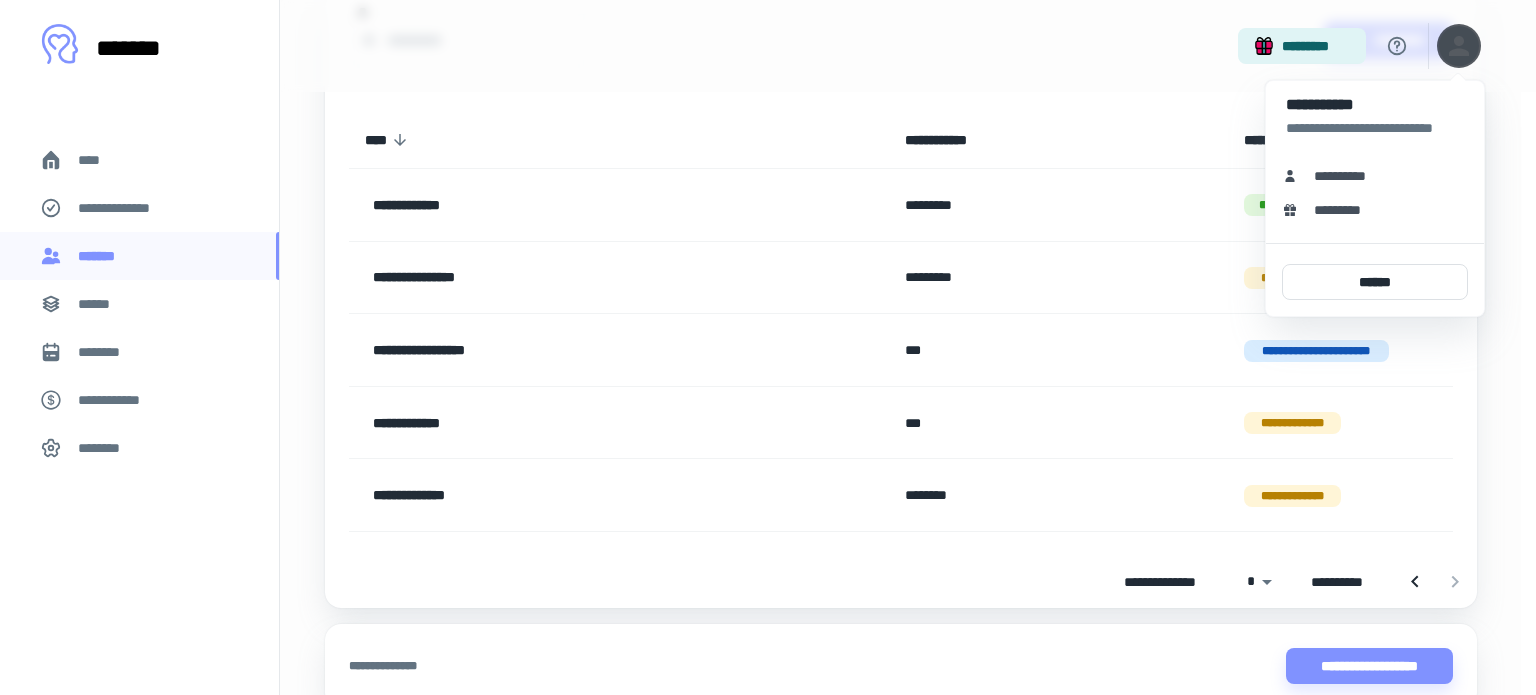 click on "**********" at bounding box center [1347, 176] 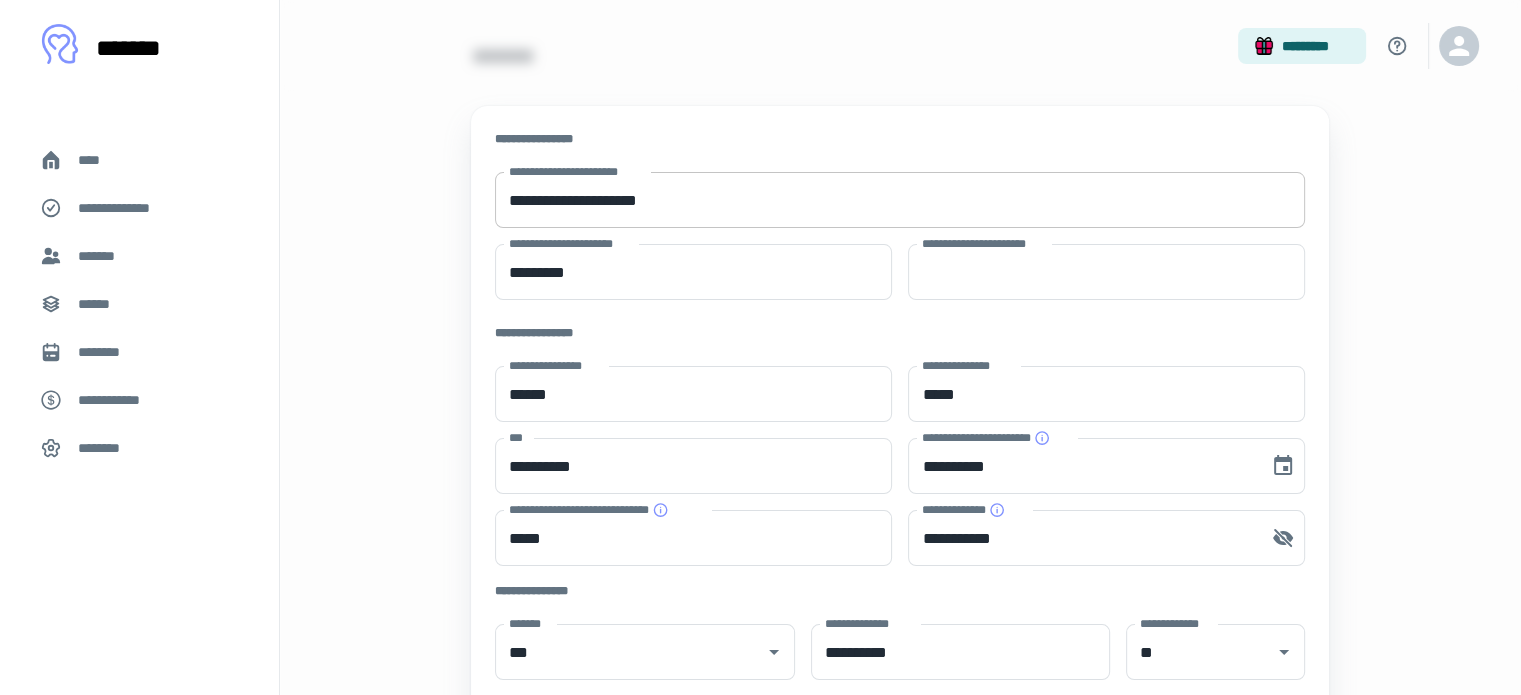 scroll, scrollTop: 0, scrollLeft: 0, axis: both 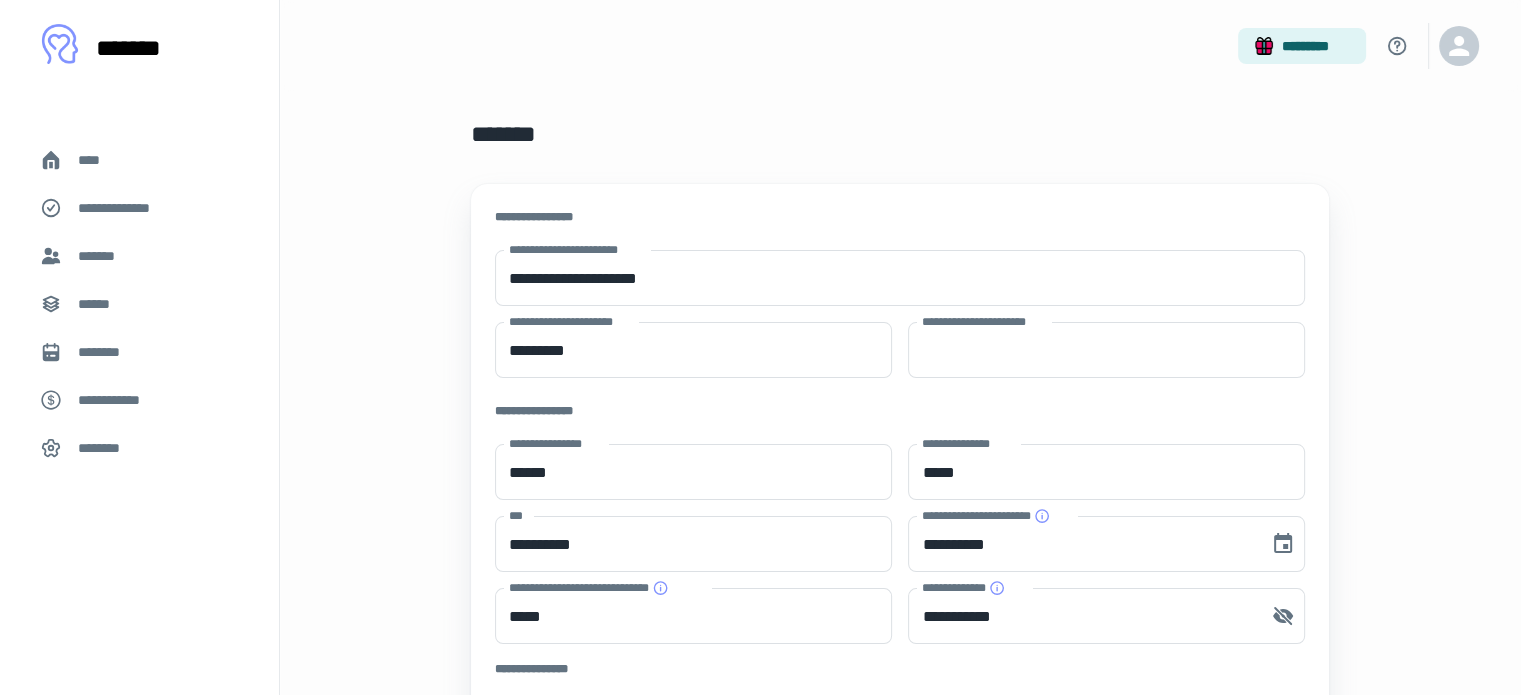 click on "**********" at bounding box center [888, 626] 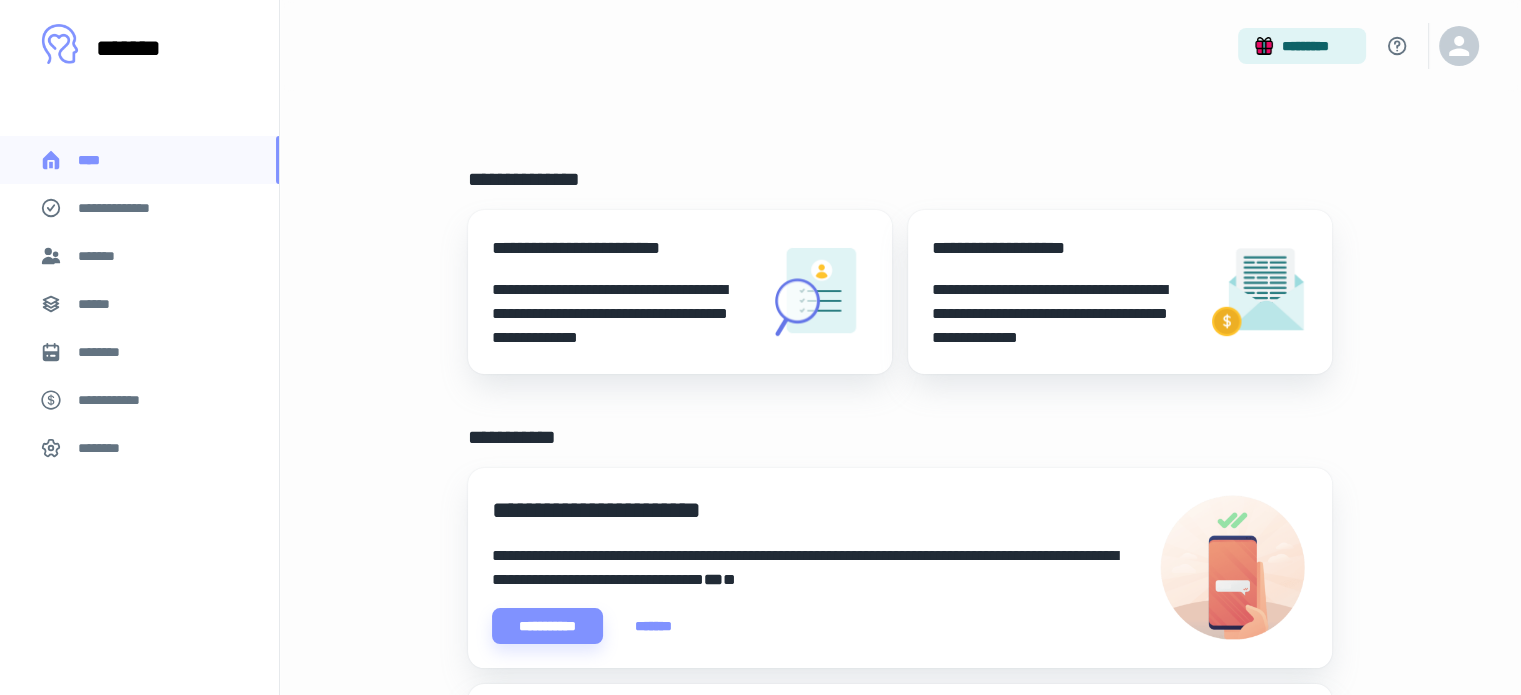 click on "**********" at bounding box center [119, 400] 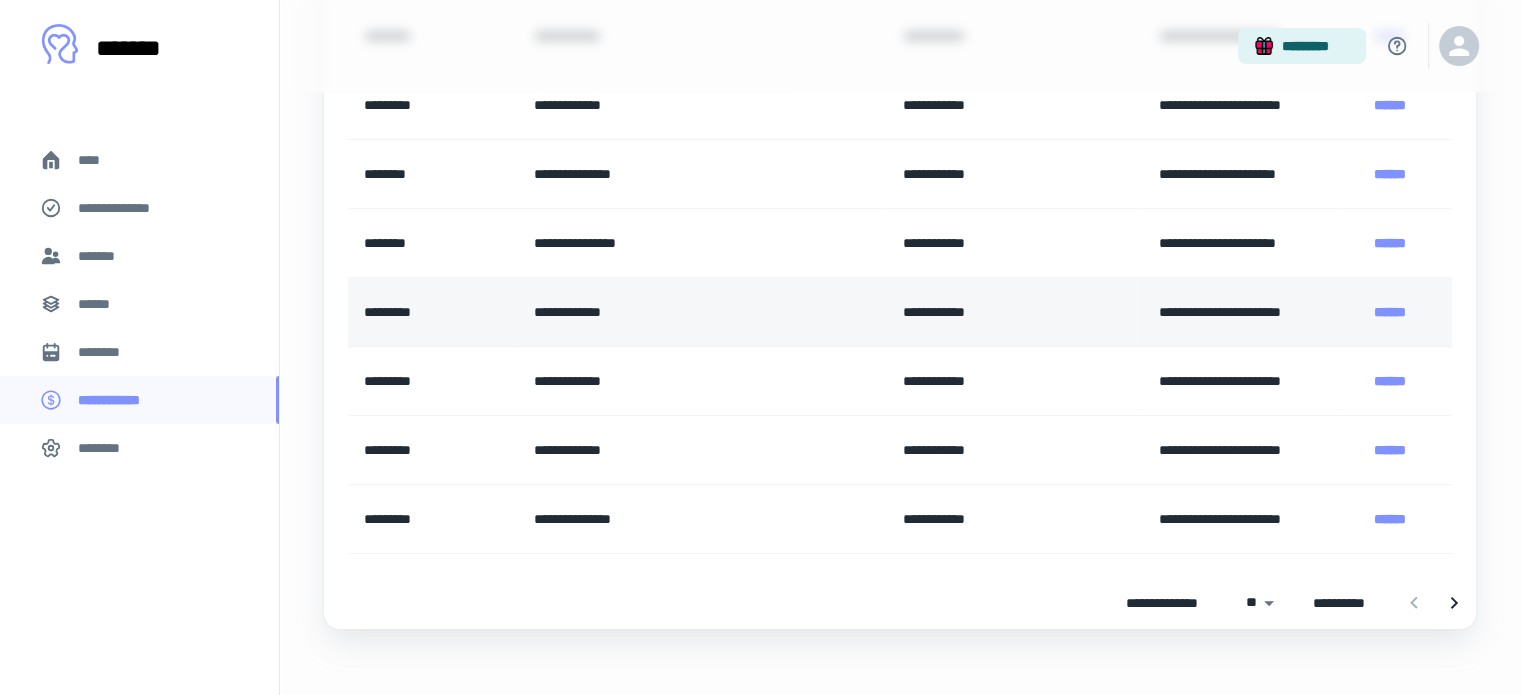 scroll, scrollTop: 519, scrollLeft: 0, axis: vertical 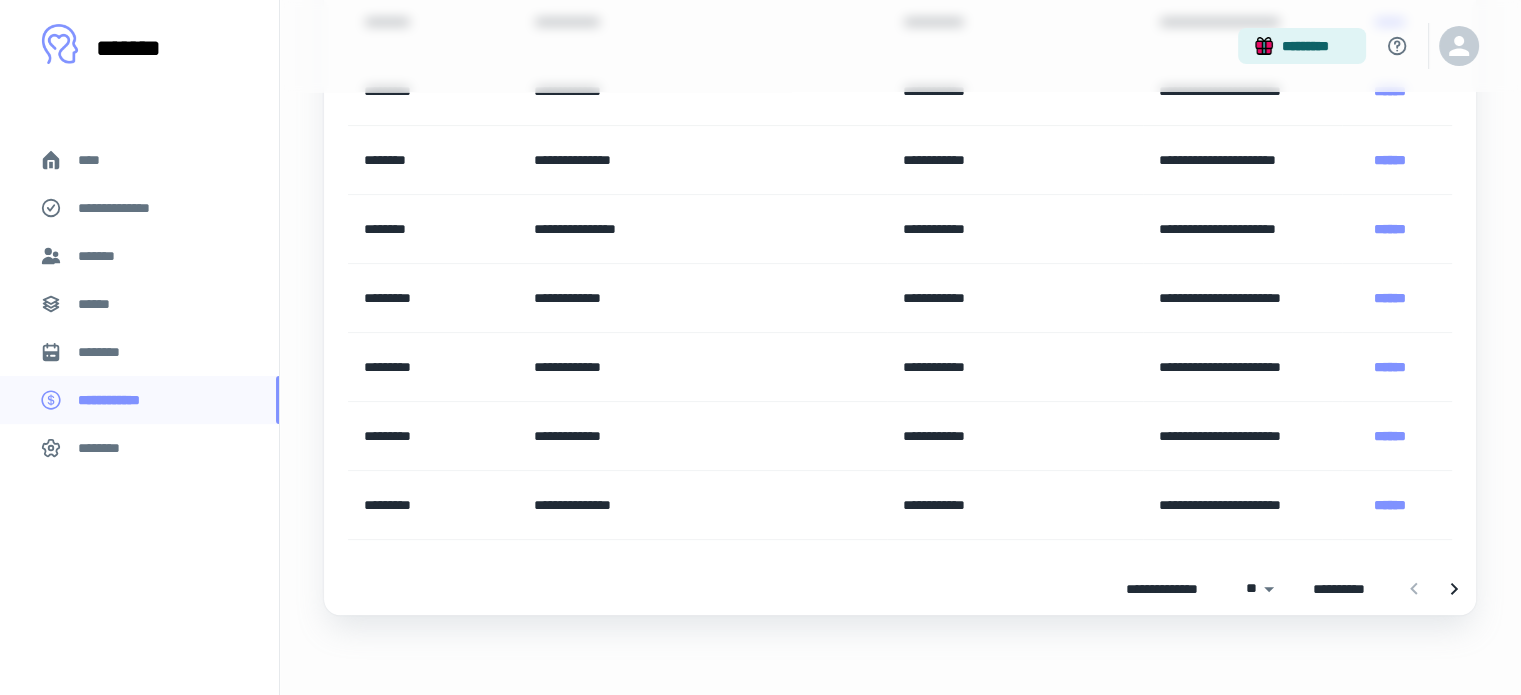 click on "********" at bounding box center [107, 352] 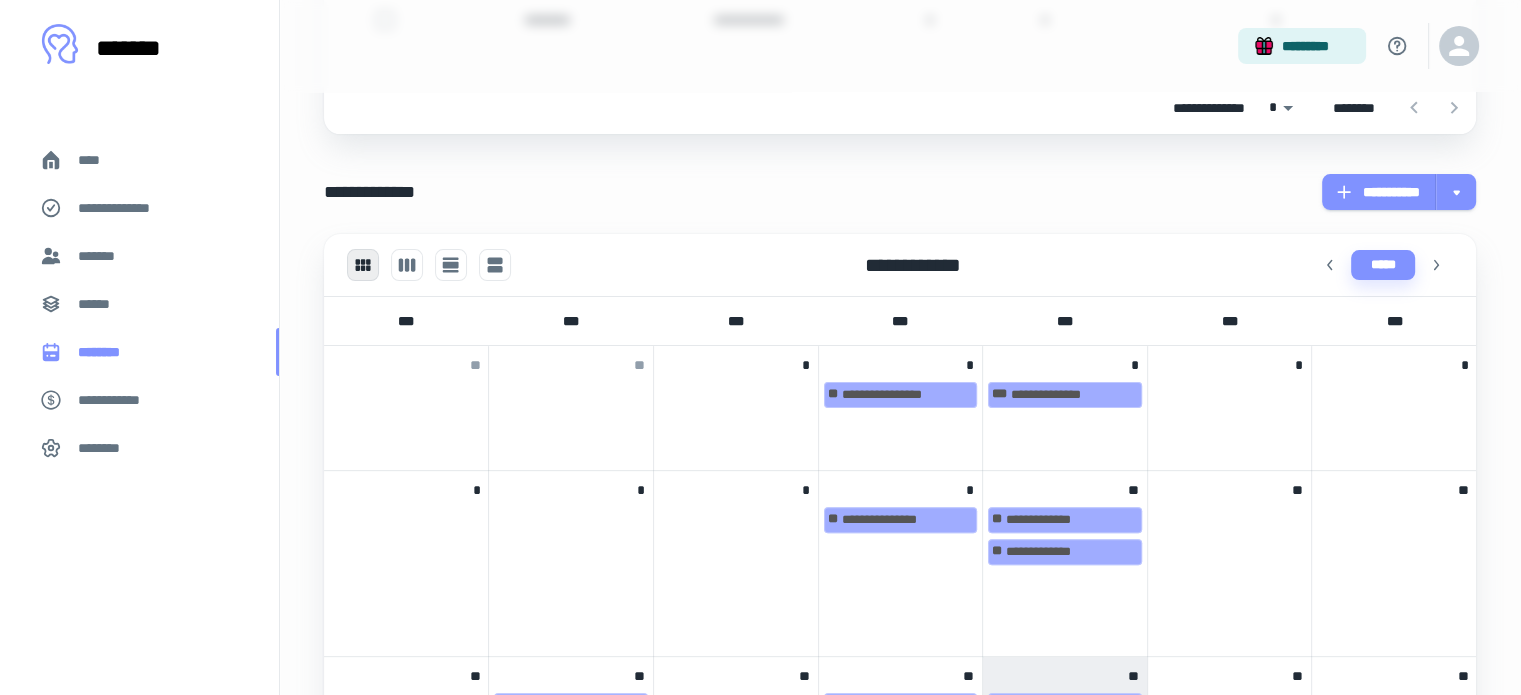 scroll, scrollTop: 0, scrollLeft: 0, axis: both 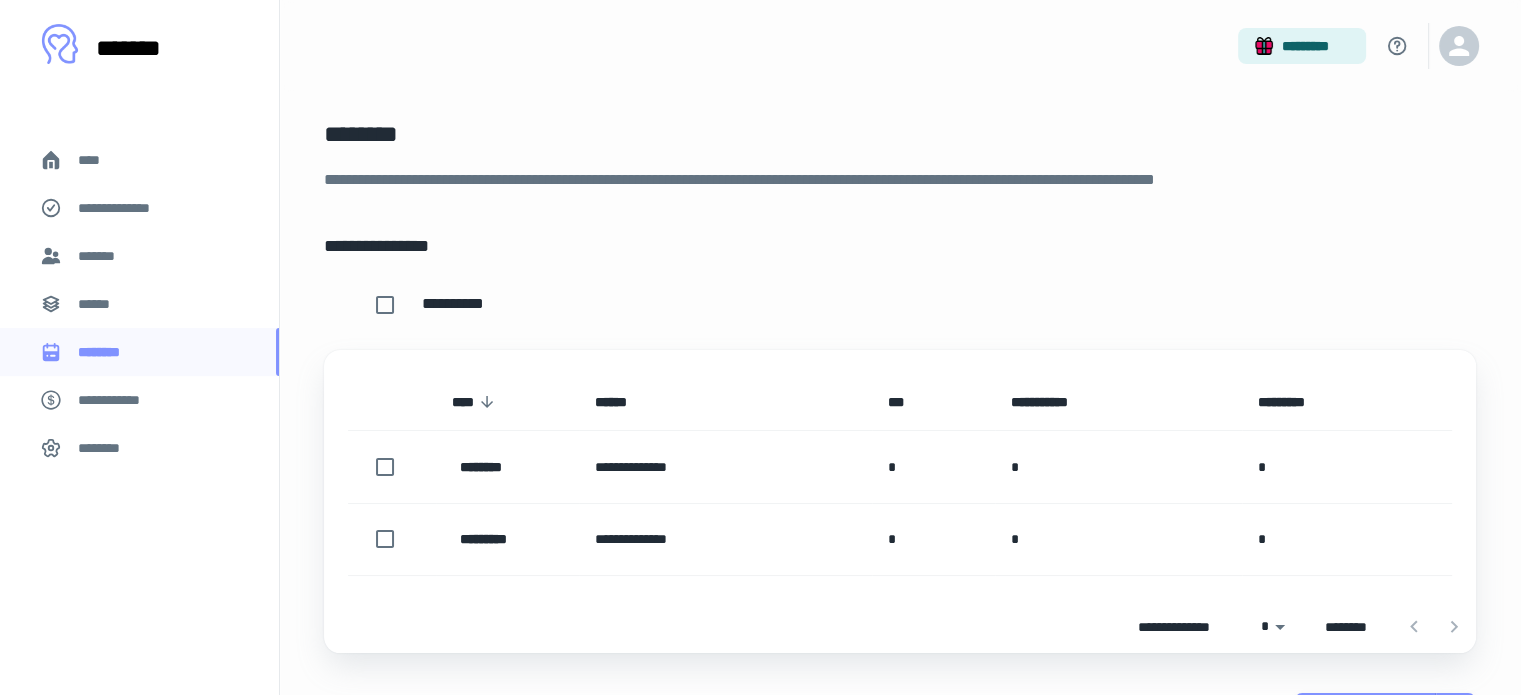 click on "*******" at bounding box center (101, 256) 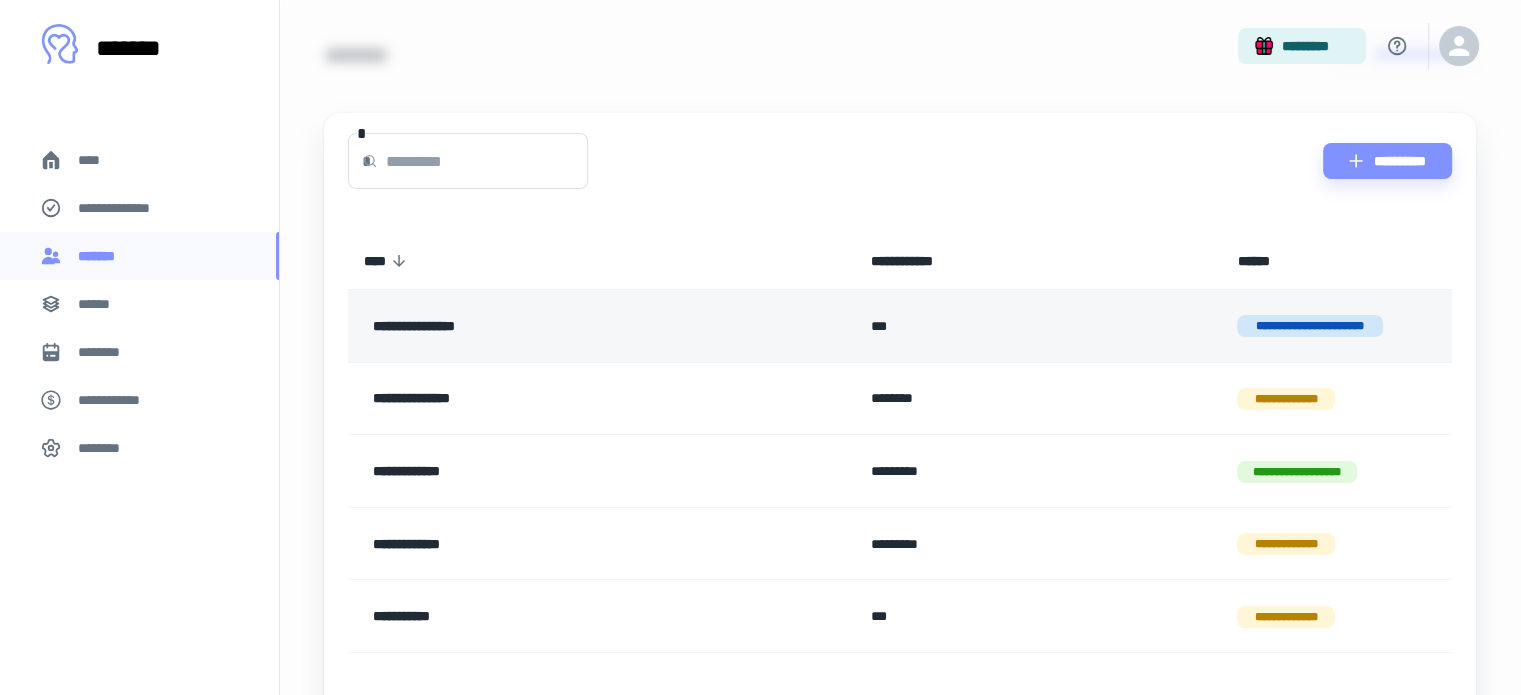 scroll, scrollTop: 0, scrollLeft: 0, axis: both 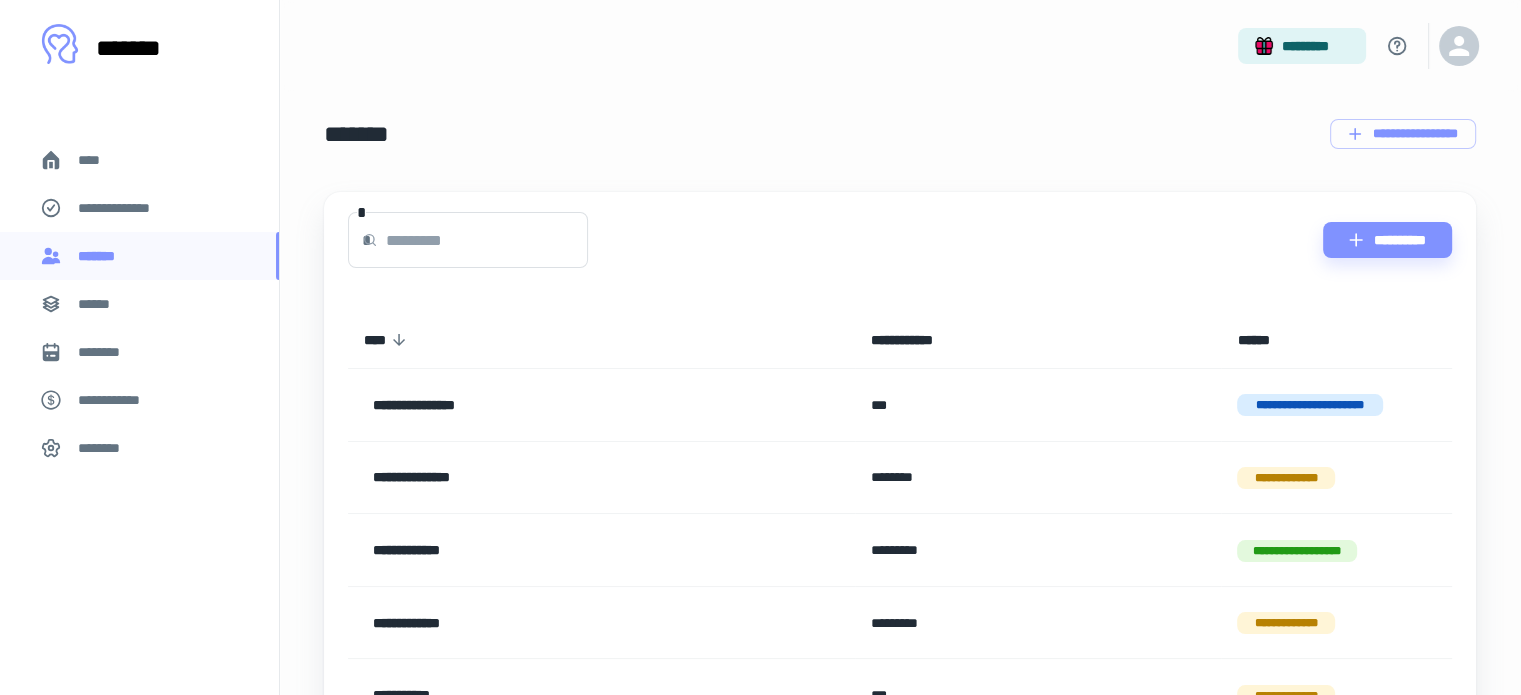 click on "****" at bounding box center (139, 160) 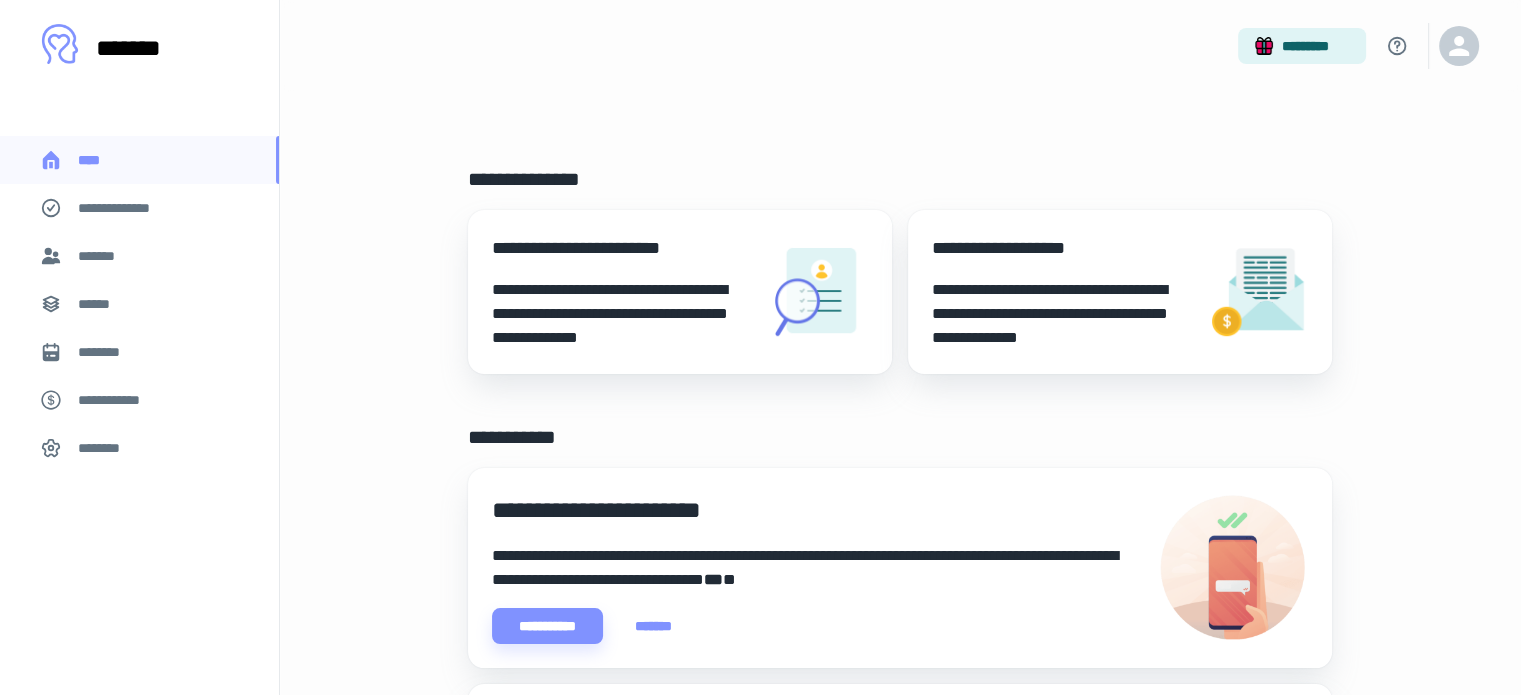 click on "********" at bounding box center [105, 448] 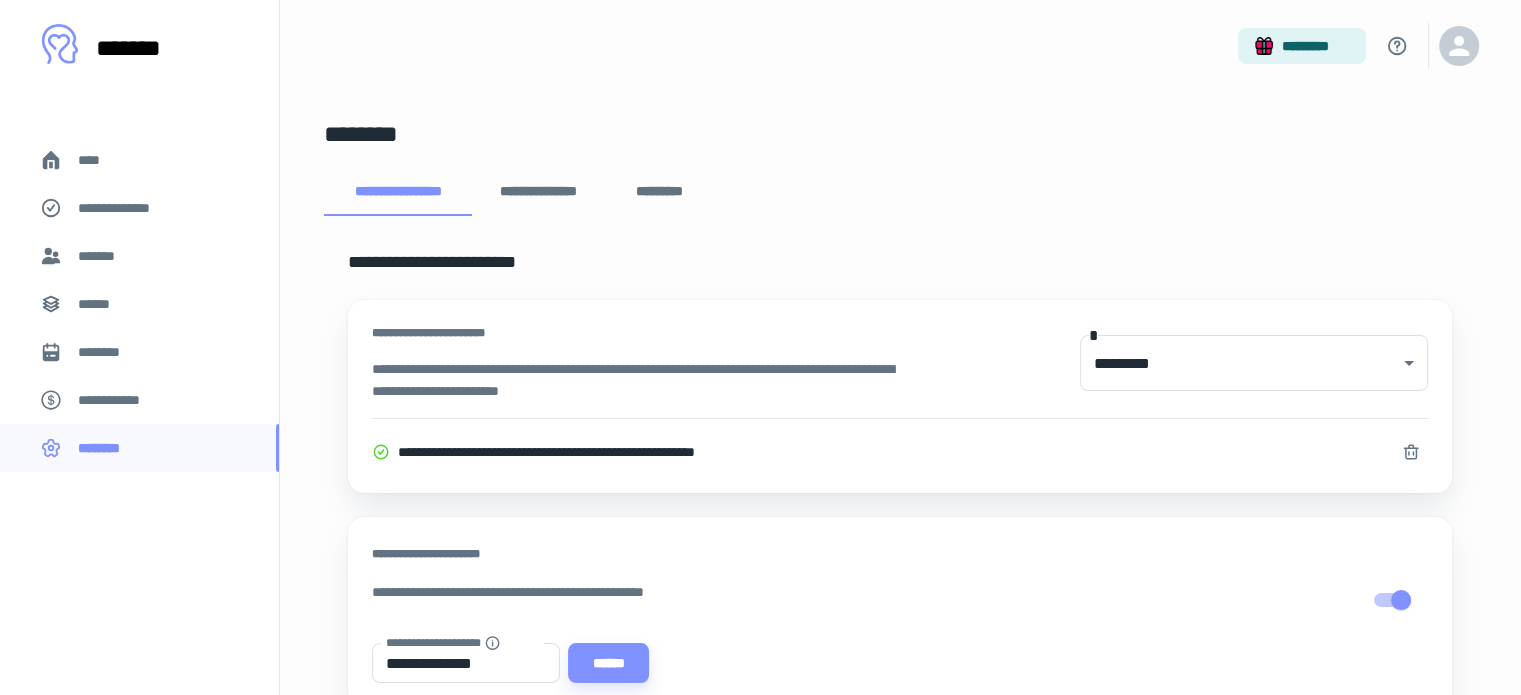 click on "**********" at bounding box center (539, 192) 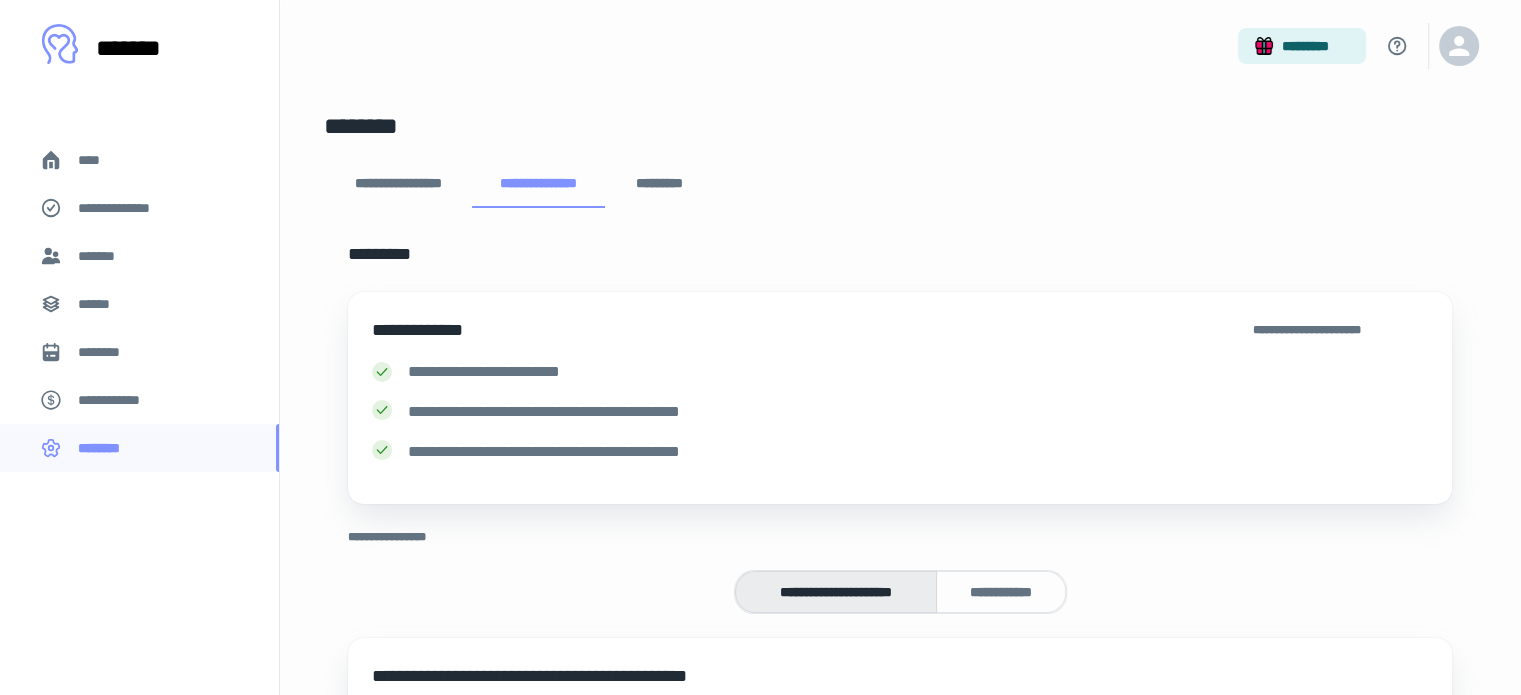 scroll, scrollTop: 0, scrollLeft: 0, axis: both 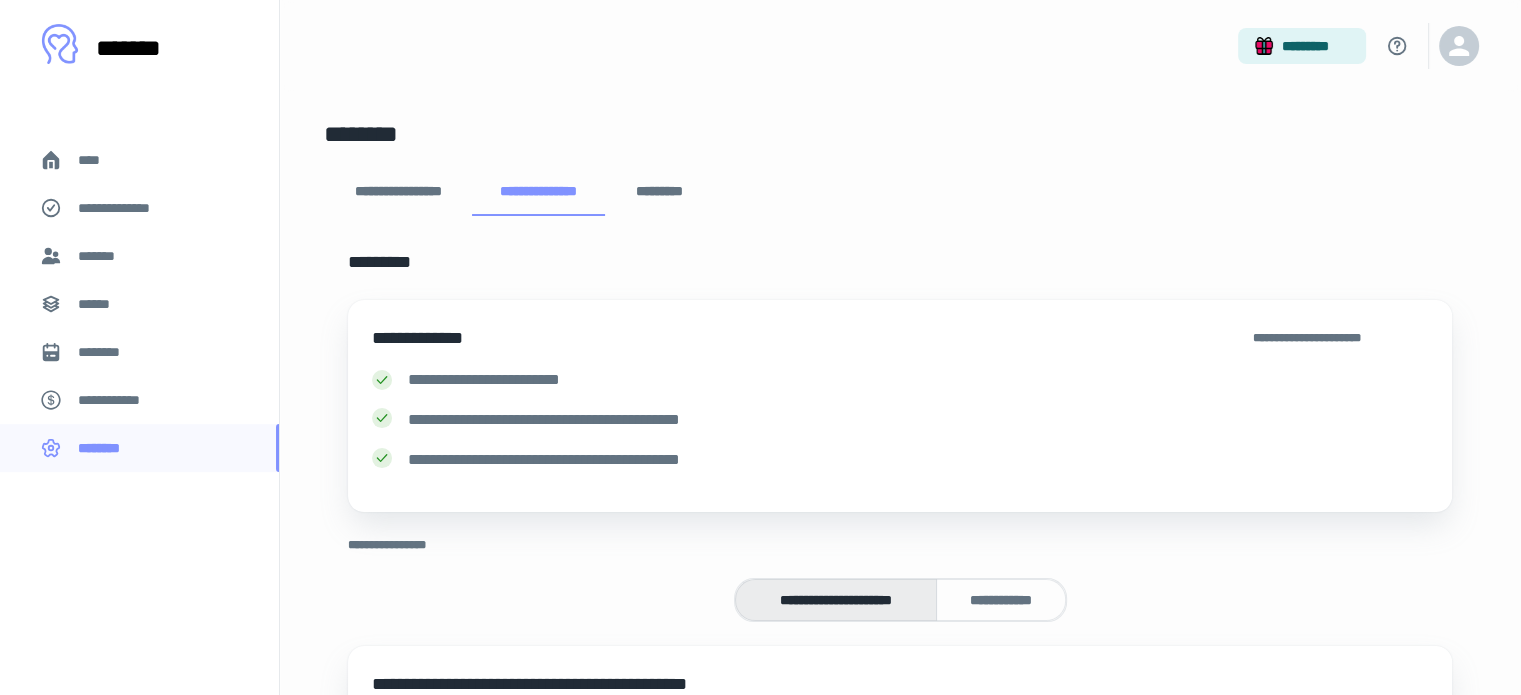 click on "*********" at bounding box center (659, 192) 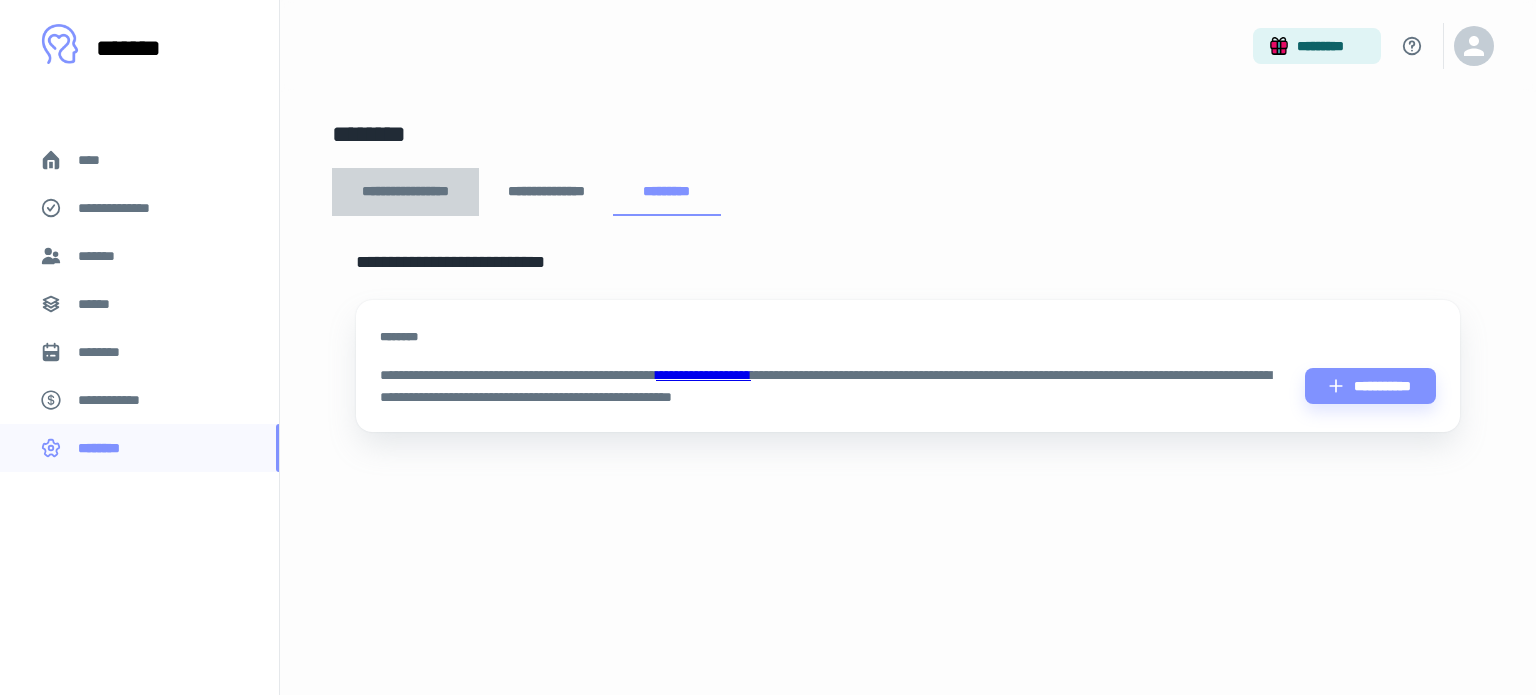 click on "**********" at bounding box center (405, 192) 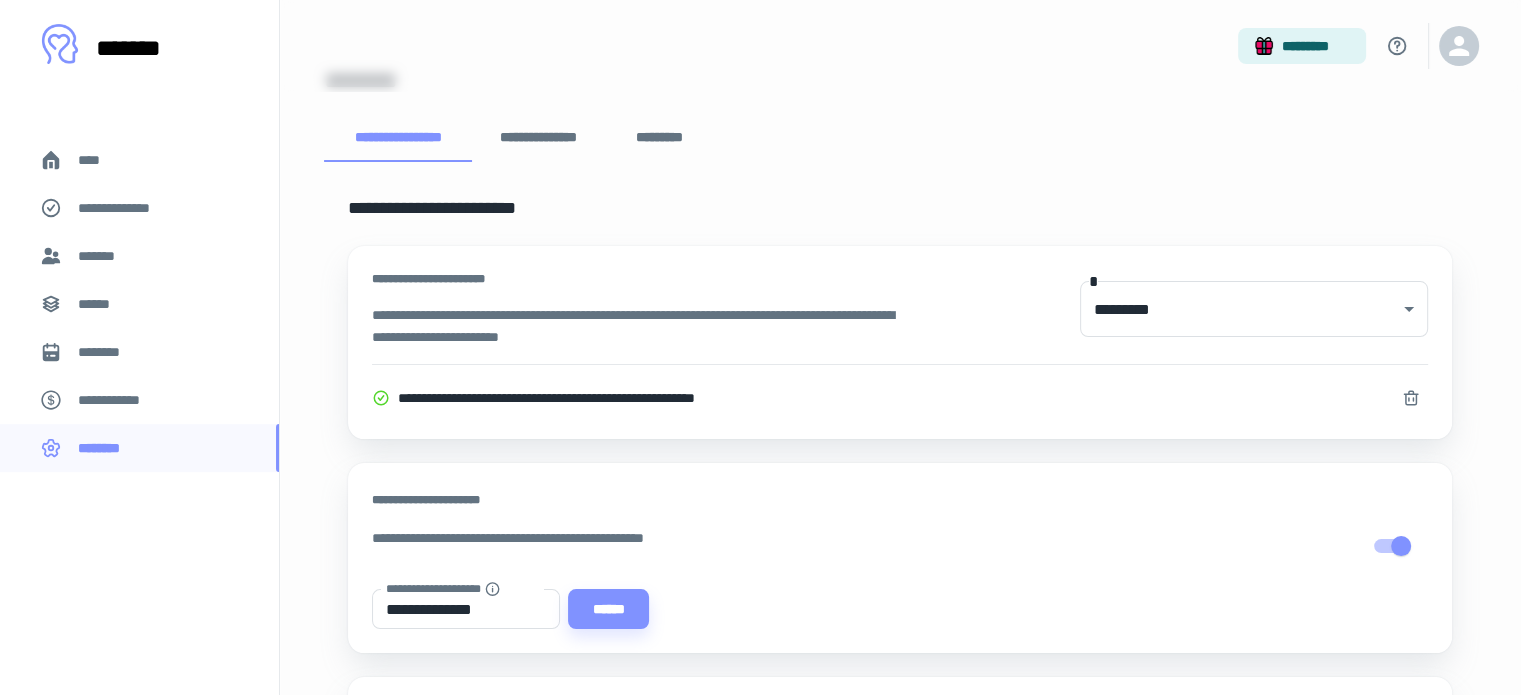 scroll, scrollTop: 200, scrollLeft: 0, axis: vertical 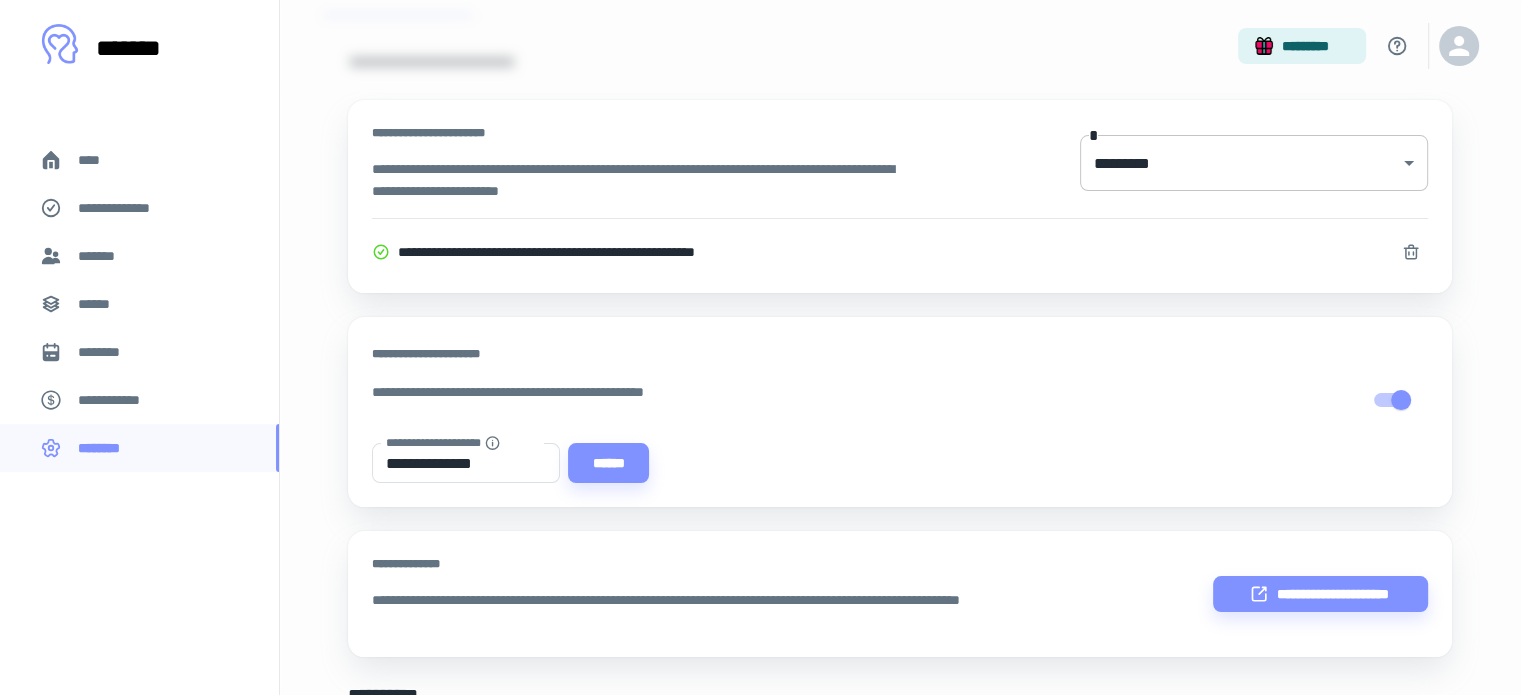 click on "**********" at bounding box center [760, 147] 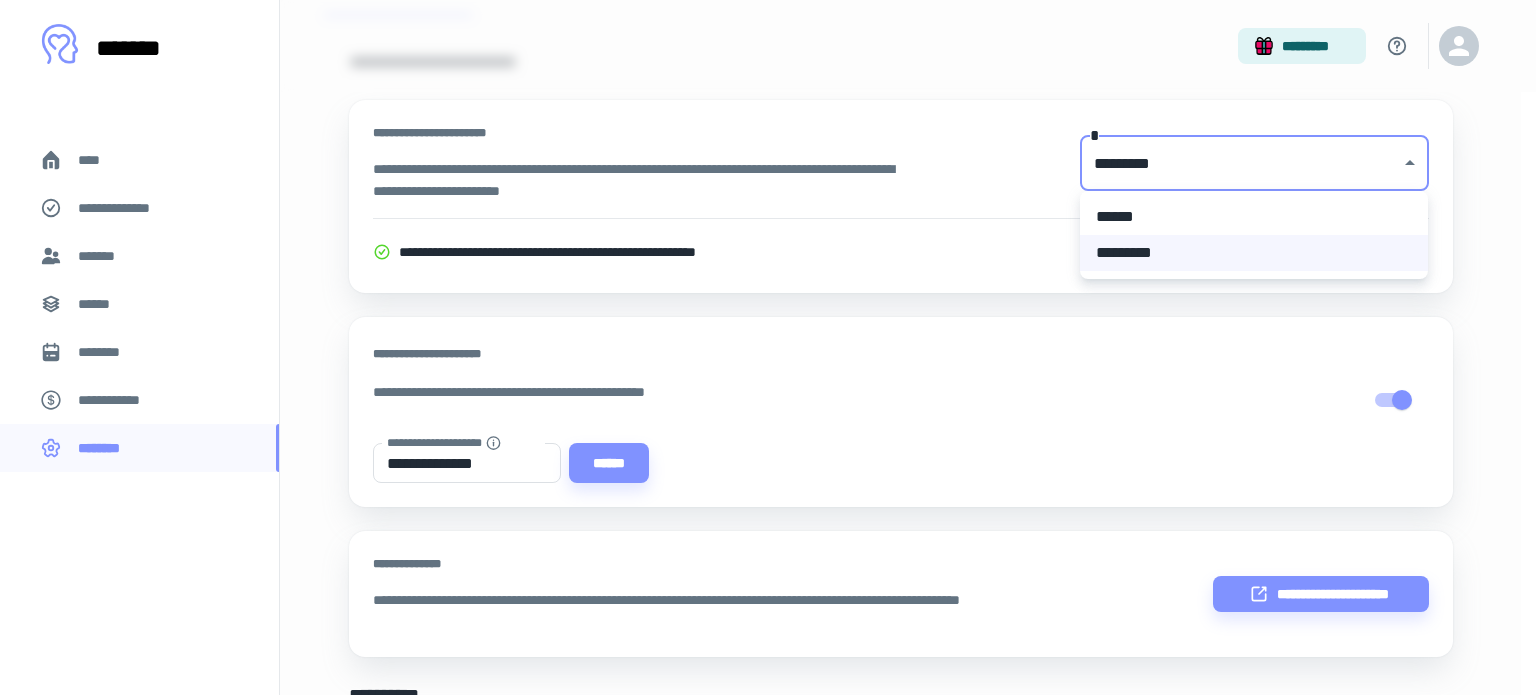 click on "*********" at bounding box center [1254, 253] 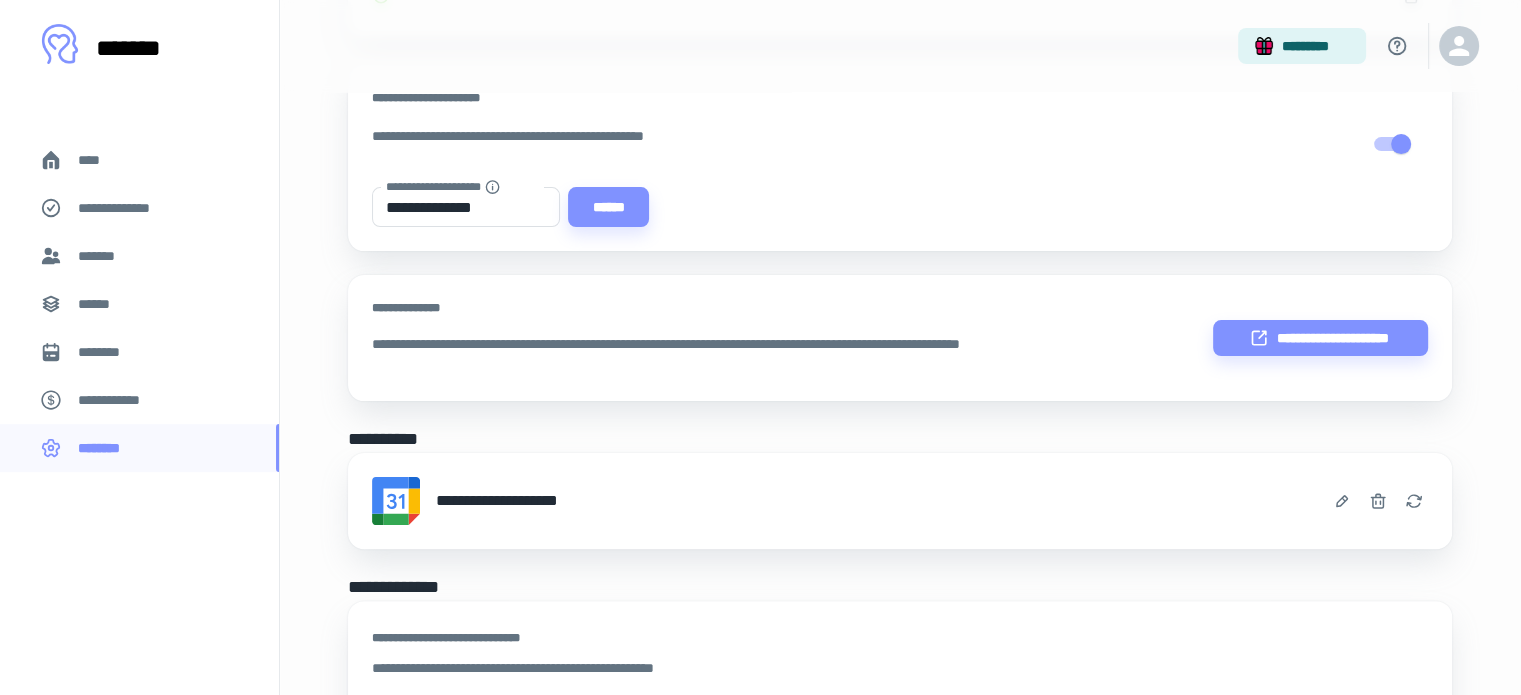 scroll, scrollTop: 600, scrollLeft: 0, axis: vertical 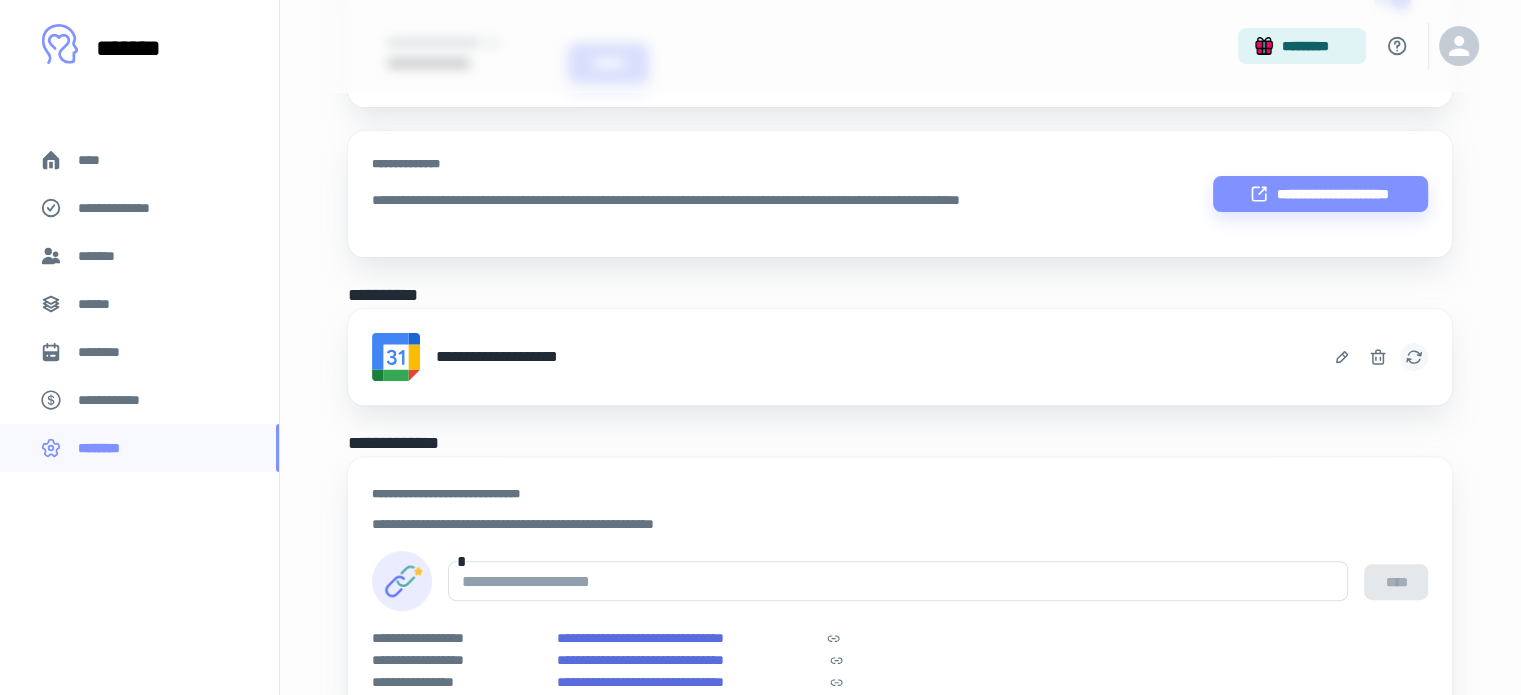 click 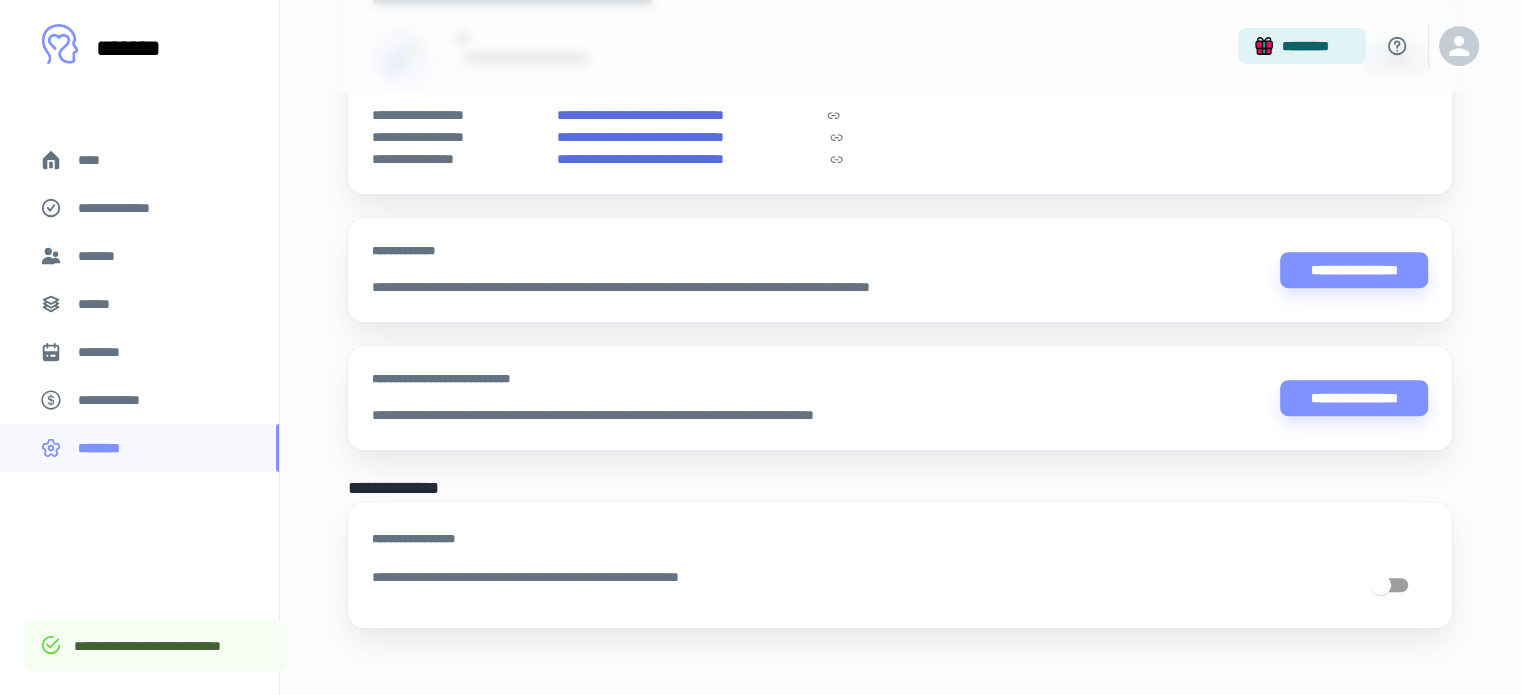 scroll, scrollTop: 1136, scrollLeft: 0, axis: vertical 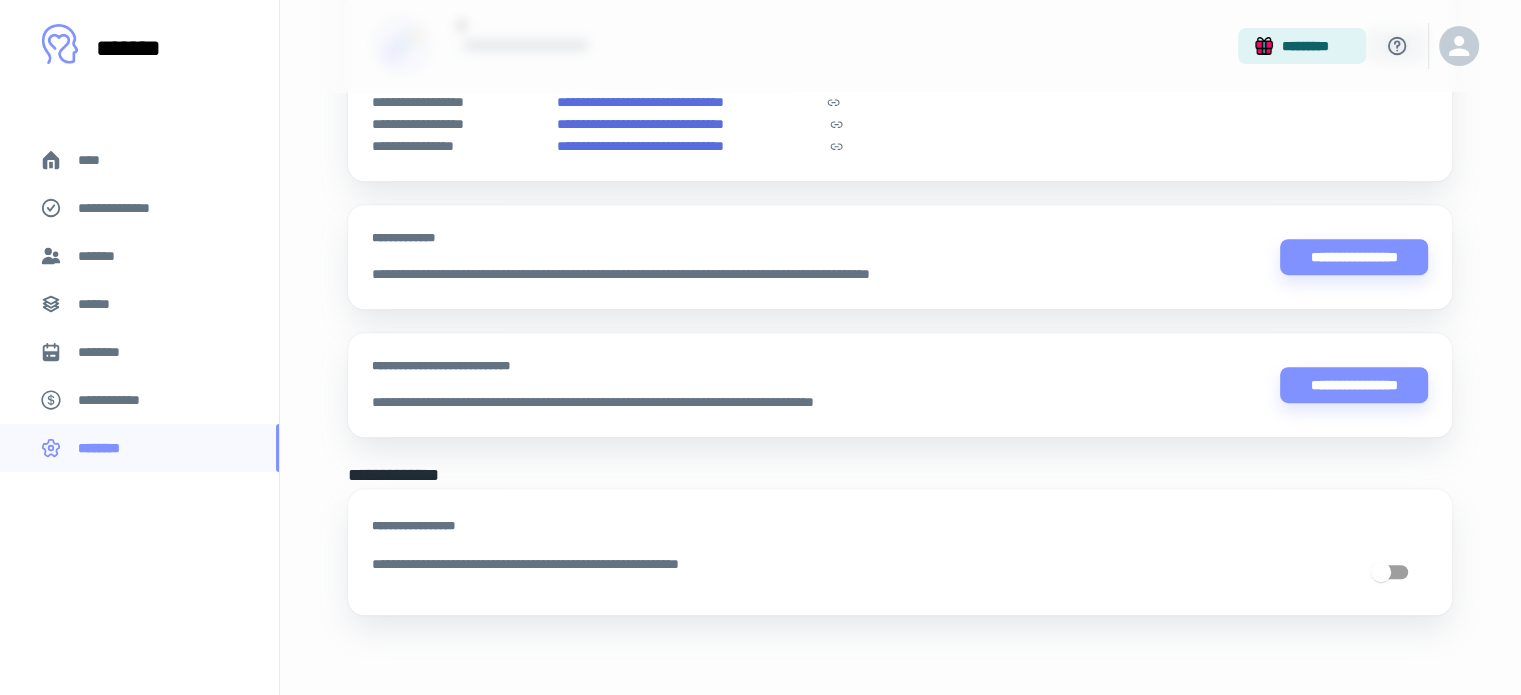 click on "****" at bounding box center [139, 160] 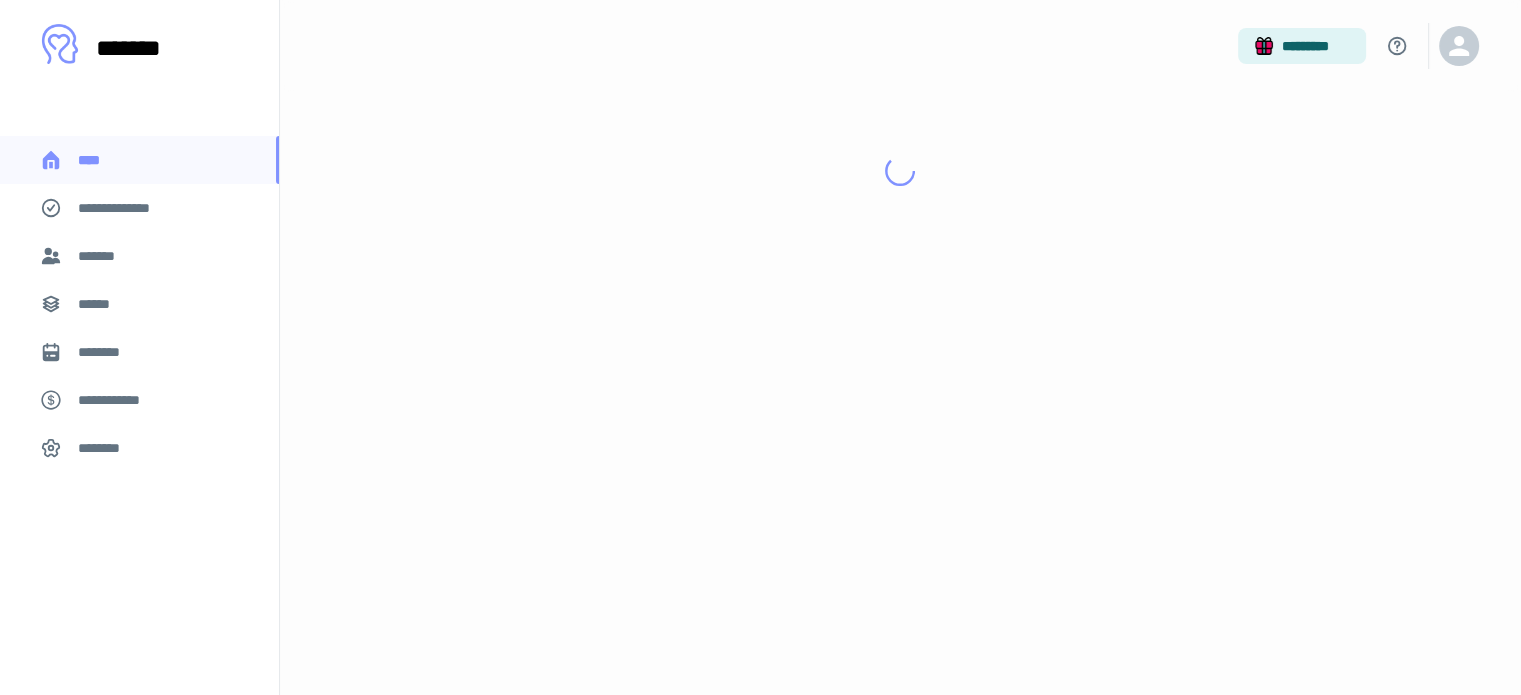 scroll, scrollTop: 0, scrollLeft: 0, axis: both 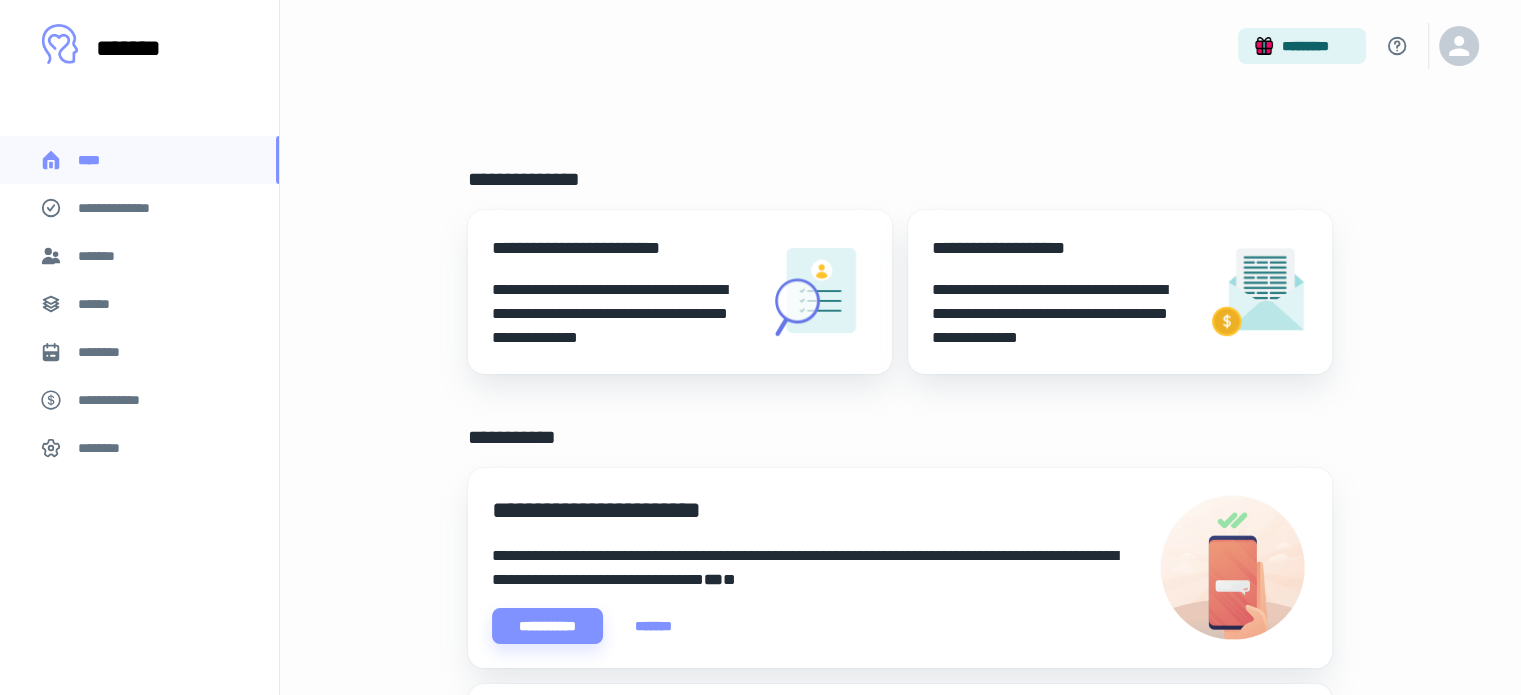 click on "*******" at bounding box center (149, 48) 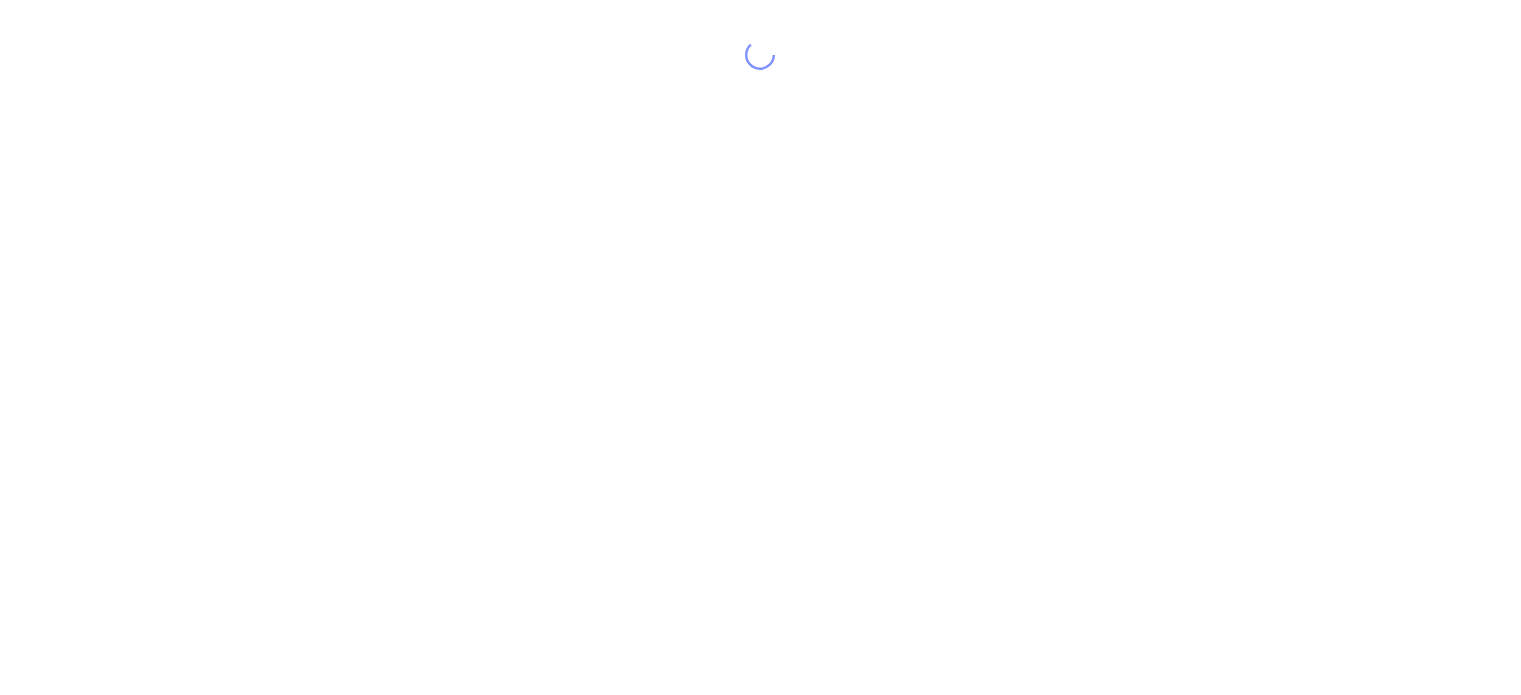 scroll, scrollTop: 0, scrollLeft: 0, axis: both 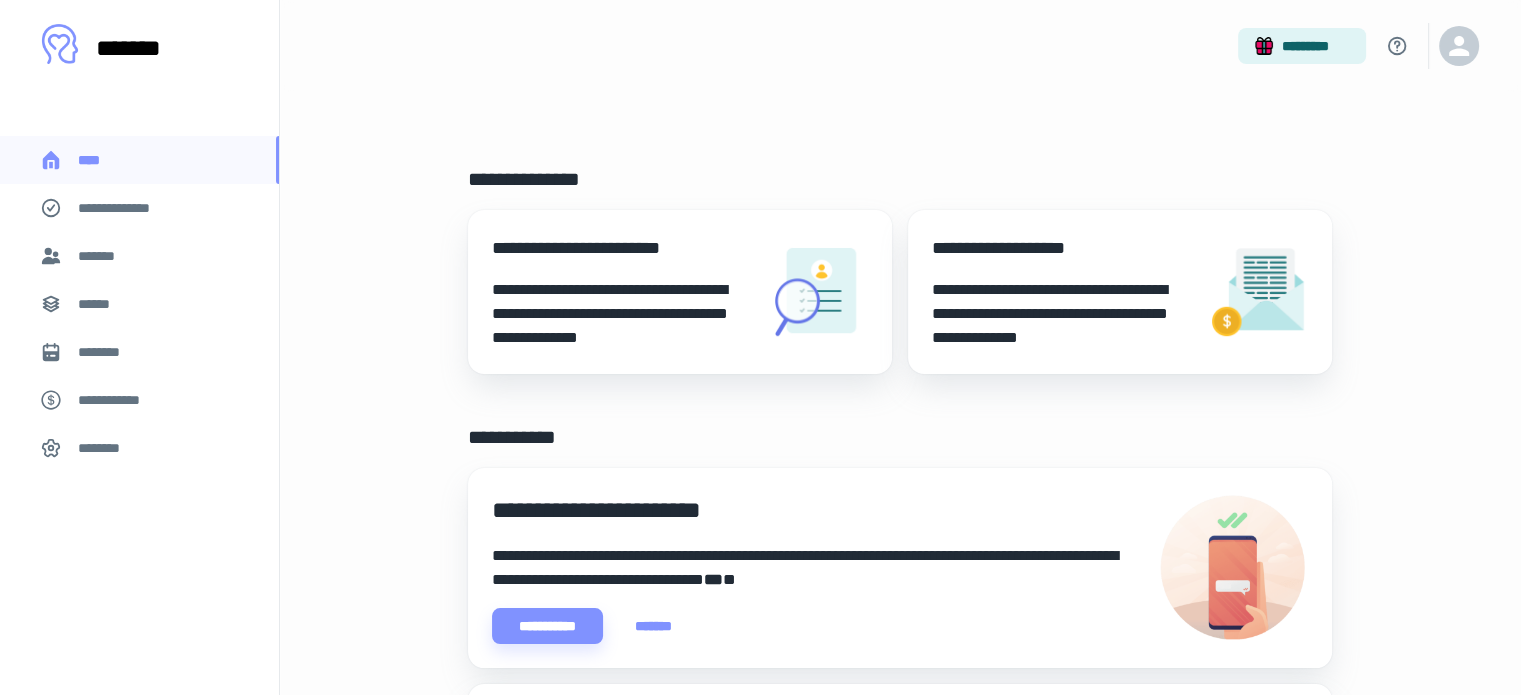 drag, startPoint x: 126, startPoint y: 255, endPoint x: 248, endPoint y: 270, distance: 122.91867 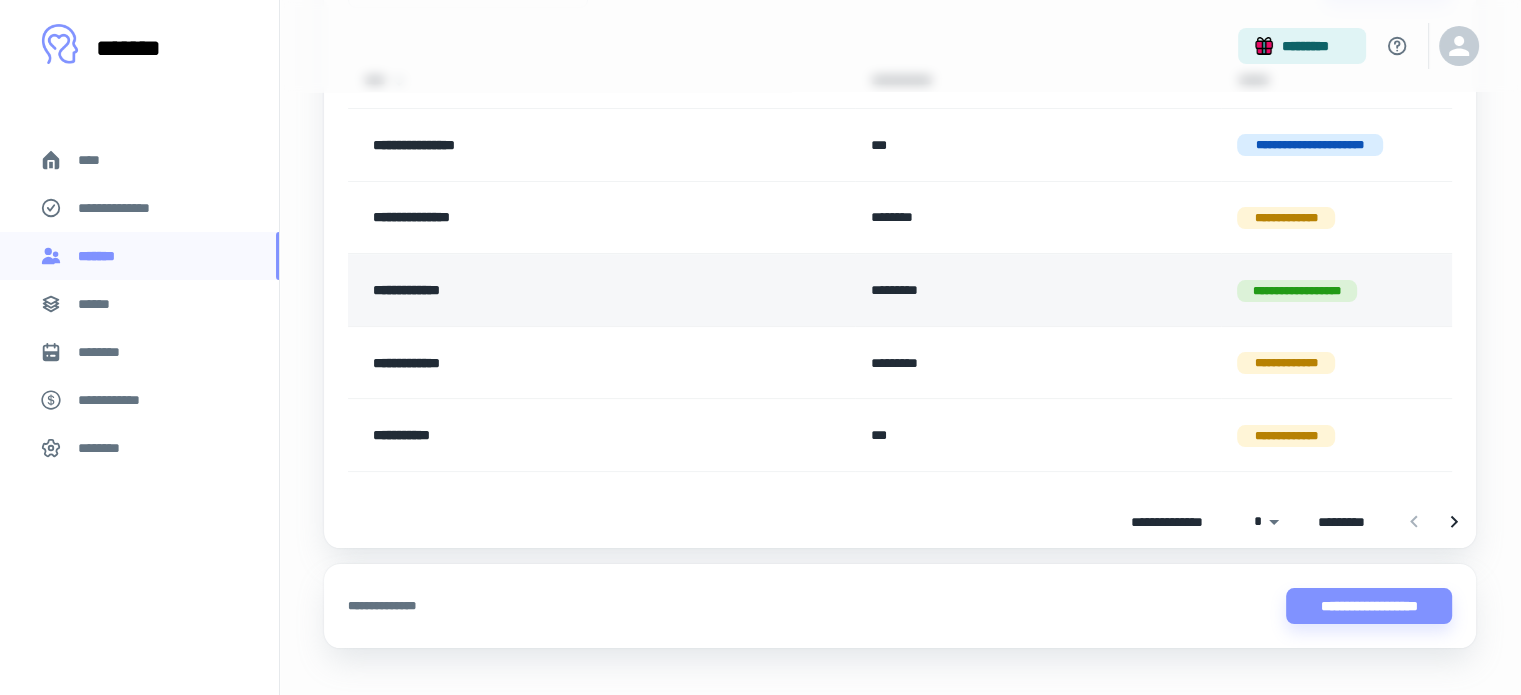scroll, scrollTop: 292, scrollLeft: 0, axis: vertical 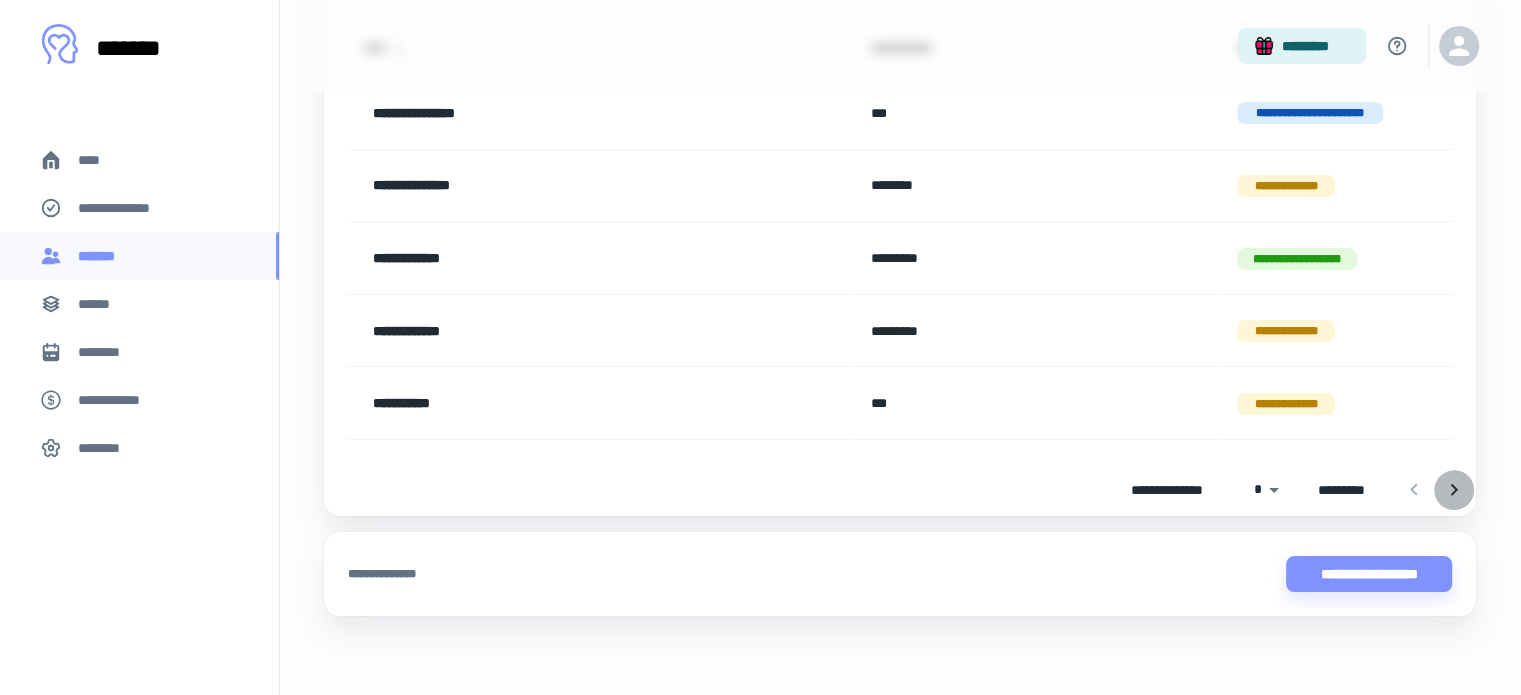 click 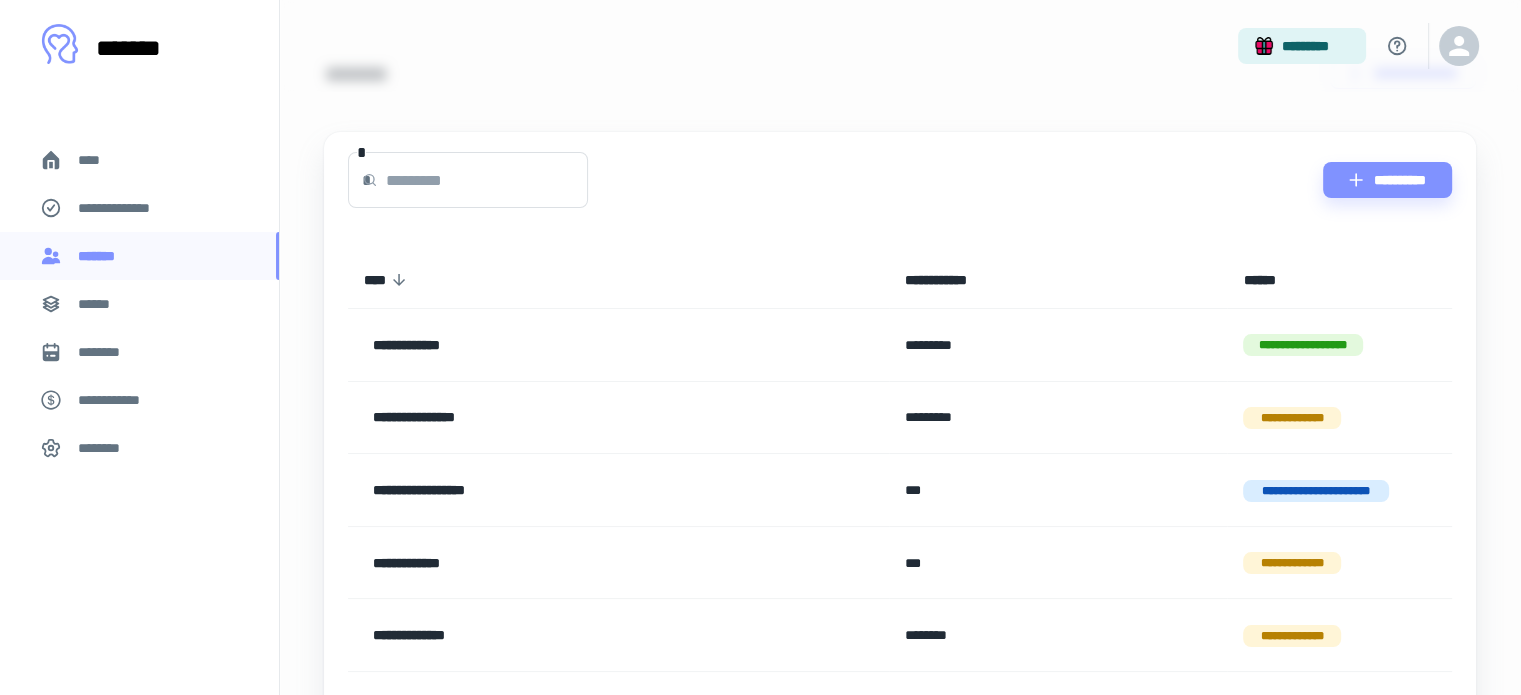 scroll, scrollTop: 0, scrollLeft: 0, axis: both 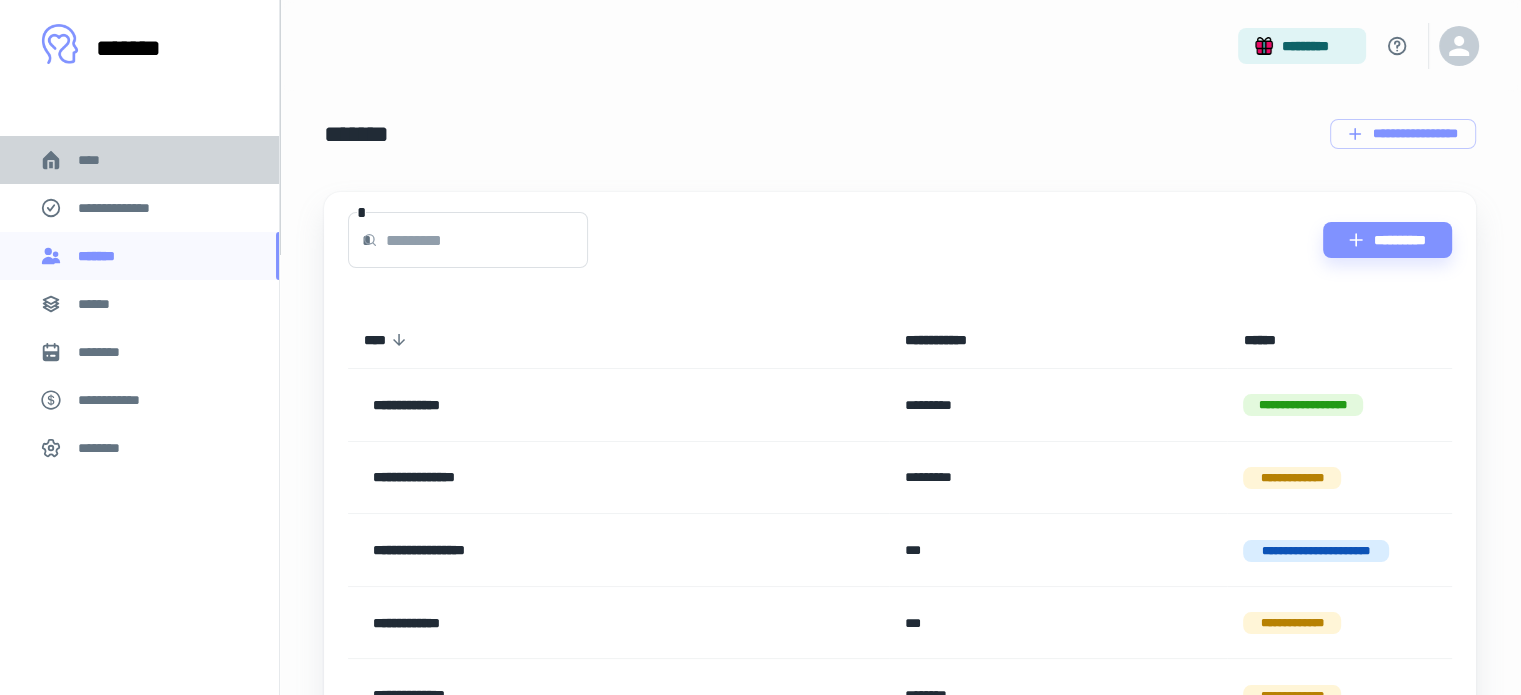 click on "****" at bounding box center (97, 160) 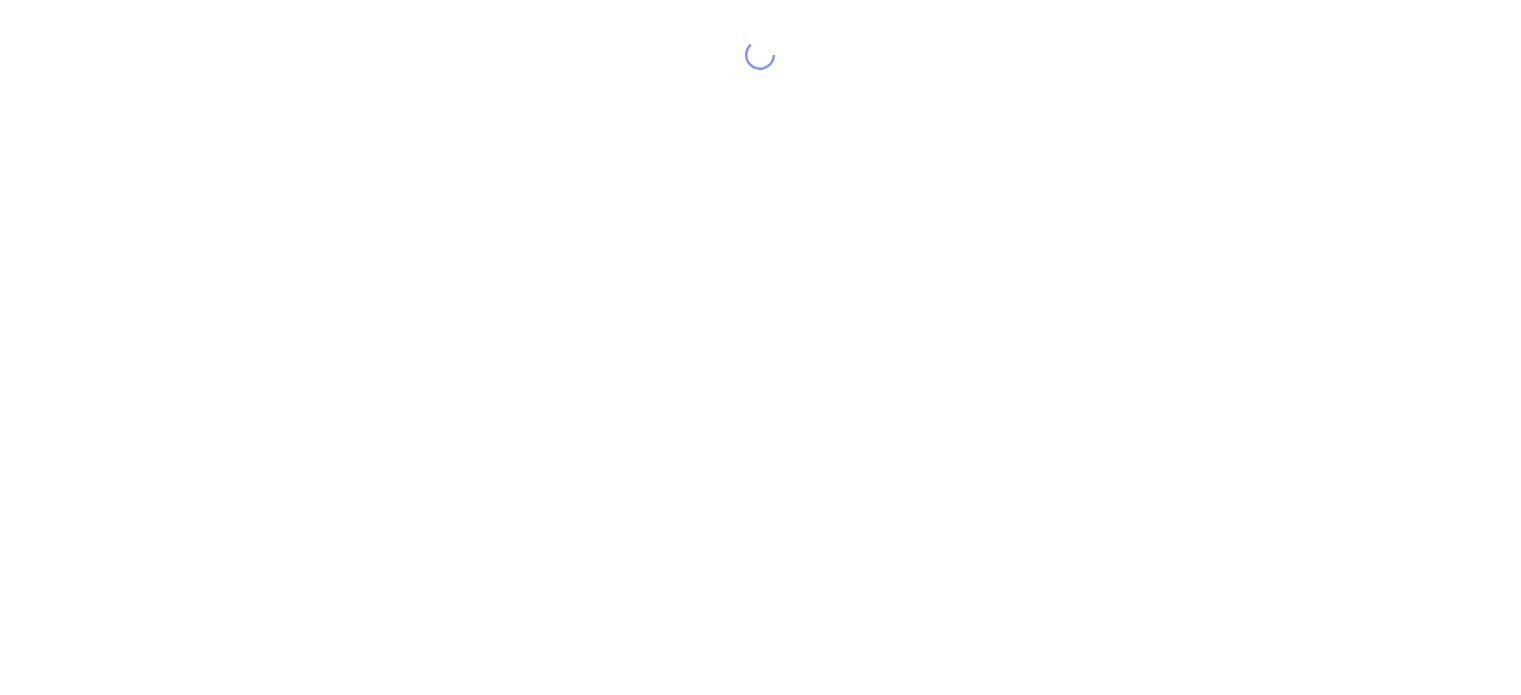 scroll, scrollTop: 0, scrollLeft: 0, axis: both 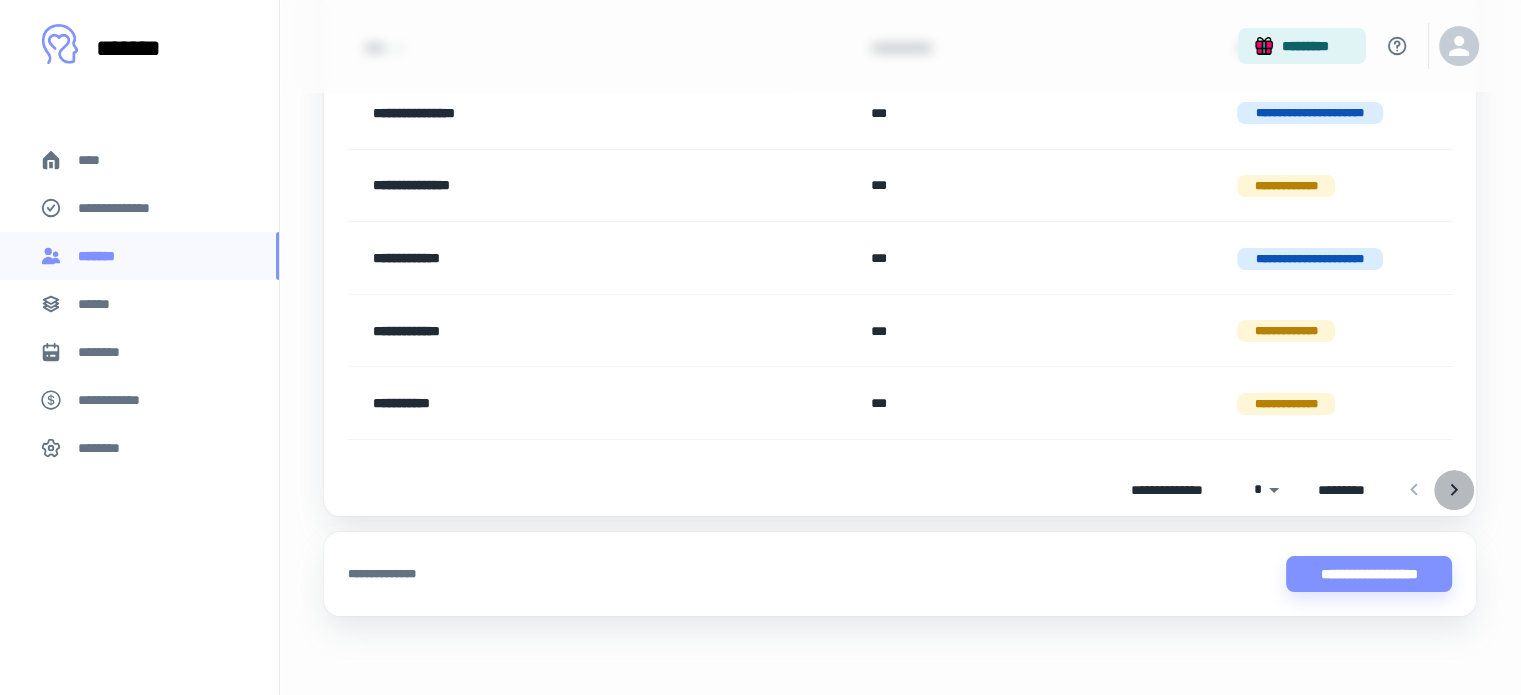 click 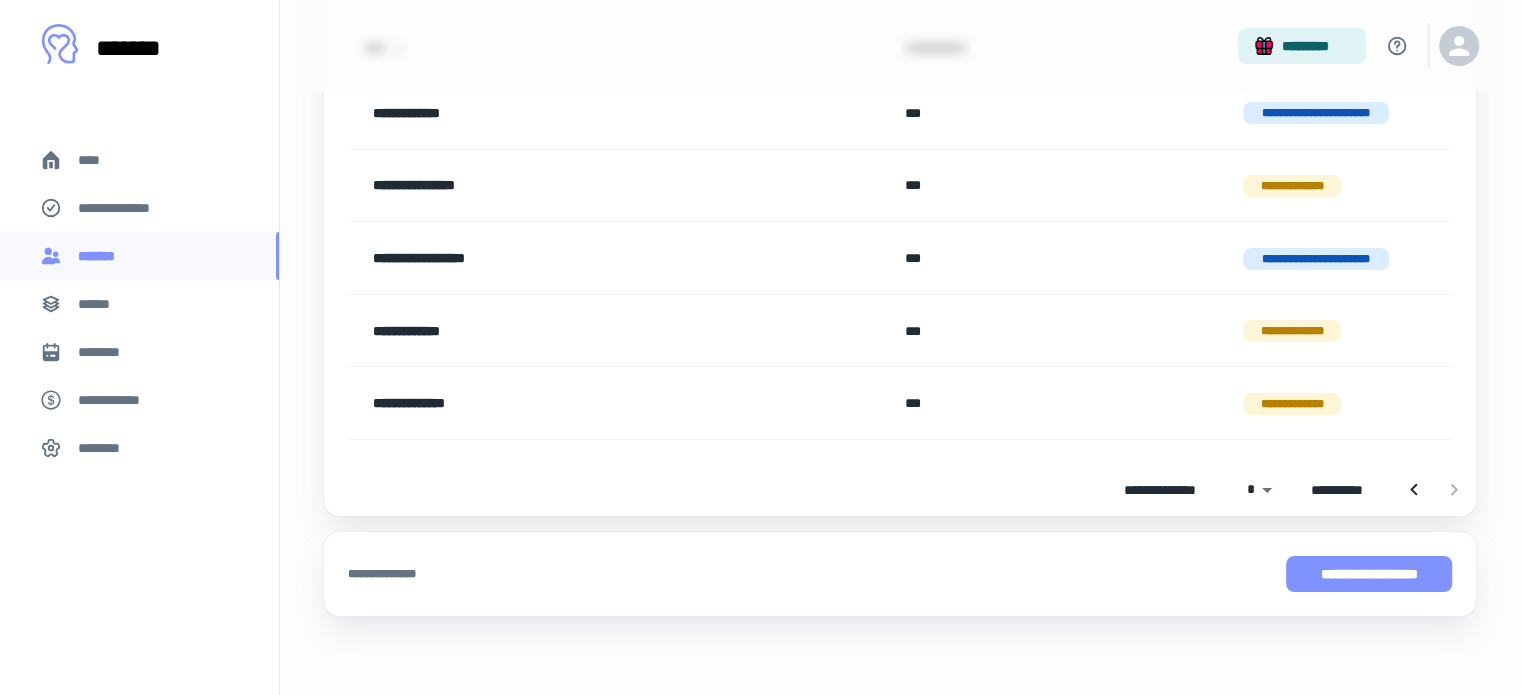 click on "**********" at bounding box center [1369, 574] 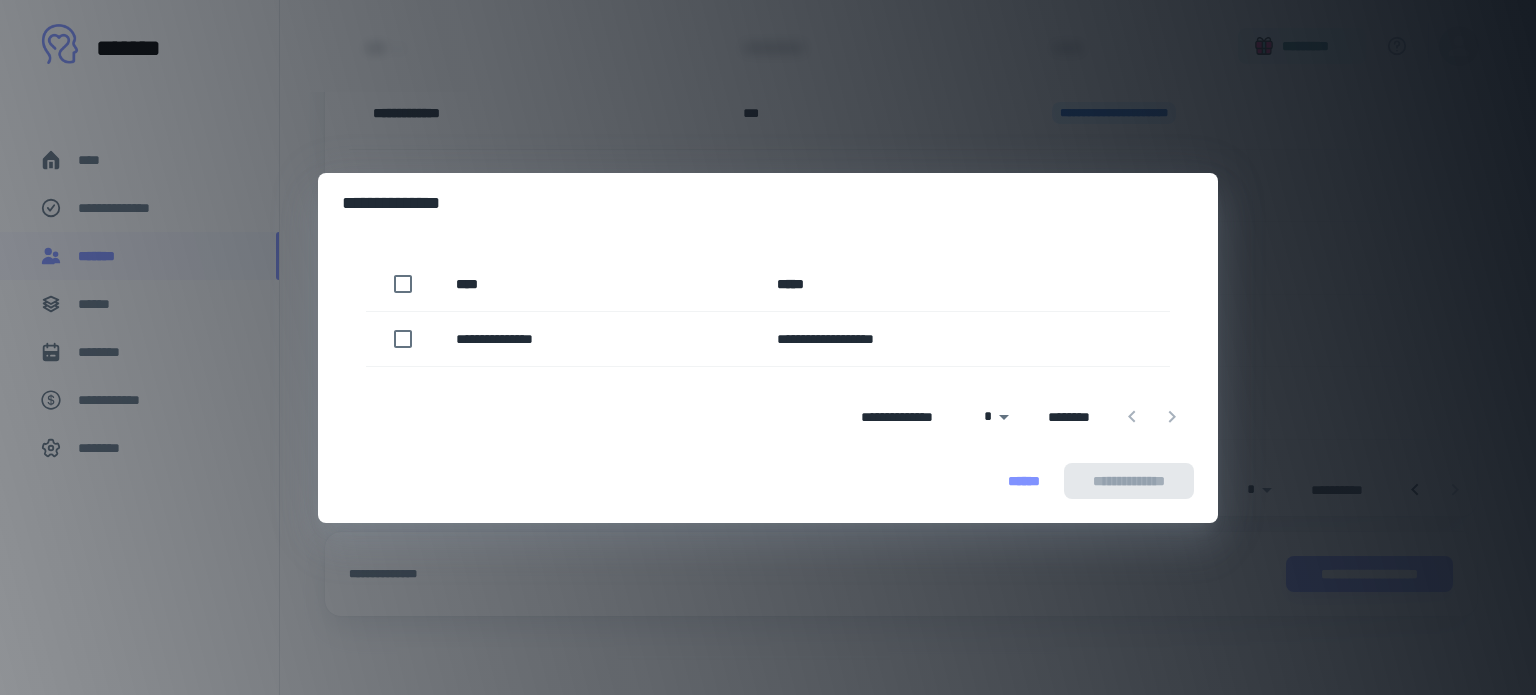 click on "******" at bounding box center (1024, 481) 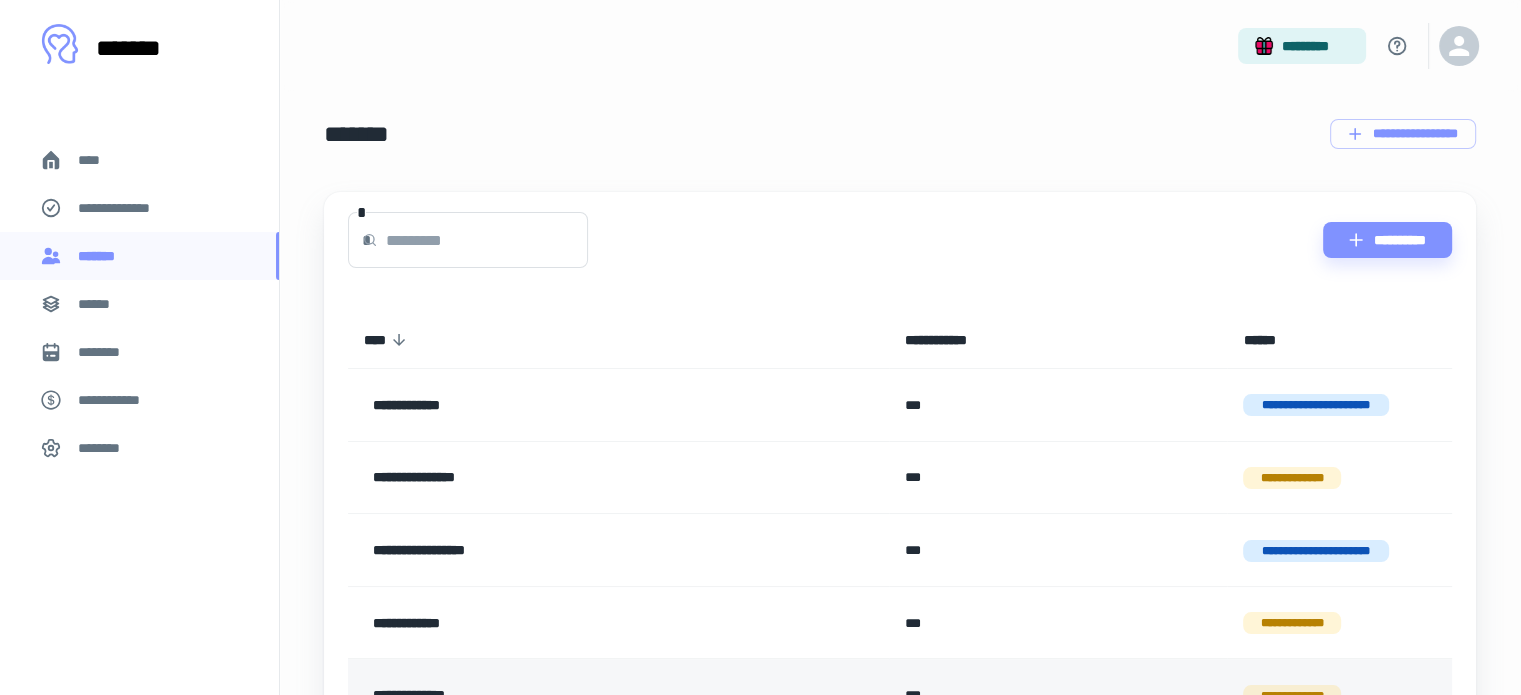 scroll, scrollTop: 0, scrollLeft: 0, axis: both 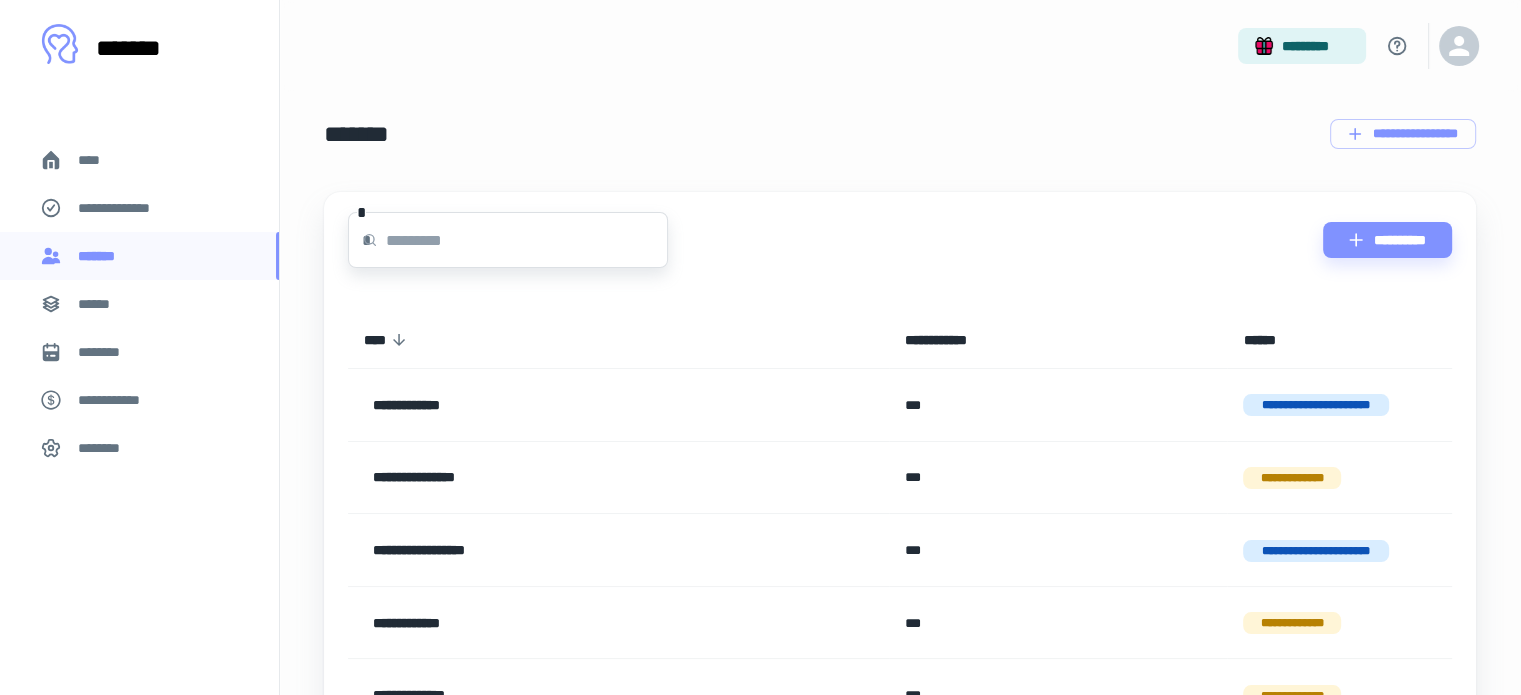 click at bounding box center (527, 240) 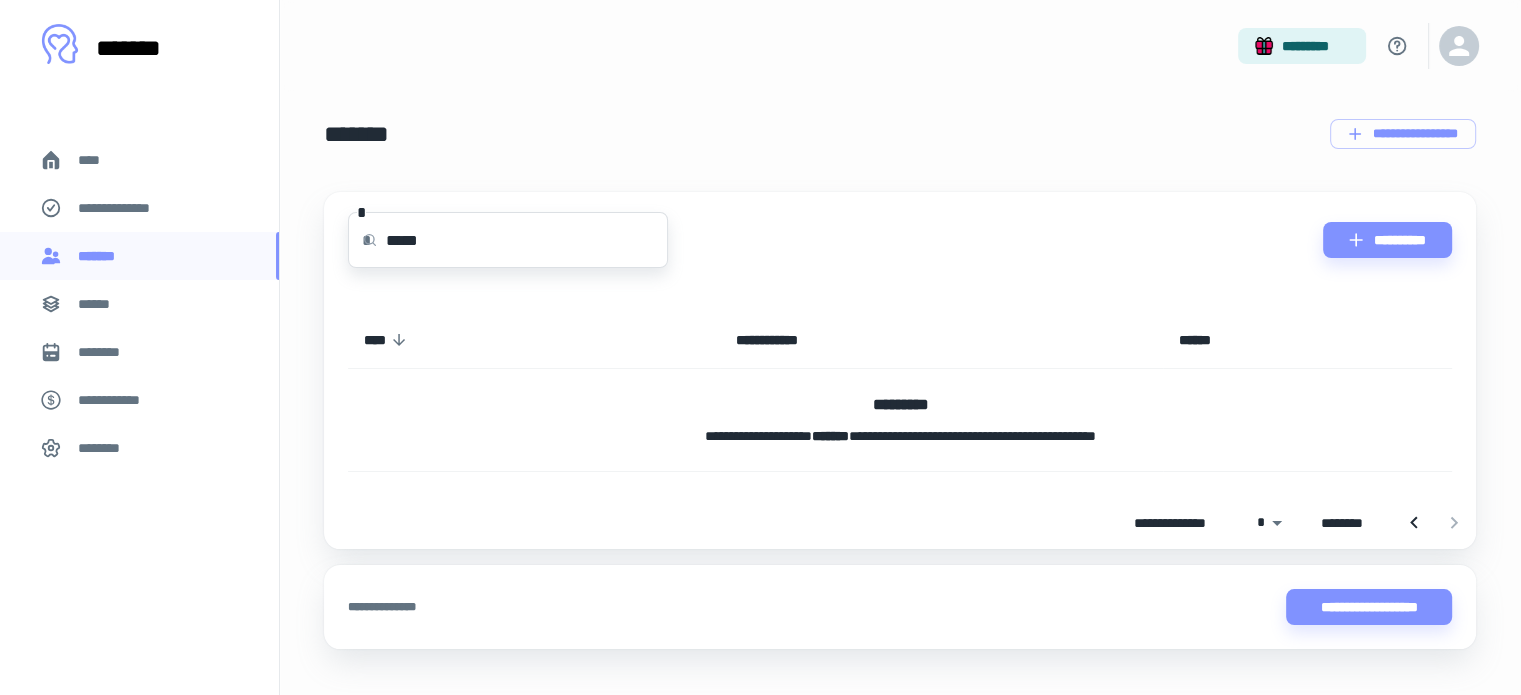 type on "*****" 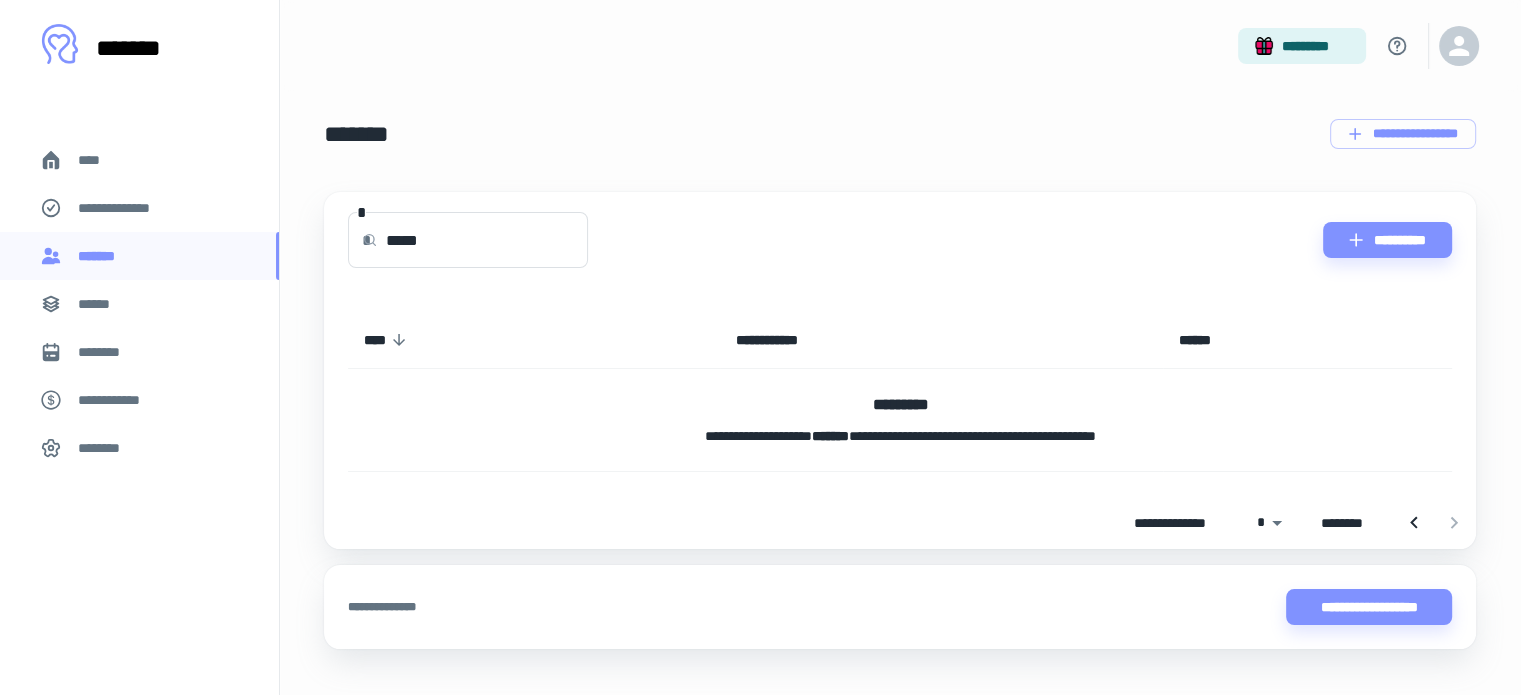 click on "****" at bounding box center (139, 160) 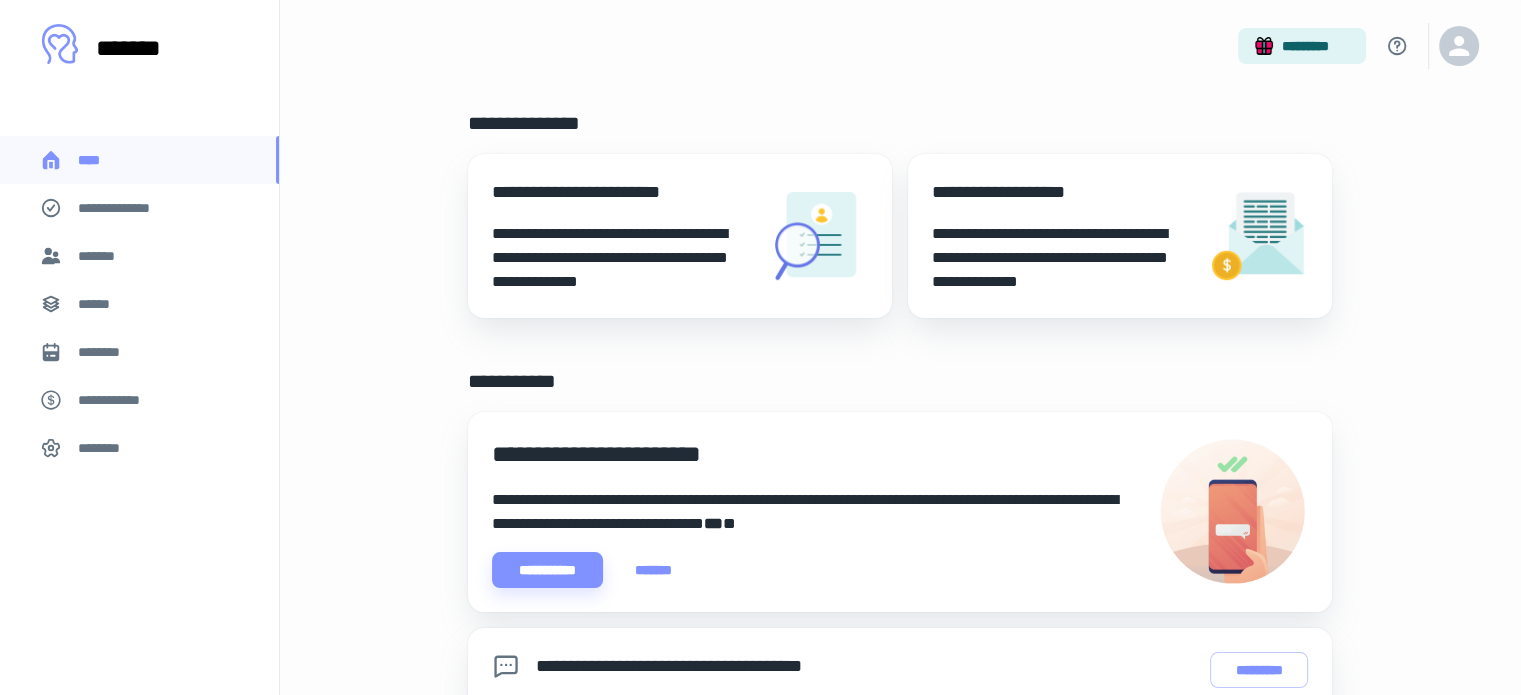 scroll, scrollTop: 0, scrollLeft: 0, axis: both 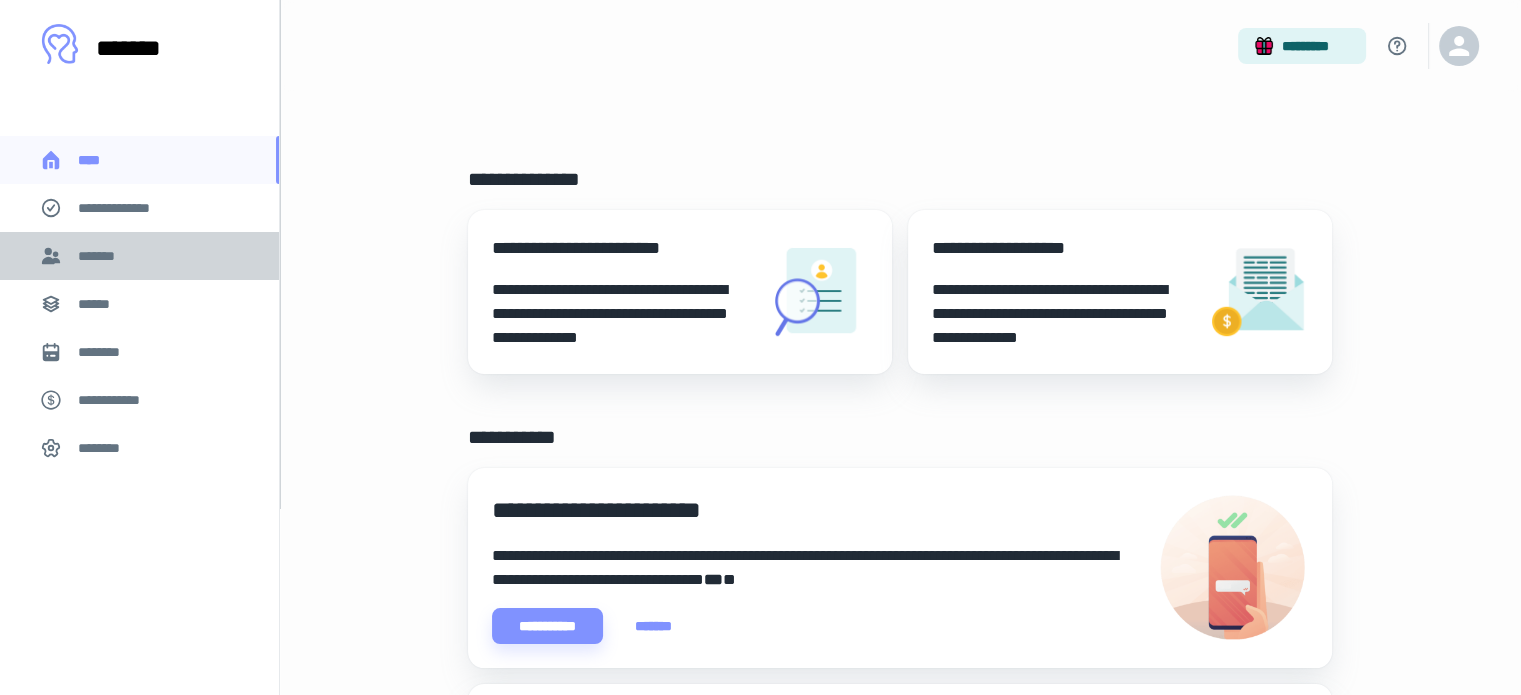 click on "*******" at bounding box center [101, 256] 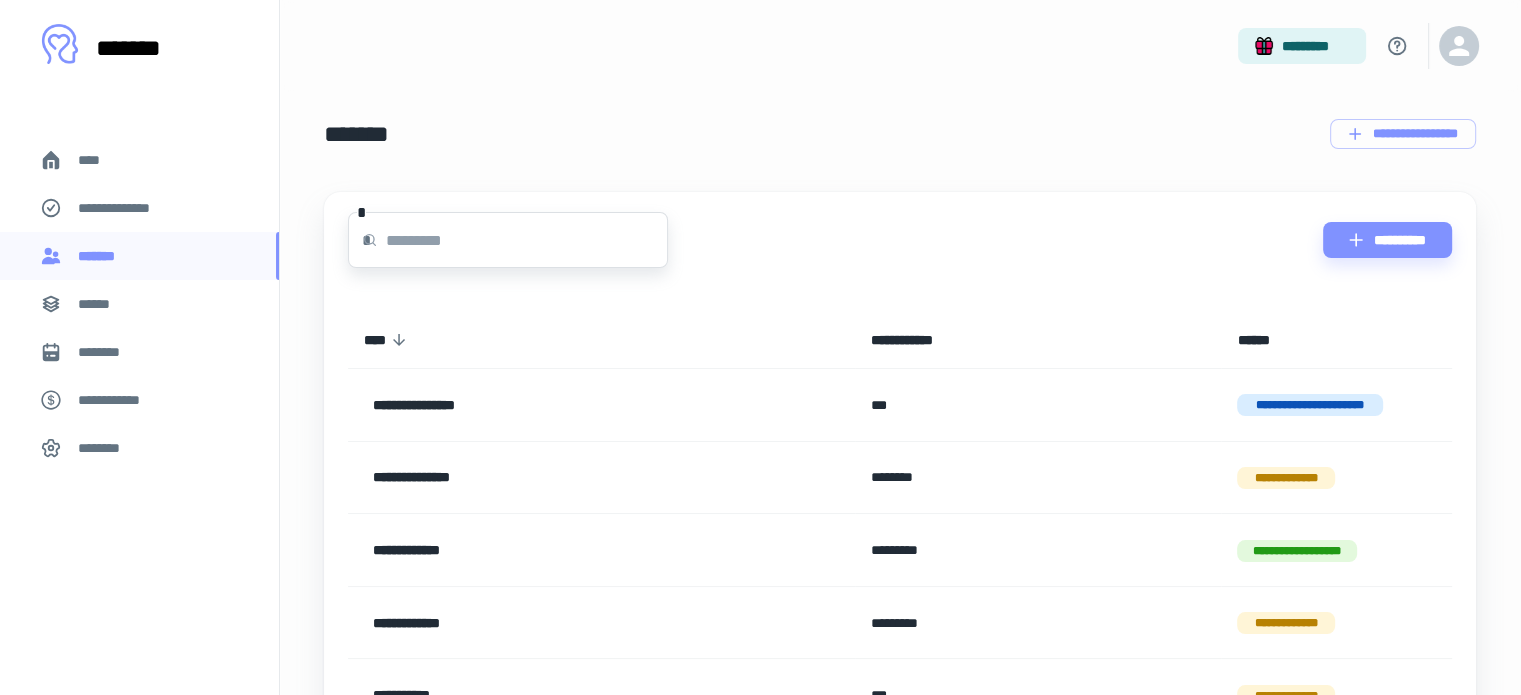 click at bounding box center [527, 240] 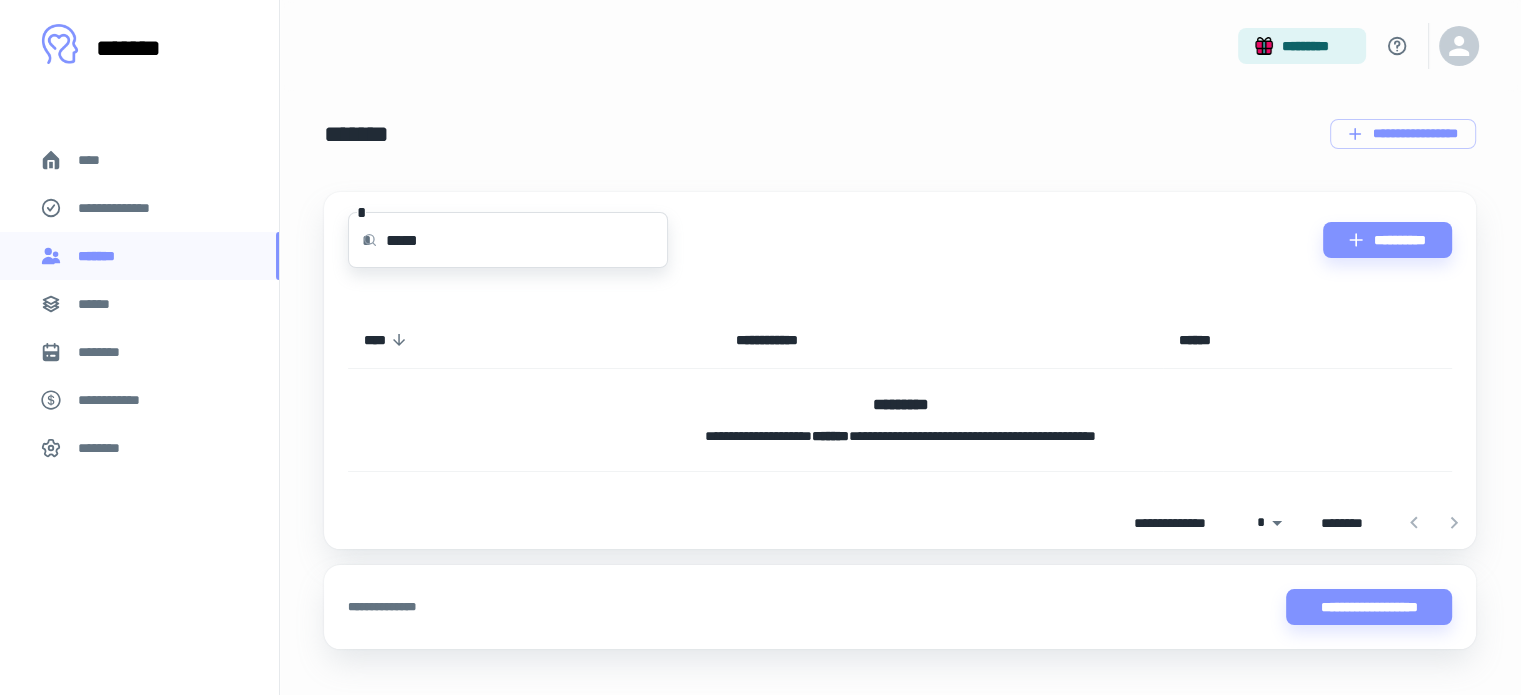 type on "*****" 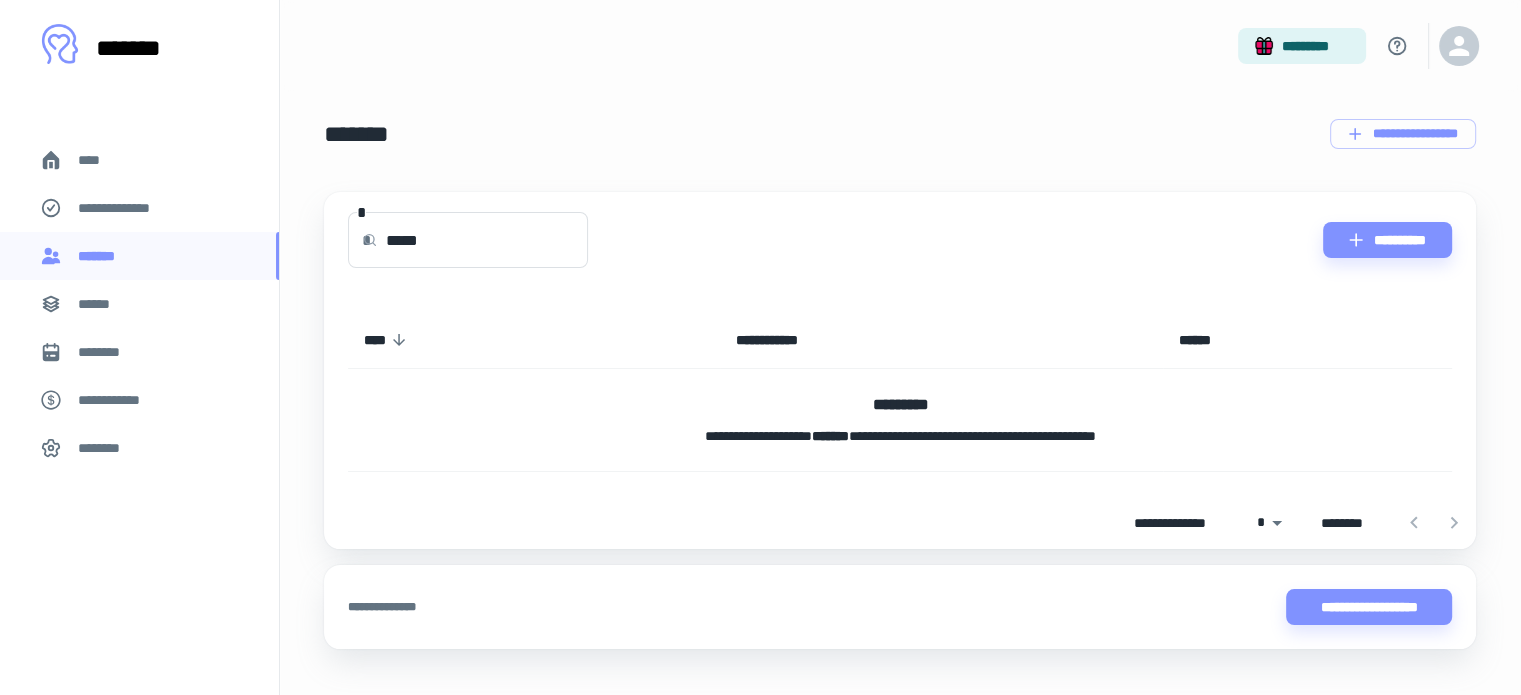 drag, startPoint x: 96, startPoint y: 303, endPoint x: 140, endPoint y: 299, distance: 44.181442 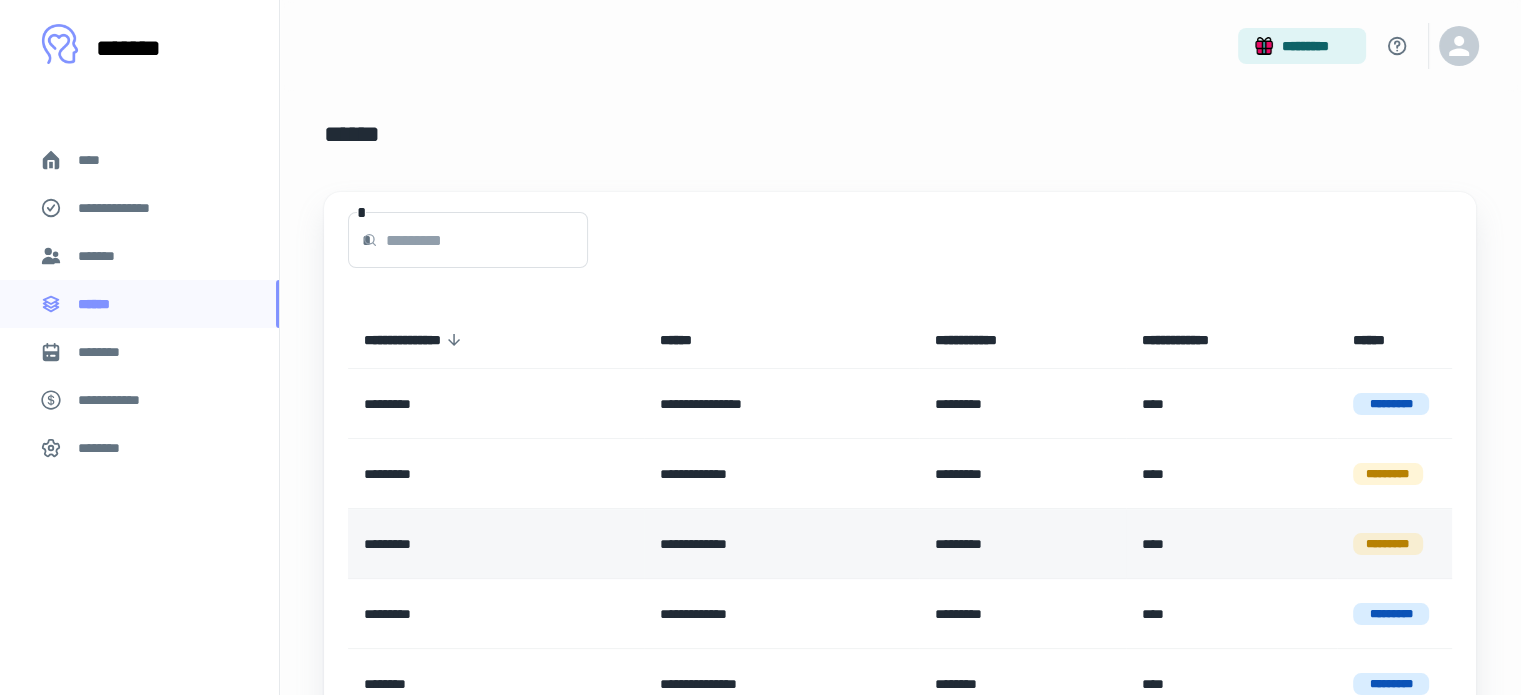 click on "**********" at bounding box center (781, 544) 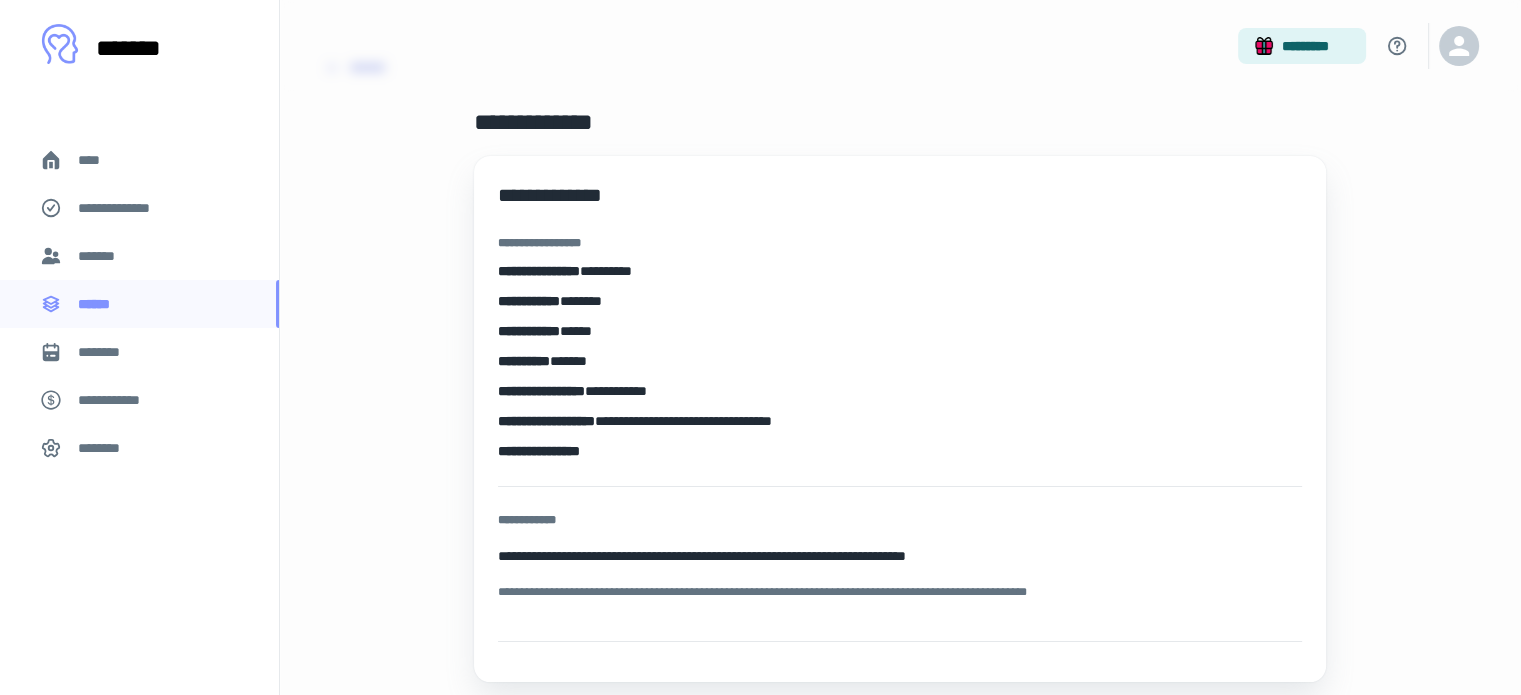 scroll, scrollTop: 0, scrollLeft: 0, axis: both 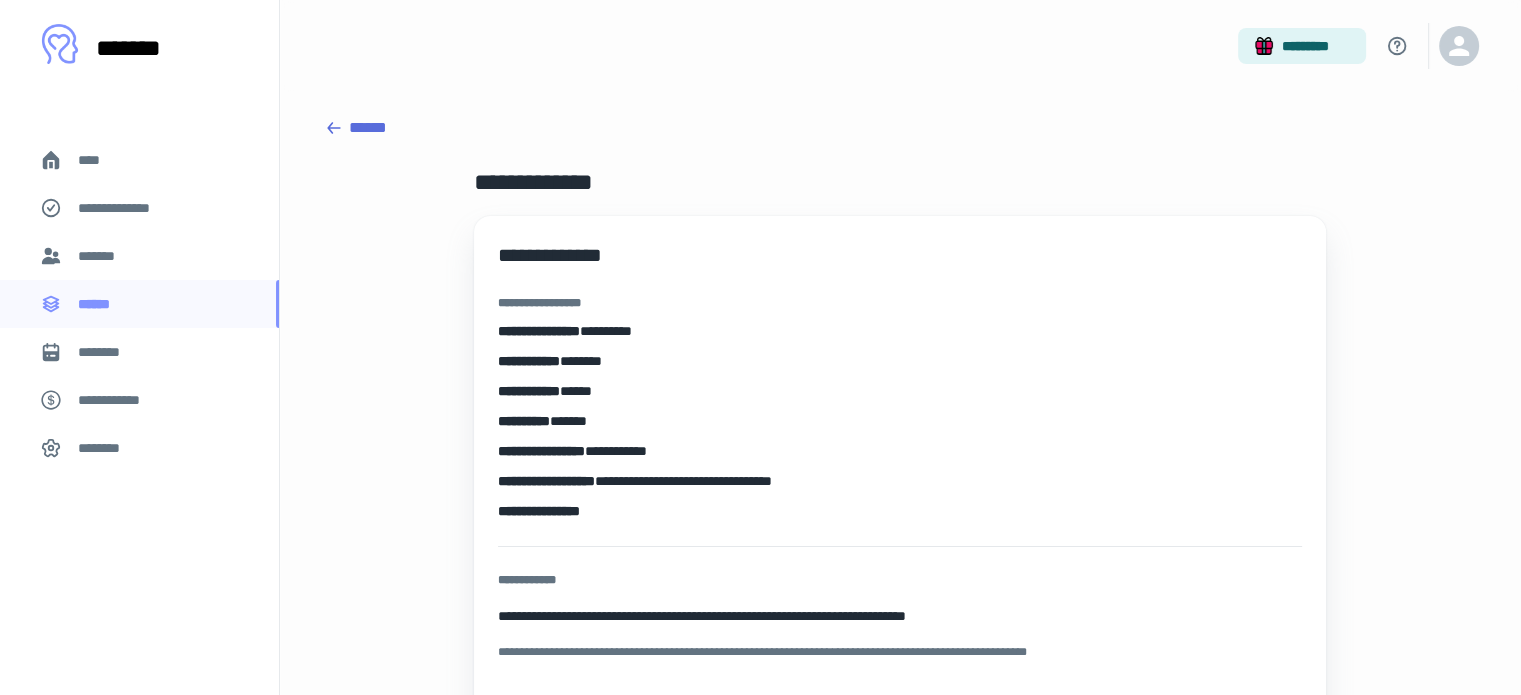 click on "******" at bounding box center (900, 128) 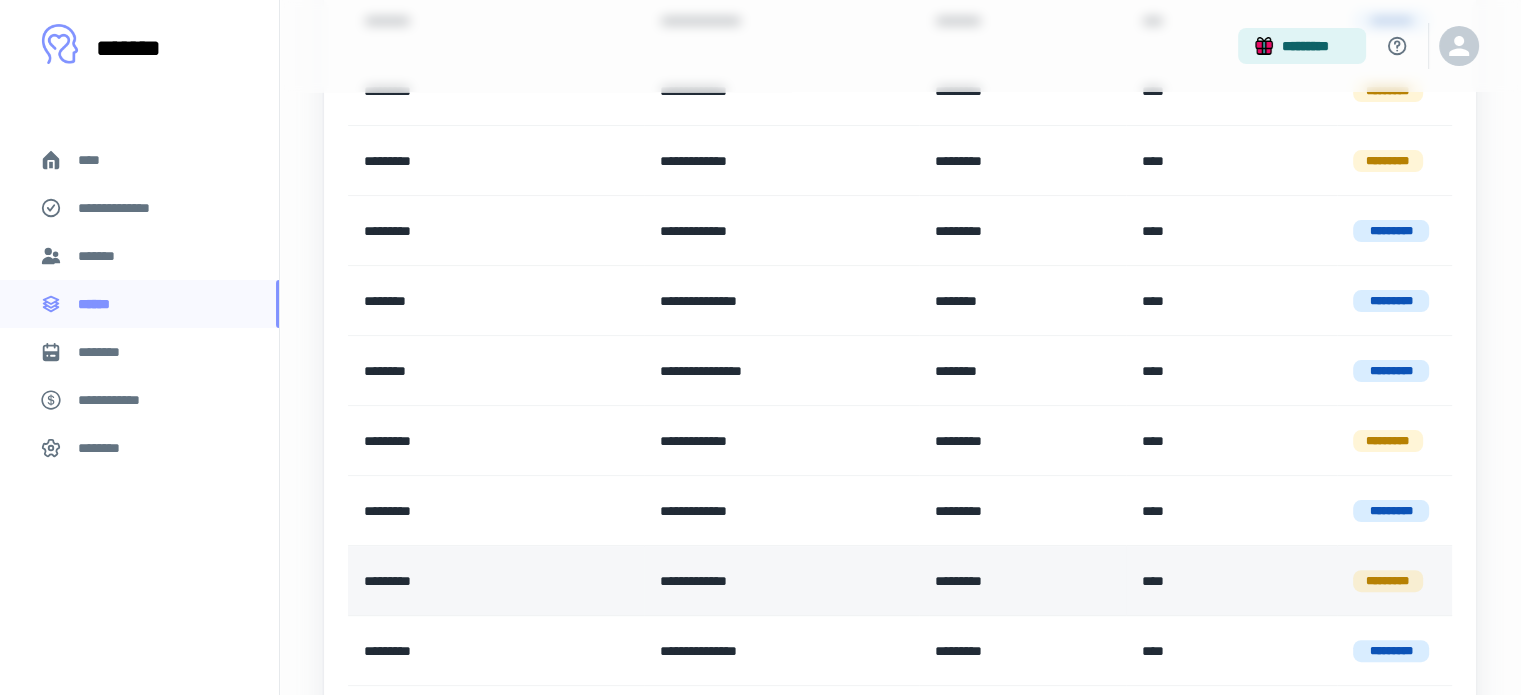 scroll, scrollTop: 500, scrollLeft: 0, axis: vertical 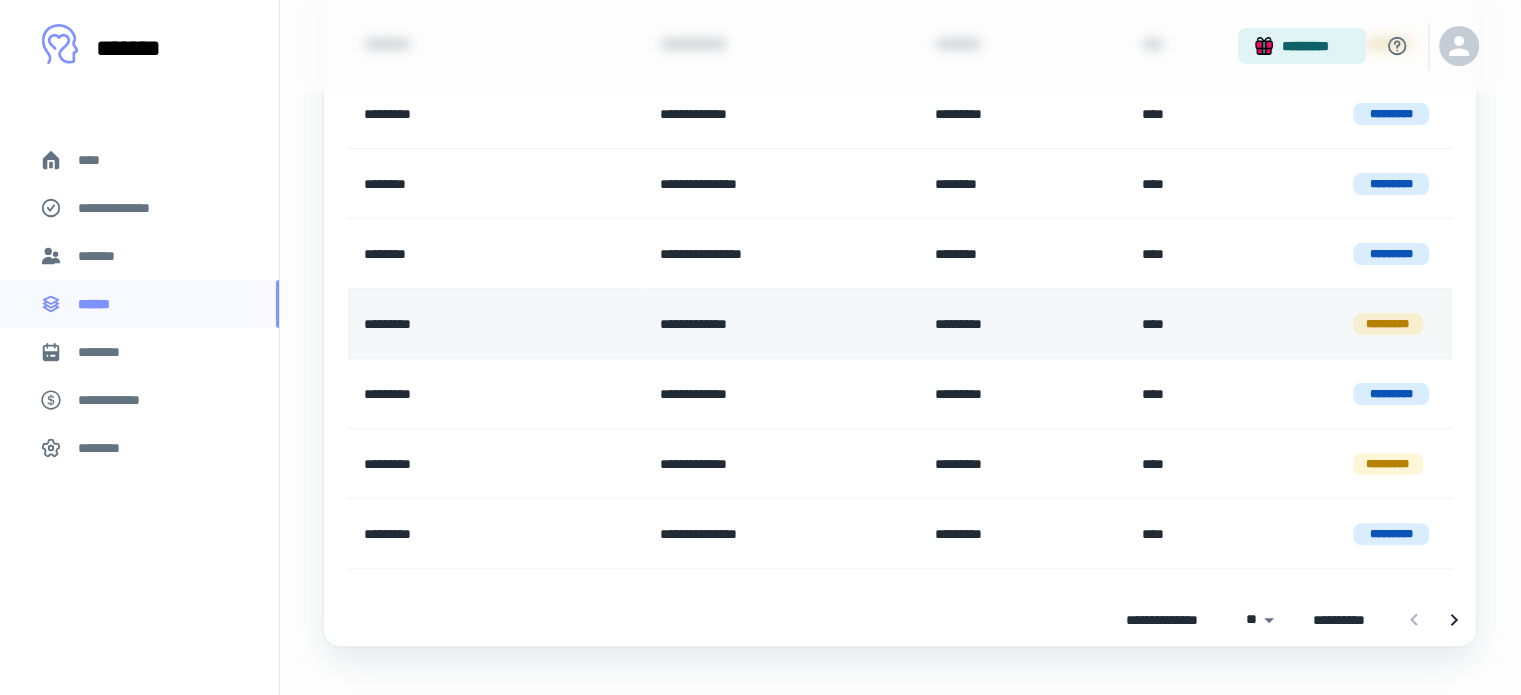 click on "**********" at bounding box center (781, 324) 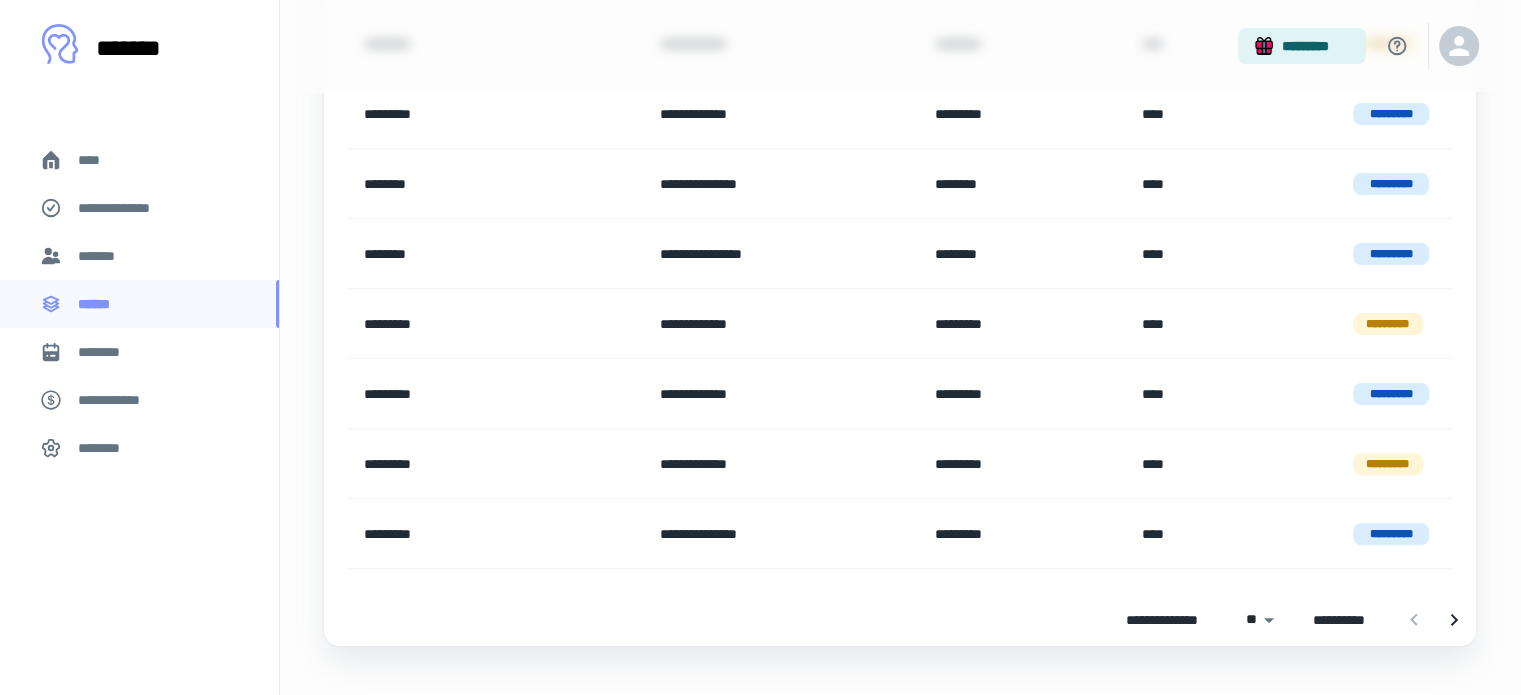 scroll, scrollTop: 0, scrollLeft: 0, axis: both 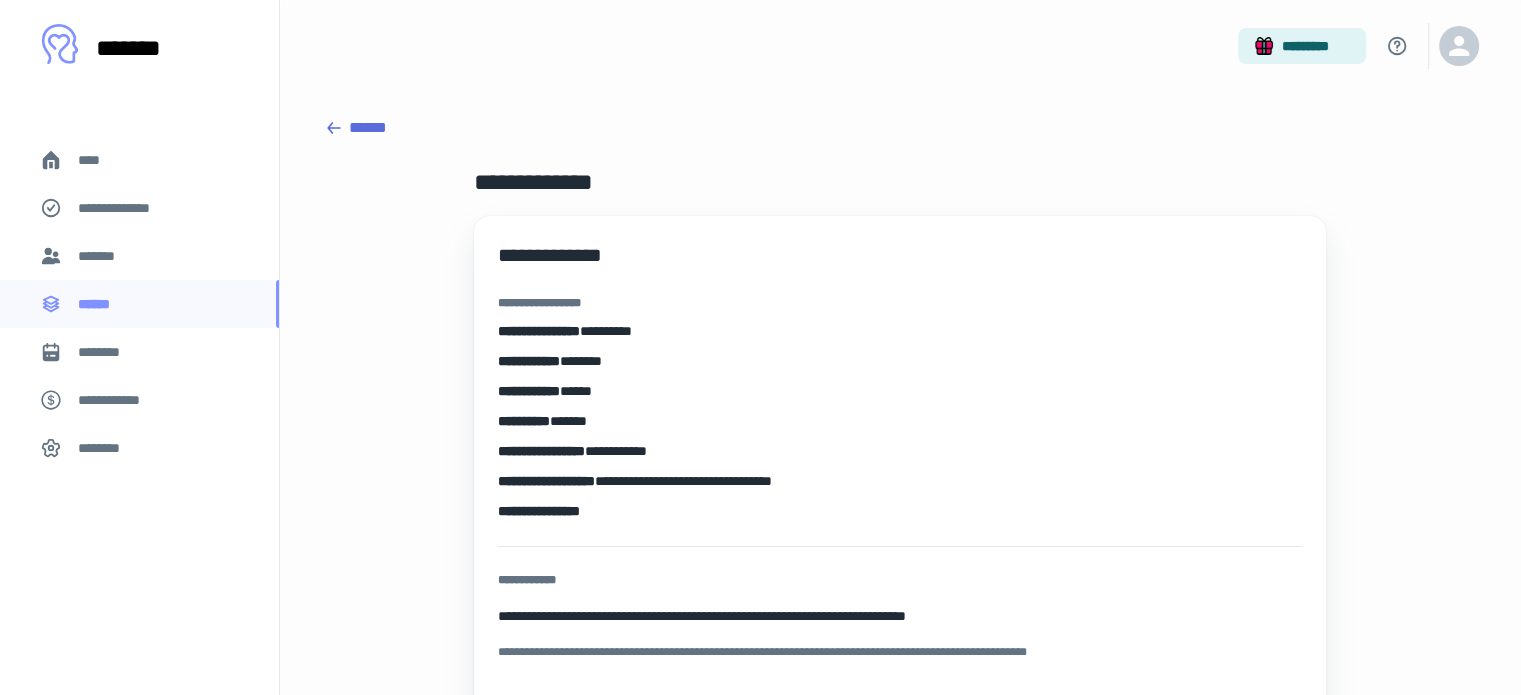 click on "******" at bounding box center [900, 128] 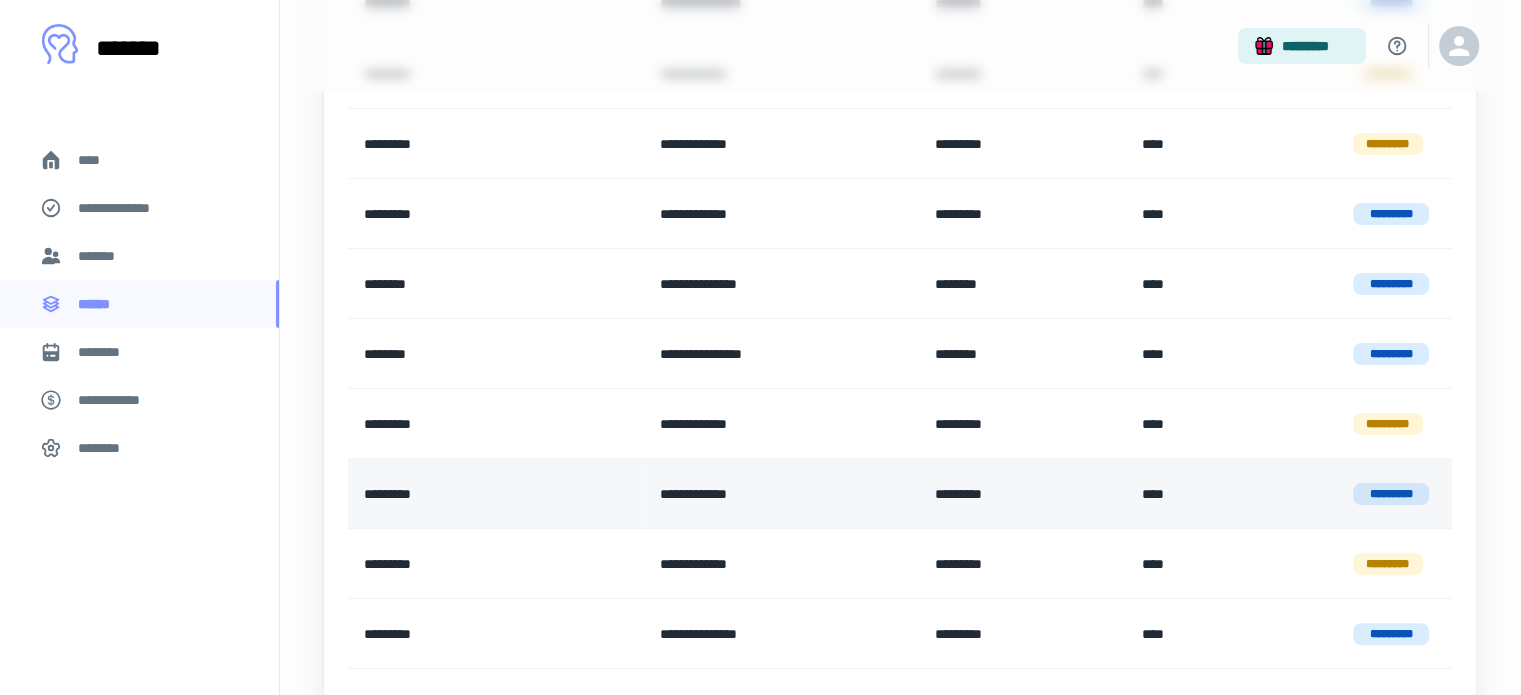 scroll, scrollTop: 500, scrollLeft: 0, axis: vertical 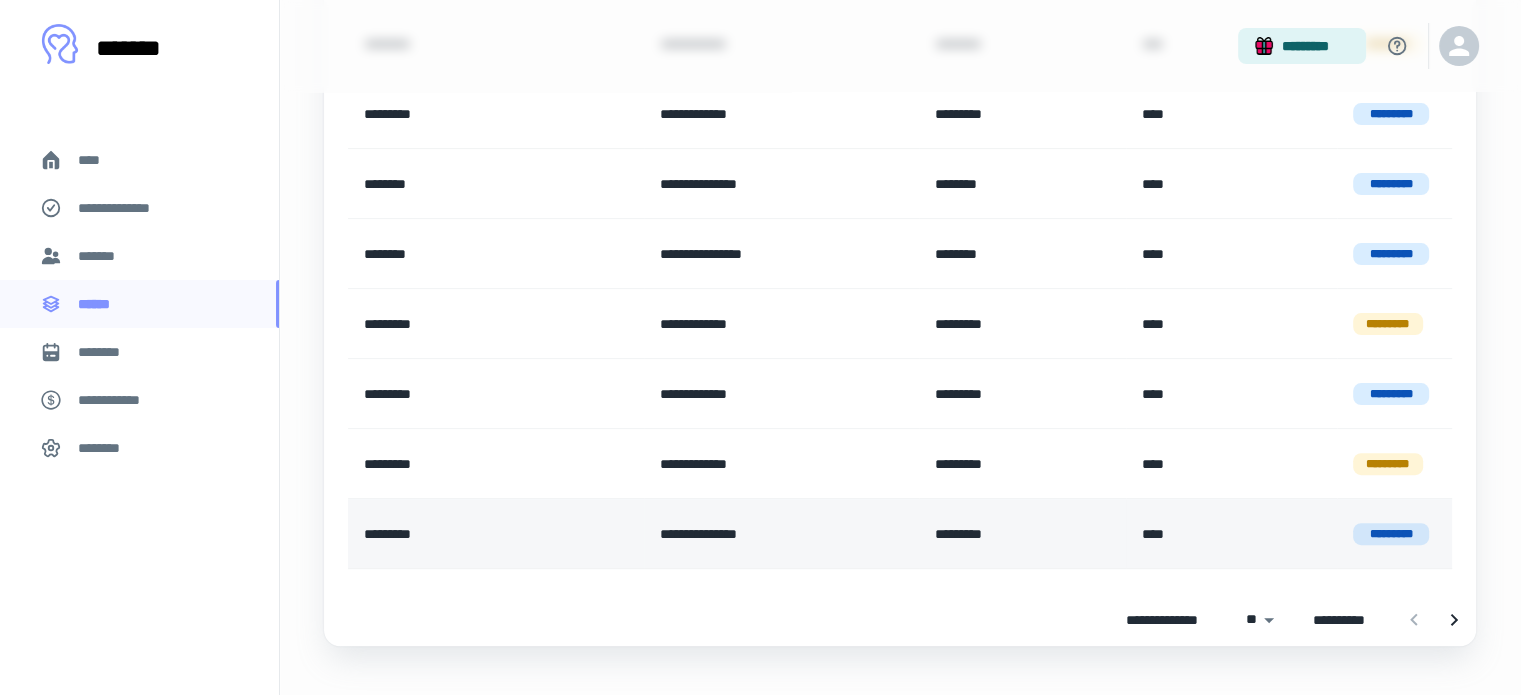 click on "*********" at bounding box center [1391, 534] 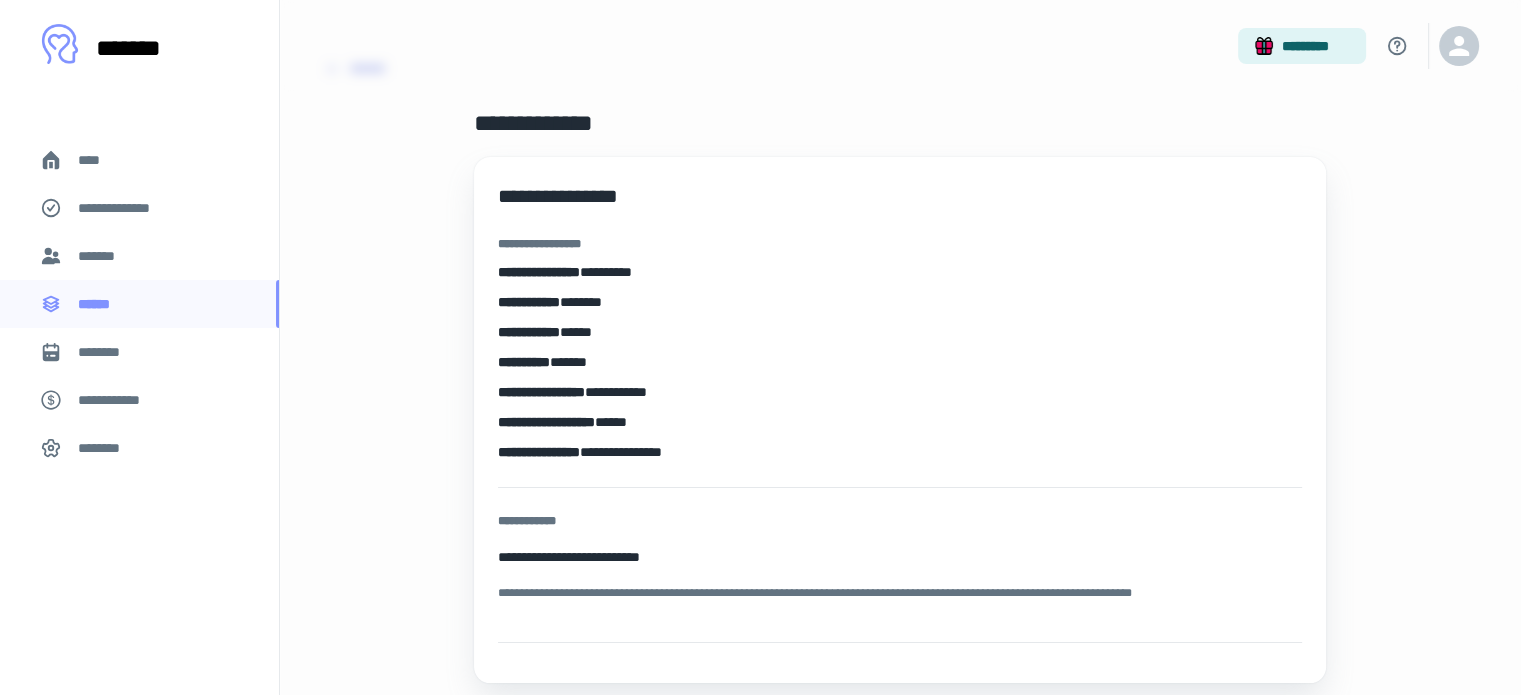 scroll, scrollTop: 0, scrollLeft: 0, axis: both 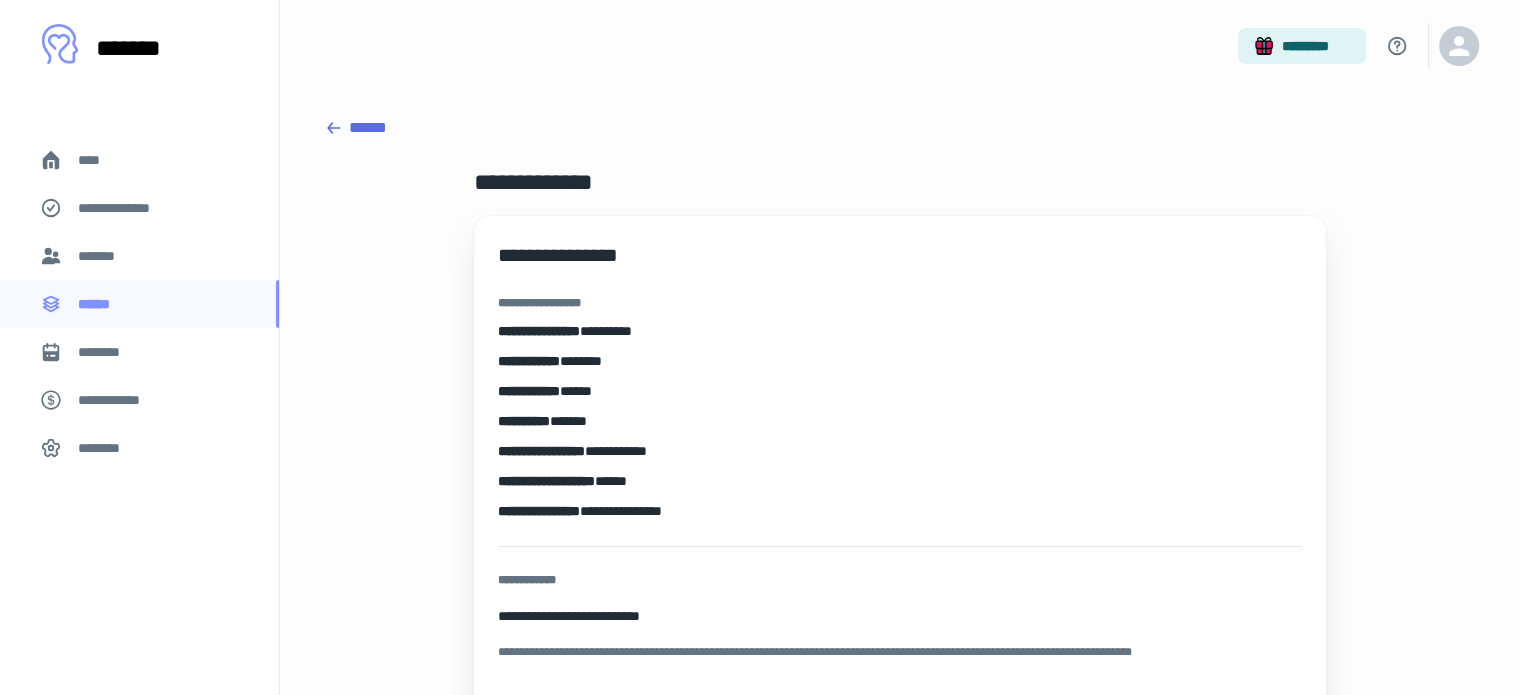 click on "****" at bounding box center [97, 160] 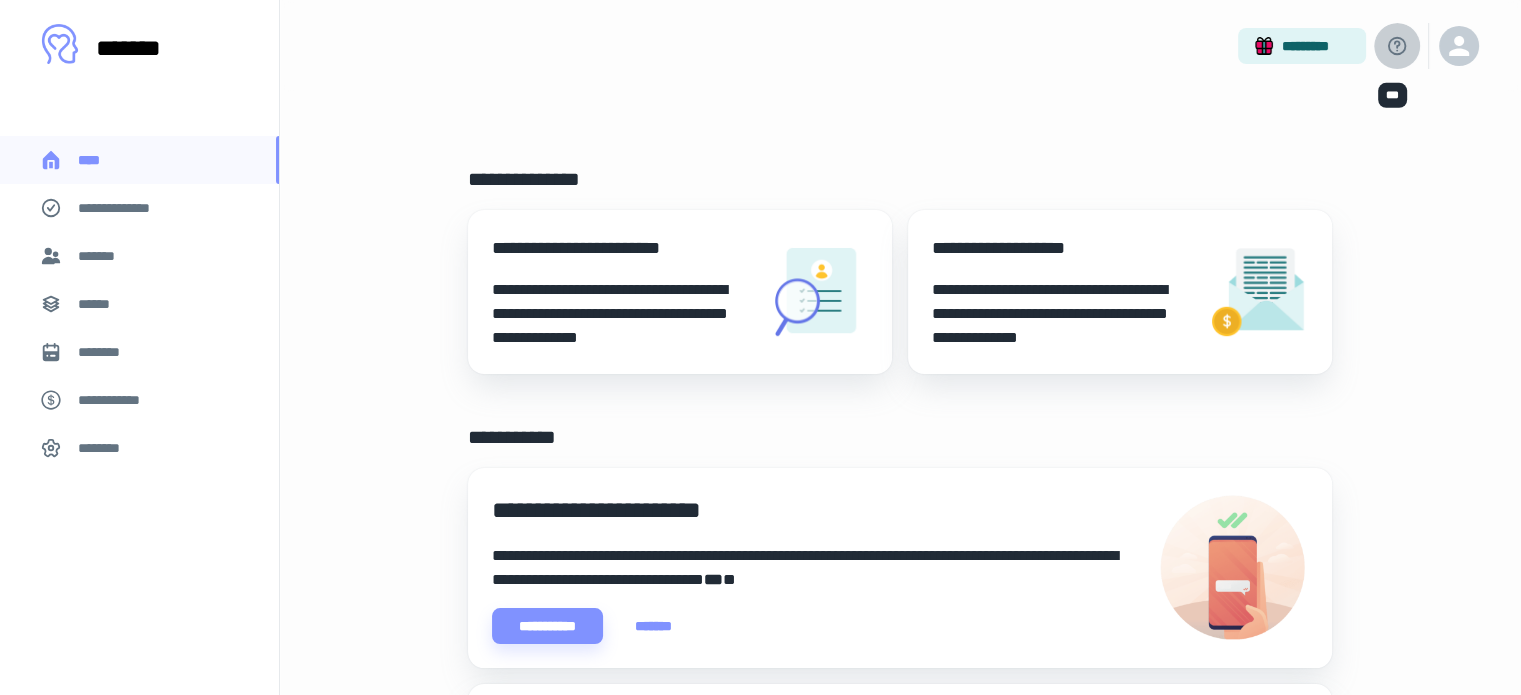 click 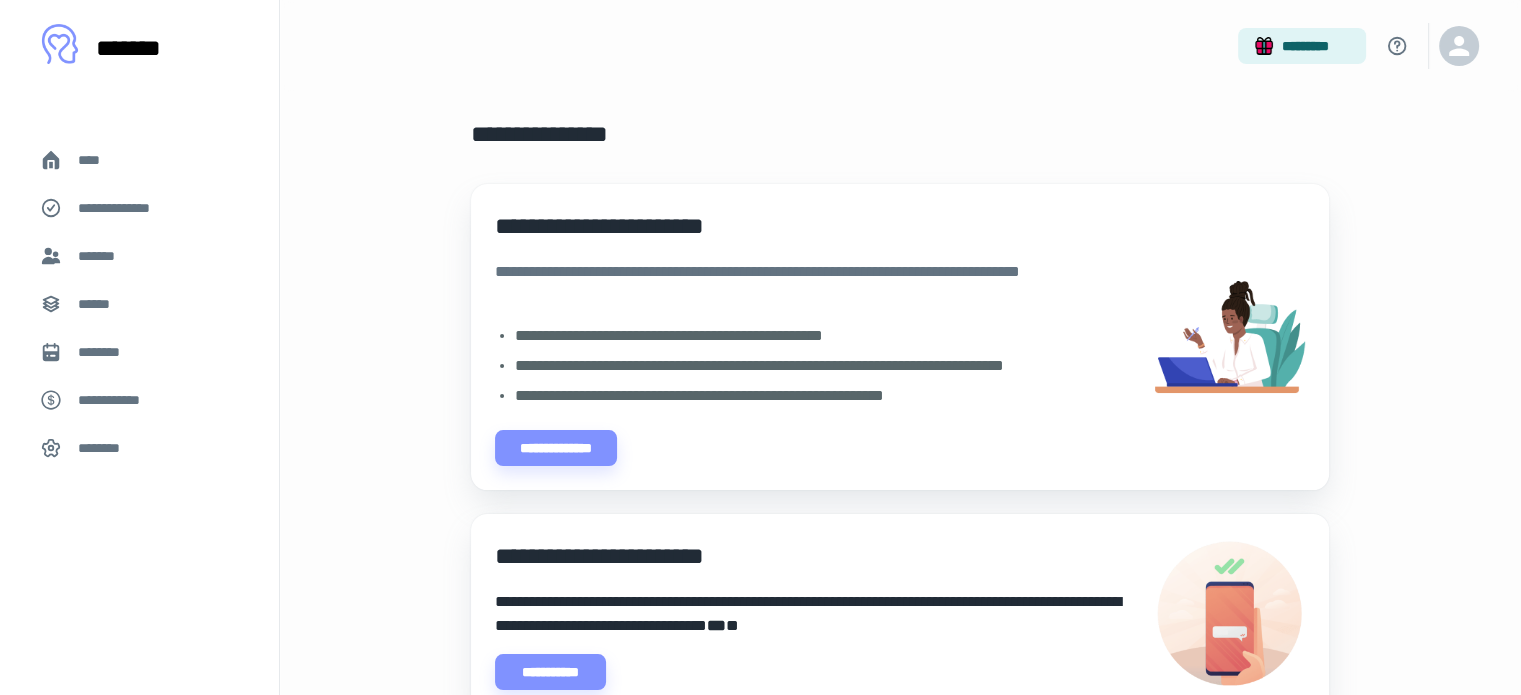 click on "[STREET] [CITY] [STATE] [POSTAL_CODE] [COUNTRY] [ADDRESS_LINE_2] [ADDRESS_LINE_3] [ADDRESS_LINE_4] [ADDRESS_LINE_5] [ADDRESS_LINE_6] [ADDRESS_LINE_7] [ADDRESS_LINE_8] [ADDRESS_LINE_9] [ADDRESS_LINE_10] [ADDRESS_LINE_11] [ADDRESS_LINE_12] [ADDRESS_LINE_13] [ADDRESS_LINE_14] [ADDRESS_LINE_15] [ADDRESS_LINE_16] [ADDRESS_LINE_17] [ADDRESS_LINE_18] [ADDRESS_LINE_19] [ADDRESS_LINE_20] [ADDRESS_LINE_21] [ADDRESS_LINE_22] [ADDRESS_LINE_23] [ADDRESS_LINE_24] [ADDRESS_LINE_25] [ADDRESS_LINE_26] [ADDRESS_LINE_27] [ADDRESS_LINE_28] [ADDRESS_LINE_29] [ADDRESS_LINE_30] [ADDRESS_LINE_31] [ADDRESS_LINE_32] [ADDRESS_LINE_33] [ADDRESS_LINE_34] [ADDRESS_LINE_35] [ADDRESS_LINE_36] [ADDRESS_LINE_37] [ADDRESS_LINE_38] [ADDRESS_LINE_39] [ADDRESS_LINE_40] [ADDRESS_LINE_41] [ADDRESS_LINE_42] [ADDRESS_LINE_43] [ADDRESS_LINE_44] [ADDRESS_LINE_45] [ADDRESS_LINE_46] [ADDRESS_LINE_47] [ADDRESS_LINE_48] [ADDRESS_LINE_49] [ADDRESS_LINE_50] [ADDRESS_LINE_51] [ADDRESS_LINE_52] [ADDRESS_LINE_53] [ADDRESS_LINE_54] [ADDRESS_LINE_55] [ADDRESS_LINE_56] [ADDRESS_LINE_57] [ADDRESS_LINE_58] [ADDRESS_LINE_59] [ADDRESS_LINE_60] [ADDRESS_LINE_61] [ADDRESS_LINE_62] [ADDRESS_LINE_63] [ADDRESS_LINE_64] [ADDRESS_LINE_65] [ADDRESS_LINE_66] [ADDRESS_LINE_67] [ADDRESS_LINE_68] [ADDRESS_LINE_69] [ADDRESS_LINE_70] [ADDRESS_LINE_71] [ADDRESS_LINE_72] [ADDRESS_LINE_73] [ADDRESS_LINE_74] [ADDRESS_LINE_75] [ADDRESS_LINE_76] [ADDRESS_LINE_77] [ADDRESS_LINE_78] [ADDRESS_LINE_79] [ADDRESS_LINE_80] [ADDRESS_LINE_81] [ADDRESS_LINE_82] [ADDRESS_LINE_83] [ADDRESS_LINE_84] [ADDRESS_LINE_85] [ADDRESS_LINE_86] [ADDRESS_LINE_87] [ADDRESS_LINE_88] [ADDRESS_LINE_89] [ADDRESS_LINE_90] [ADDRESS_LINE_91] [ADDRESS_LINE_92] [ADDRESS_LINE_93] [ADDRESS_LINE_94] [ADDRESS_LINE_95] [ADDRESS_LINE_96] [ADDRESS_LINE_97] [ADDRESS_LINE_98] [ADDRESS_LINE_99] [ADDRESS_LINE_100] [ADDRESS_LINE_101] [ADDRESS_LINE_102] [ADDRESS_LINE_103] [ADDRESS_LINE_104] [ADDRESS_LINE_105] [ADDRESS_LINE_106] [ADDRESS_LINE_107] [ADDRESS_LINE_108] [ADDRESS_LINE_109] [ADDRESS_LINE_110] [ADDRESS_LINE_111] [ADDRESS_LINE_112] [ADDRESS_LINE_113] [ADDRESS_LINE_114] [ADDRESS_LINE_115] [ADDRESS_LINE_116] [ADDRESS_LINE_117] [ADDRESS_LINE_118] [ADDRESS_LINE_119] [ADDRESS_LINE_120] [ADDRESS_LINE_121] [ADDRESS_LINE_122] [ADDRESS_LINE_123] [ADDRESS_LINE_124] [ADDRESS_LINE_125] [ADDRESS_LINE_126] [ADDRESS_LINE_127] [ADDRESS_LINE_128] [ADDRESS_LINE_129] [ADDRESS_LINE_130] [ADDRESS_LINE_131] [ADDRESS_LINE_132] [ADDRESS_LINE_133] [ADDRESS_LINE_134] [ADDRESS_LINE_135] [ADDRESS_LINE_136] [ADDRESS_LINE_137] [ADDRESS_LINE_138] [ADDRESS_LINE_139] [ADDRESS_LINE_140] [ADDRESS_LINE_141] [ADDRESS_LINE_142] [ADDRESS_LINE_143] [ADDRESS_LINE_144] [ADDRESS_LINE_145] [ADDRESS_LINE_146] [ADDRESS_LINE_147] [ADDRESS_LINE_148] [ADDRESS_LINE_149] [ADDRESS_LINE_150] [ADDRESS_LINE_151] [ADDRESS_LINE_152] [ADDRESS_LINE_153] [ADDRESS_LINE_154] [ADDRESS_LINE_155] [ADDRESS_LINE_156] [ADDRESS_LINE_157] [ADDRESS_LINE_158] [ADDRESS_LINE_159] [ADDRESS_LINE_160] [ADDRESS_LINE_161] [ADDRESS_LINE_162] [ADDRESS_LINE_163] [ADDRESS_LINE_164] [ADDRESS_LINE_165] [ADDRESS_LINE_166] [ADDRESS_LINE_167] [ADDRESS_LINE_168] [ADDRESS_LINE_169] [ADDRESS_LINE_170] [ADDRESS_LINE_171] [ADDRESS_LINE_172] [ADDRESS_LINE_173] [ADDRESS_LINE_174] [ADDRESS_LINE_175] [ADDRESS_LINE_176] [ADDRESS_LINE_177] [ADDRESS_LINE_178] [ADDRESS_LINE_179] [ADDRESS_LINE_180] [ADDRESS_LINE_181] [ADDRESS_LINE_182] [ADDRESS_LINE_183] [ADDRESS_LINE_184] [ADDRESS_LINE_185] [ADDRESS_LINE_186] [ADDRESS_LINE_187] [ADDRESS_LINE_188] [ADDRESS_LINE_189] [ADDRESS_LINE_190] [ADDRESS_LINE_191] [ADDRESS_LINE_192] [ADDRESS_LINE_193] [ADDRESS_LINE_194] [ADDRESS_LINE_195] [ADDRESS_LINE_196] [ADDRESS_LINE_197] [ADDRESS_LINE_198] [ADDRESS_LINE_199] [ADDRESS_LINE_200] [ADDRESS_LINE_201] [ADDRESS_LINE_202] [ADDRESS_LINE_203] [ADDRESS_LINE_204] [ADDRESS_LINE_205] [ADDRESS_LINE_206] [ADDRESS_LINE_207] [ADDRESS_LINE_208] [ADDRESS_LINE_209] [ADDRESS_LINE_210] [ADDRESS_LINE_211] [ADDRESS_LINE_212] [ADDRESS_LINE_213] [ADDRESS_LINE_214] [ADDRESS_LINE_215] [ADDRESS_LINE_216] [ADDRESS_LINE_217] [ADDRESS_LINE_218] [ADDRESS_LINE_219] [ADDRESS_LINE_220] [ADDRESS_LINE_221] [ADDRESS_LINE_222] [ADDRESS_LINE_223] [ADDRESS_LINE_224] [ADDRESS_LINE_225] [ADDRESS_LINE_226] [ADDRESS_LINE_227] [ADDRESS_LINE_228] [ADDRESS_LINE_229] [ADDRESS_LINE_230] [ADDRESS_LINE_231] [ADDRESS_LINE_232] [ADDRESS_LINE_233] [ADDRESS_LINE_234] [ADDRESS_LINE_235] [ADDRESS_LINE_236] [ADDRESS_LINE_237] [ADDRESS_LINE_238] [ADDRESS_LINE_239] [ADDRESS_LINE_240] [ADDRESS_LINE_241] [ADDRESS_LINE_242] [ADDRESS_LINE_243] [ADDRESS_LINE_244] [ADDRESS_LINE_245] [ADDRESS_LINE_246] [ADDRESS_LINE_247] [ADDRESS_LINE_248] [ADDRESS_LINE_249] [ADDRESS_LINE_250] [ADDRESS_LINE_251] [ADDRESS_LINE_252] [ADDRESS_LINE_253] [ADDRESS_LINE_254] [ADDRESS_LINE_255] [ADDRESS_LINE_256] [ADDRESS_LINE_257] [ADDRESS_LINE_258] [ADDRESS_LINE_259] [ADDRESS_LINE_260] [ADDRESS_LINE_261] [ADDRESS_LINE_262] [ADDRESS_LINE_263] [ADDRESS_LINE_264] [ADDRESS_LINE_265] [ADDRESS_LINE_266] [ADDRESS_LINE_267] [ADDRESS_LINE_268] [ADDRESS_LINE_269] [ADDRESS_LINE_270] [ADDRESS_LINE_271] [ADDRESS_LINE_272] [ADDRESS_LINE_273] [ADDRESS_LINE_274] [ADDRESS_LINE_275] [ADDRESS_LINE_276] [ADDRESS_LINE_277] [ADDRESS_LINE_278] [ADDRESS_LINE_279] [ADDRESS_LINE_280] [ADDRESS_LINE_281] [ADDRESS_LINE_282] [ADDRESS_LINE_283] [ADDRESS_LINE_284] [ADDRESS_LINE_285] [ADDRESS_LINE_286] [ADDRESS_LINE_287] [ADDRESS_LINE_288] [ADDRESS_LINE_289] [ADDRESS_LINE_290] [ADDRESS_LINE_291] [ADDRESS_LINE_292] [ADDRESS_LINE_293] [ADDRESS_LINE_294] [ADDRESS_LINE_295] [ADDRESS_LINE_296] [ADDRESS_LINE_297] [ADDRESS_LINE_298] [ADDRESS_LINE_299] [ADDRESS_LINE_300] [ADDRESS_LINE_301] [ADDRESS_LINE_302] [ADDRESS_LINE_303] [ADDRESS_LINE_304] [ADDRESS_LINE_305] [ADDRESS_LINE_306] [ADDRESS_LINE_307] [ADDRESS_LINE_308] [ADDRESS_LINE_309] [ADDRESS_LINE_310] [ADDRESS_LINE_311] [ADDRESS_LINE_312] [ADDRESS_LINE_313] [ADDRESS_LINE_314] [ADDRESS_LINE_315] [ADDRESS_LINE_316] [ADDRESS_LINE_317] [ADDRESS_LINE_318] [ADDRESS_LINE_319] [ADDRESS_LINE_320] [ADDRESS_LINE_321] [ADDRESS_LINE_322] [ADDRESS_LINE_323] [ADDRESS_LINE_324] [ADDRESS_LINE_325] [ADDRESS_LINE_326] [ADDRESS_LINE_327] [ADDRESS_LINE_328] [ADDRESS_LINE_329] [ADDRESS_LINE_330] [ADDRESS_LINE_331] [ADDRESS_LINE_332] [ADDRESS_LINE_333] [ADDRESS_LINE_334] [ADDRESS_LINE_335] [ADDRESS_LINE_336] [ADDRESS_LINE_337] [ADDRESS_LINE_338] [ADDRESS_LINE_339] [ADDRESS_LINE_340] [ADDRESS_LINE_341] [ADDRESS_LINE_342] [ADDRESS_LINE_343] [ADDRESS_LINE_344] [ADDRESS_LINE_345] [ADDRESS_LINE_346] [ADDRESS_LINE_347] [ADDRESS_LINE_348] [ADDRESS_LINE_349] [ADDRESS_LINE_350] [ADDRESS_LINE_351] [ADDRESS_LINE_352] [ADDRESS_LINE_353] [ADDRESS_LINE_354] [ADDRESS_LINE_355] [ADDRESS_LINE_356] [ADDRESS_LINE_357] [ADDRESS_LINE_358] [ADDRESS_LINE_359] [ADDRESS_LINE_360] [ADDRESS_LINE_361] [ADDRESS_LINE_362] [ADDRESS_LINE_363] [ADDRESS_LINE_364] [ADDRESS_LINE_365] [ADDRESS_LINE_366] [ADDRESS_LINE_367] [ADDRESS_LINE_368] [ADDRESS_LINE_369] [ADDRESS_LINE_370] [ADDRESS_LINE_371] [ADDRESS_LINE_372] [ADDRESS_LINE_373] [ADDRESS_LINE_374] [ADDRESS_LINE_375] [ADDRESS_LINE_376] [ADDRESS_LINE_377] [ADDRESS_LINE_378] [ADDRESS_LINE_379] [ADDRESS_LINE_380] [ADDRESS_LINE_381] [ADDRESS_LINE_382] [ADDRESS_LINE_383] [ADDRESS_LINE_384] [ADDRESS_LINE_385] [ADDRESS_LINE_386] [ADDRESS_LINE_387] [ADDRESS_LINE_388] [ADDRESS_LINE_389] [ADDRESS_LINE_390] [ADDRESS_LINE_391] [ADDRESS_LINE_392] [ADDRESS_LINE_393] [ADDRESS_LINE_394] [ADDRESS_LINE_395] [ADDRESS_LINE_396] [ADDRESS_LINE_397] [ADDRESS_LINE_398] [ADDRESS_LINE_399] [ADDRESS_LINE_400] [ADDRESS_LINE_401] [ADDRESS_LINE_402] [ADDRESS_LINE_403] [ADDRESS_LINE_404] [ADDRESS_LINE_405] [ADDRESS_LINE_406] [ADDRESS_LINE_407] [ADDRESS_LINE_408] [ADDRESS_LINE_409] [ADDRESS_LINE_410] [ADDRESS_LINE_411] [ADDRESS_LINE_412] [ADDRESS_LINE_413] [ADDRESS_LINE_414] [ADDRESS_LINE_415] [ADDRESS_LINE_416] [ADDRESS_LINE_417] [ADDRESS_LINE_418] [ADDRESS_LINE_419] [ADDRESS_LINE_420] [ADDRESS_LINE_421] [ADDRESS_LINE_422] [ADDRESS_LINE_423] [ADDRESS_LINE_424] [ADDRESS_LINE_425] [ADDRESS_LINE_426] [ADDRESS_LINE_427] [ADDRESS_LINE_428] [ADDRESS_LINE_429] [ADDRESS_LINE_430] [ADDRESS_LINE_431] [ADDRESS_LINE_432] [ADDRESS_LINE_433] [ADDRESS_LINE_434] [ADDRESS_LINE_435] [ADDRESS_LINE_436] [ADDRESS_LINE_437] [ADDRESS_LINE_438] [ADDRESS_LINE_439] [ADDRESS_LINE_440] [ADDRESS_LINE_441] [ADDRESS_LINE_442] [ADDRESS_LINE_443] [ADDRESS_LINE_444] [ADDRESS_LINE_445] [ADDRESS_LINE_446] [ADDRESS_LINE_447] [ADDRESS_LINE_448] [ADDRESS_LINE_449] [ADDRESS_LINE_450] [ADDRESS_LINE_451] [ADDRESS_LINE_452] [ADDRESS_LINE_453] [ADDRESS_LINE_454] [ADDRESS_LINE_455] [ADDRESS_LINE_456] [ADDRESS_LINE_457] [ADDRESS_LINE_458] [ADDRESS_LINE_459] [ADDRESS_LINE_460] [ADDRESS_LINE_461] [ADDRESS_LINE_462] [ADDRESS_LINE_463] [ADDRESS_LINE_464] [ADDRESS_LINE_465] [ADDRESS_LINE_466] [ADDRESS_LINE_467] [ADDRESS_LINE_468] [ADDRESS_LINE_469] [ADDRESS_LINE_470] [ADDRESS_LINE_471] [ADDRESS_LINE_472] [ADDRESS_LINE_473] [ADDRESS_LINE_474] [ADDRESS_LINE_475] [ADDRESS_LINE_476] [ADDRESS_LINE_477] [ADDRESS_LINE_478] [ADDRESS_LINE_479] [ADDRESS_LINE_480] [ADDRESS_LINE_481] [ADDRESS_LINE_482] [ADDRESS_LINE_483] [ADDRESS_LINE_484] [ADDRESS_LINE_485] [ADDRESS_LINE_486] [ADDRESS_LINE_487] [ADDRESS_LINE_488] [ADDRESS_LINE_489] [ADDRESS_LINE_490] [ADDRESS_LINE_491] [ADDRESS_LINE_492] [ADDRESS_LINE_493] [ADDRESS_LINE_494] [ADDRESS_LINE_495] [ADDRESS_LINE_496] [ADDRESS_LINE_497] [ADDRESS_LINE_498] [ADDRESS_LINE_499] [ADDRESS_LINE_500]" at bounding box center (888, 615) 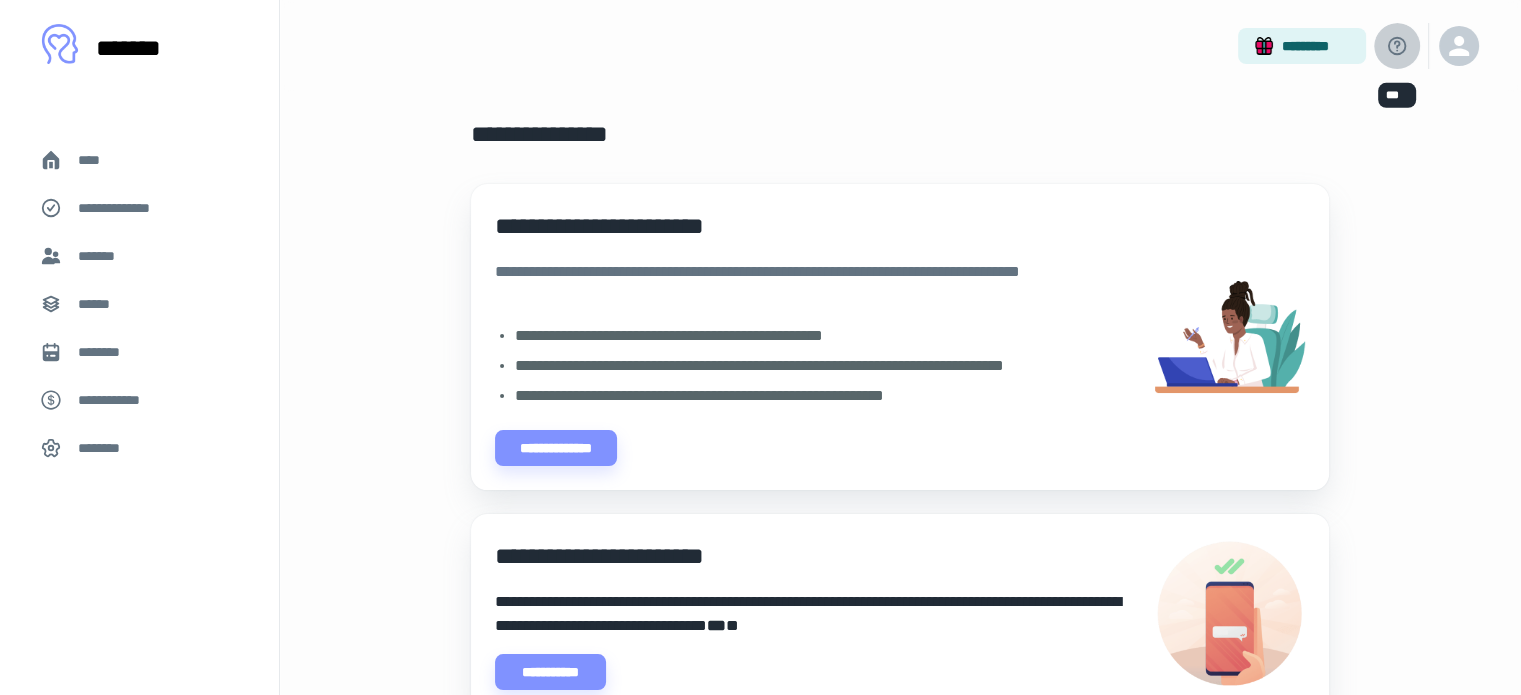 click 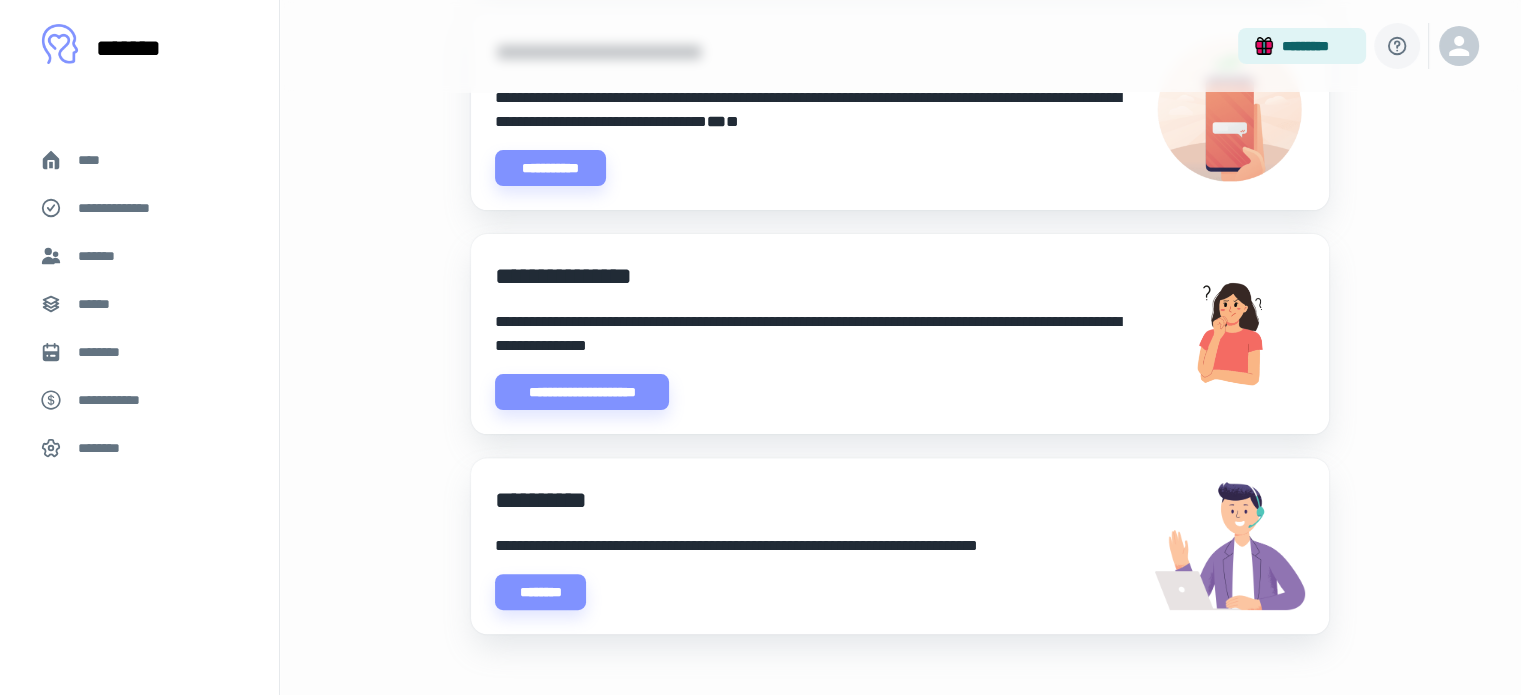 scroll, scrollTop: 523, scrollLeft: 0, axis: vertical 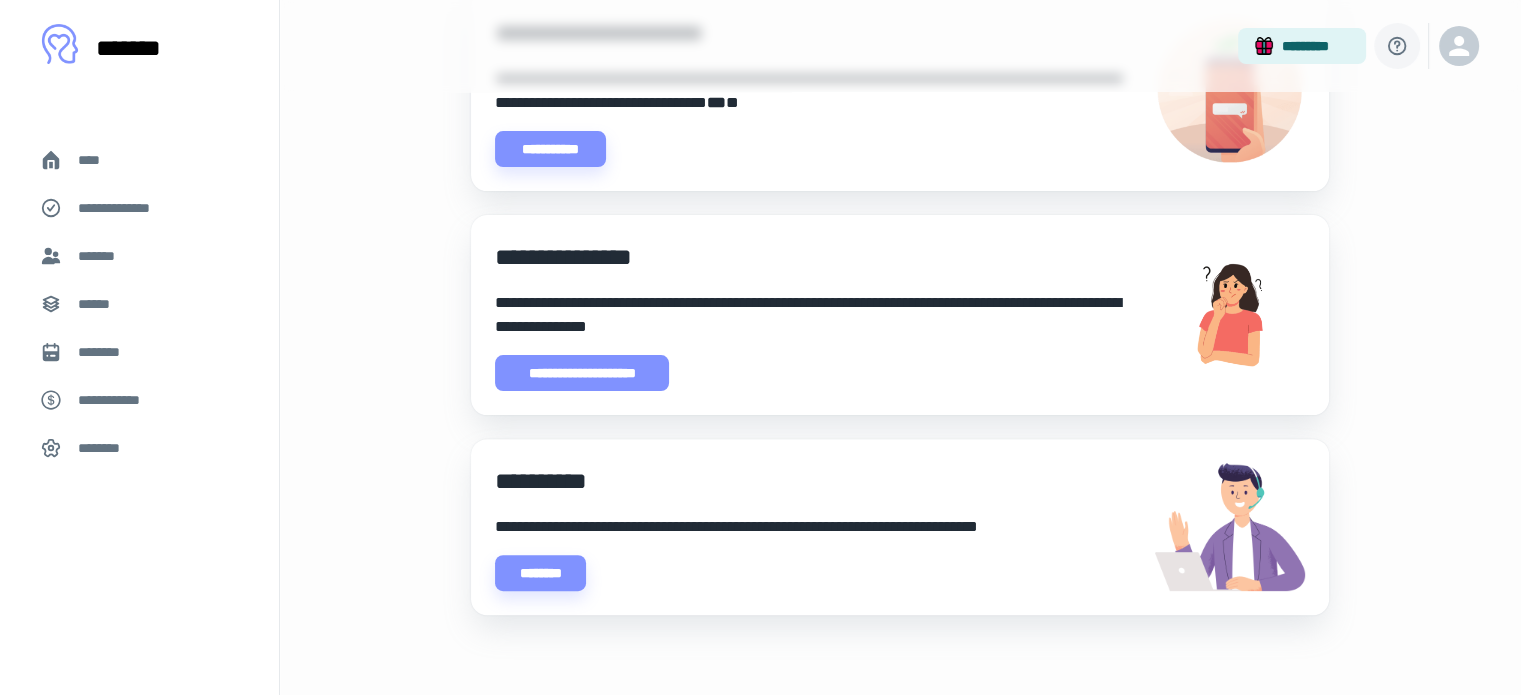 drag, startPoint x: 580, startPoint y: 372, endPoint x: 614, endPoint y: 365, distance: 34.713108 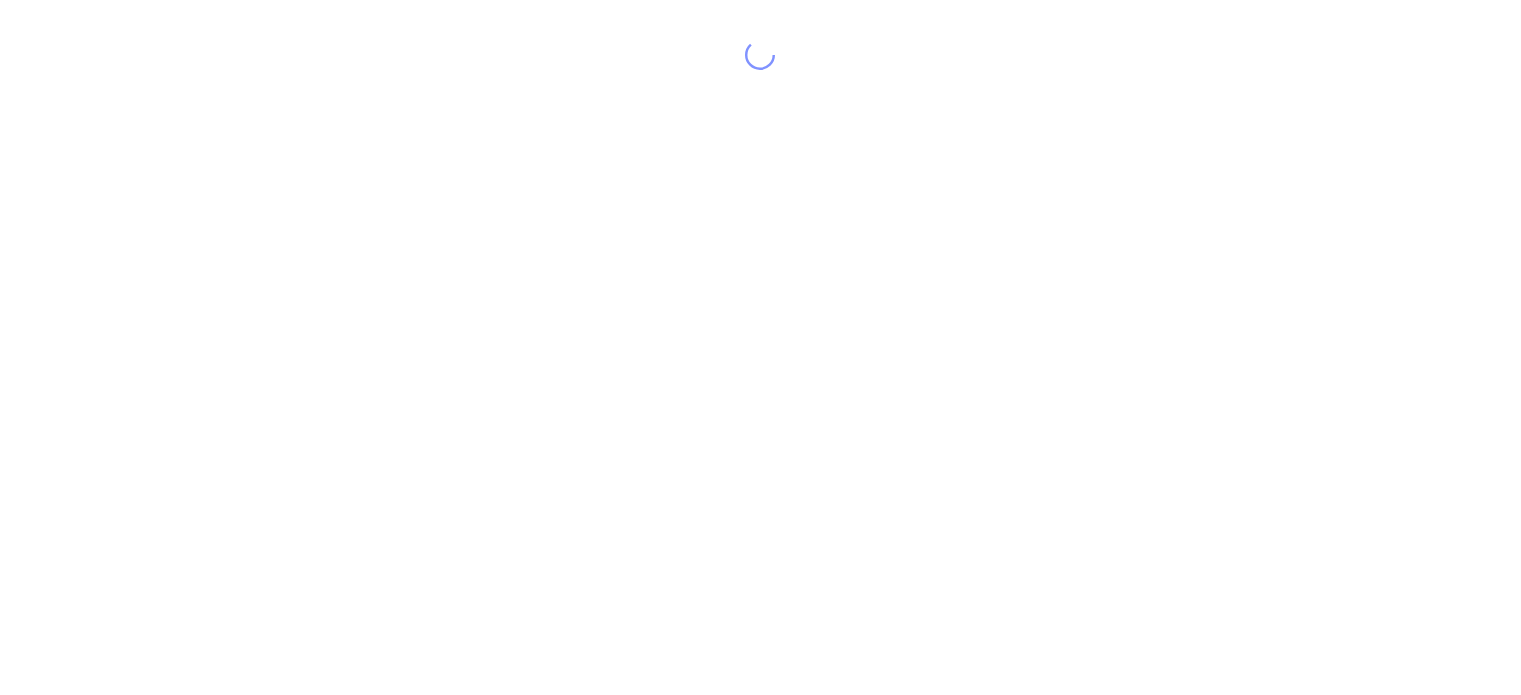 scroll, scrollTop: 40, scrollLeft: 0, axis: vertical 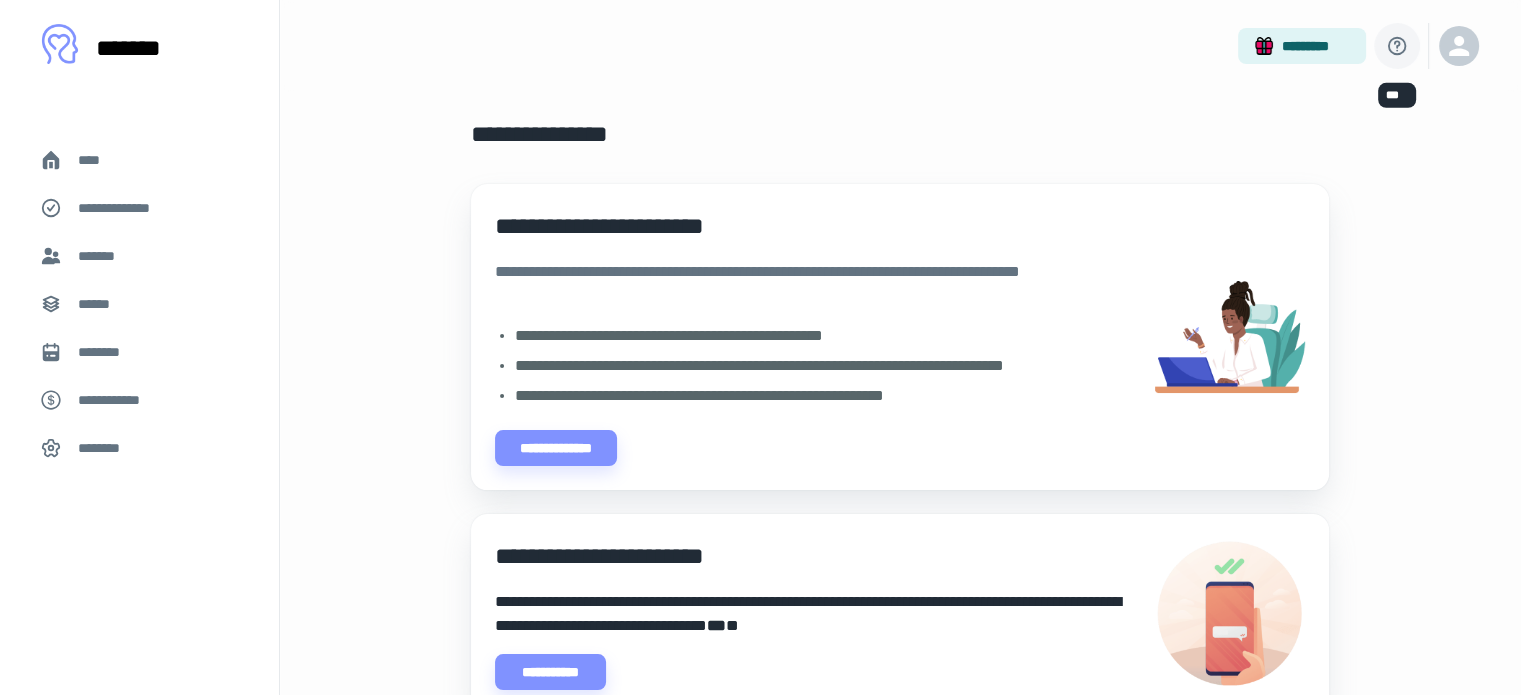 click 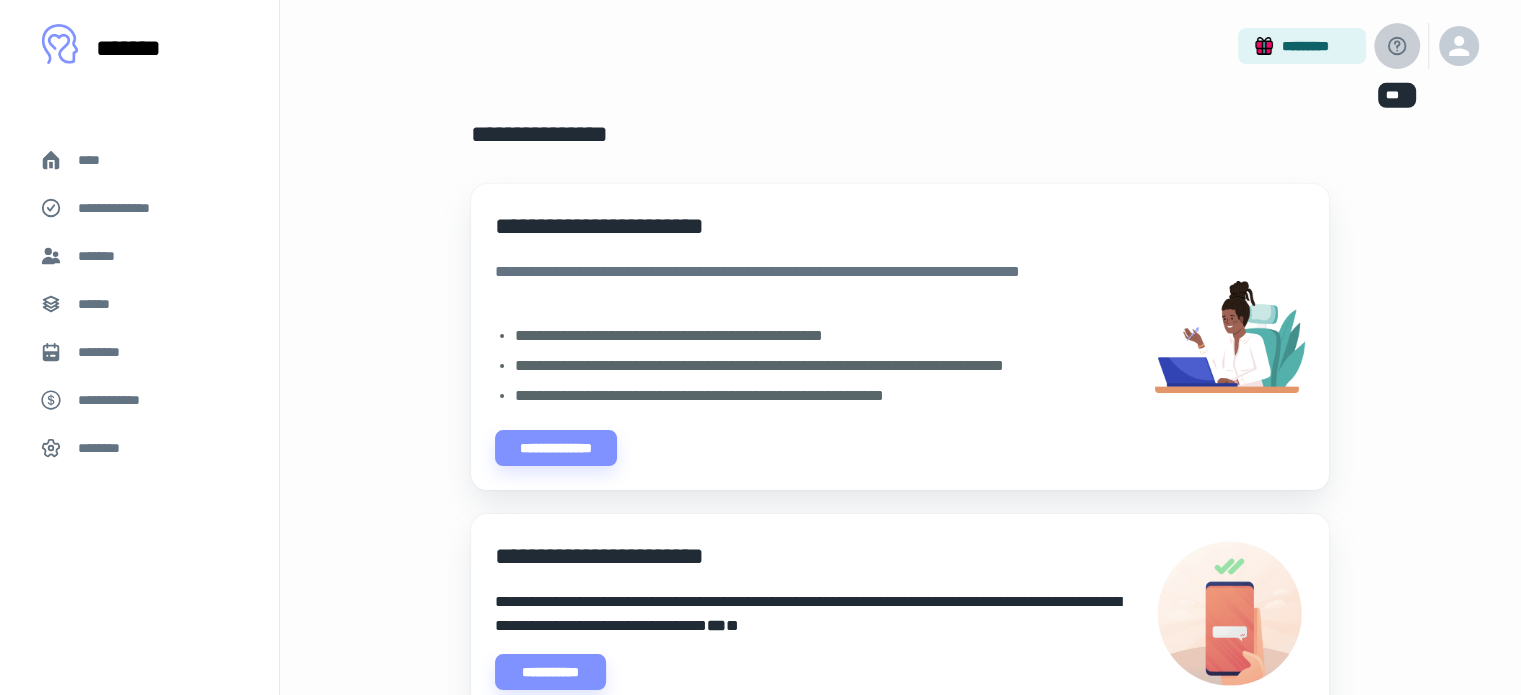 click 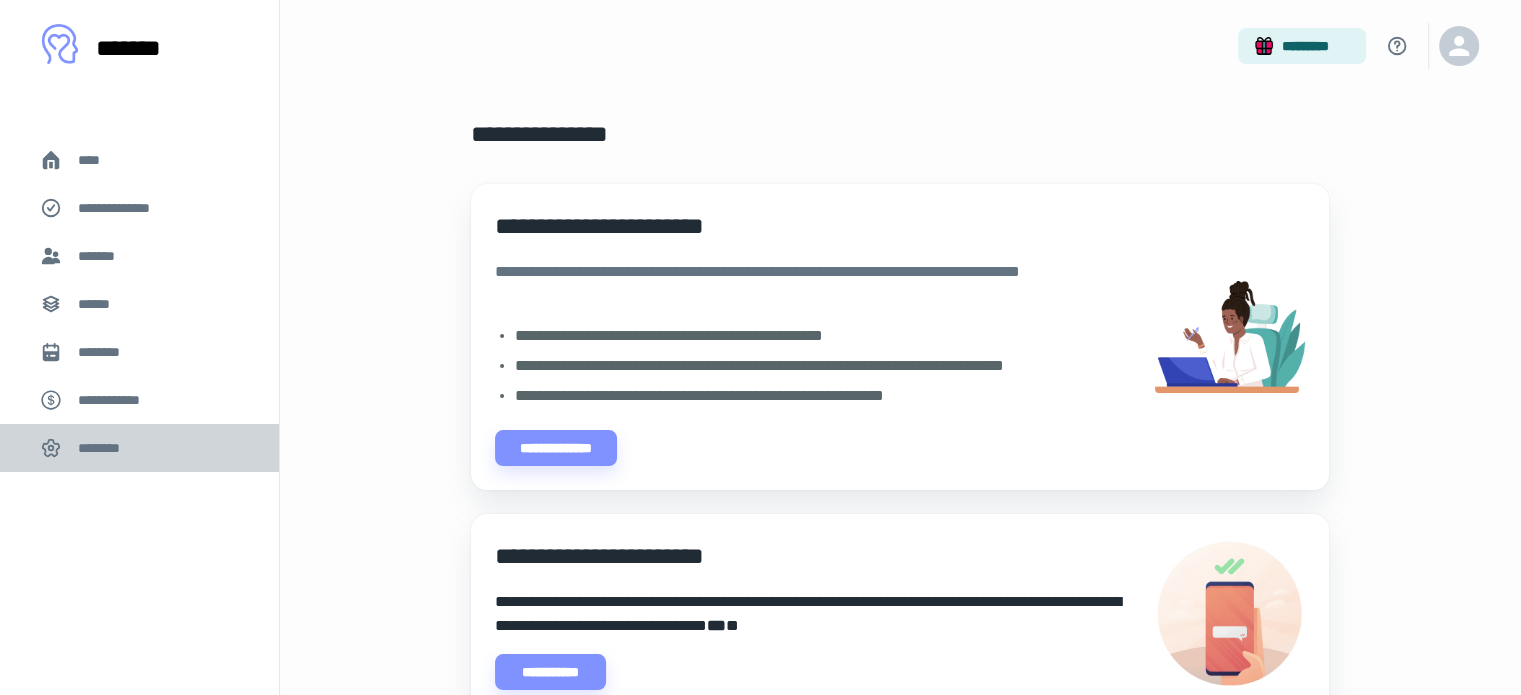 drag, startPoint x: 129, startPoint y: 448, endPoint x: 180, endPoint y: 449, distance: 51.009804 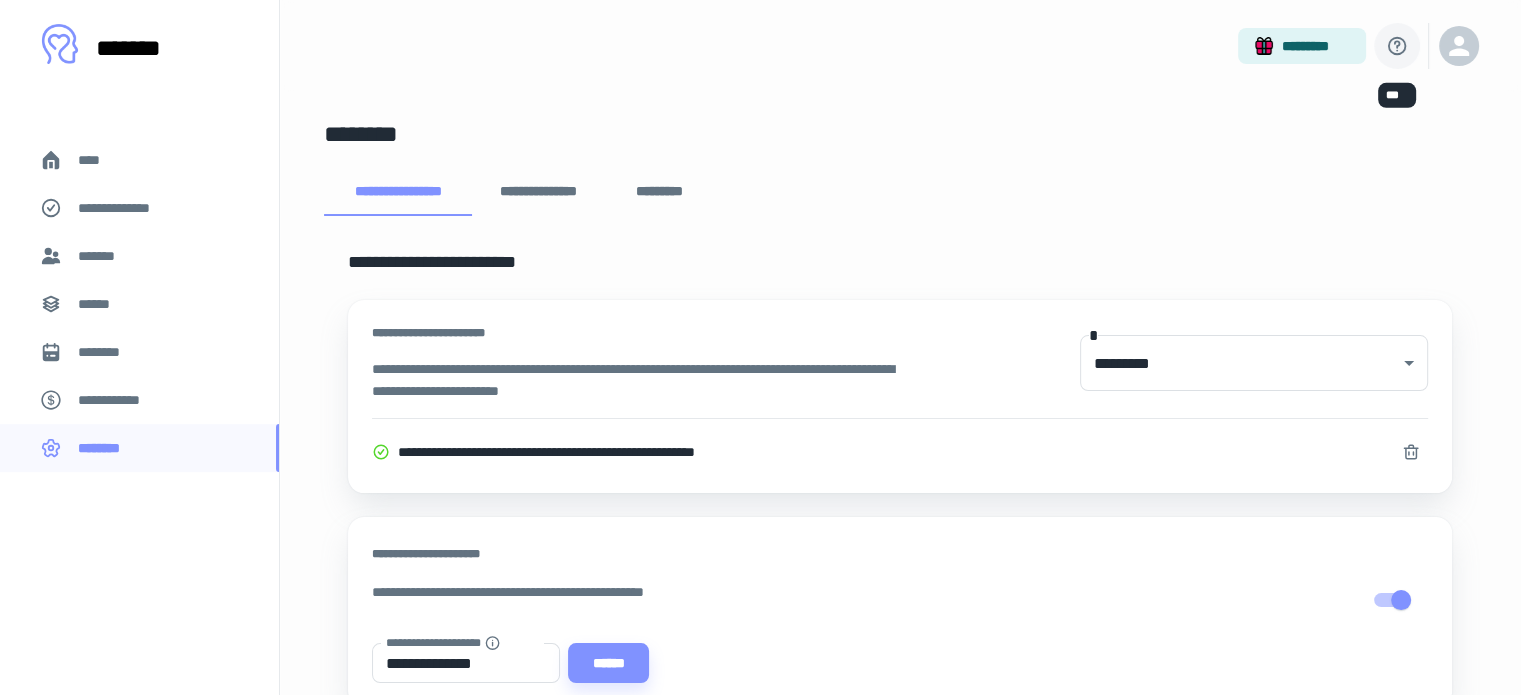 click 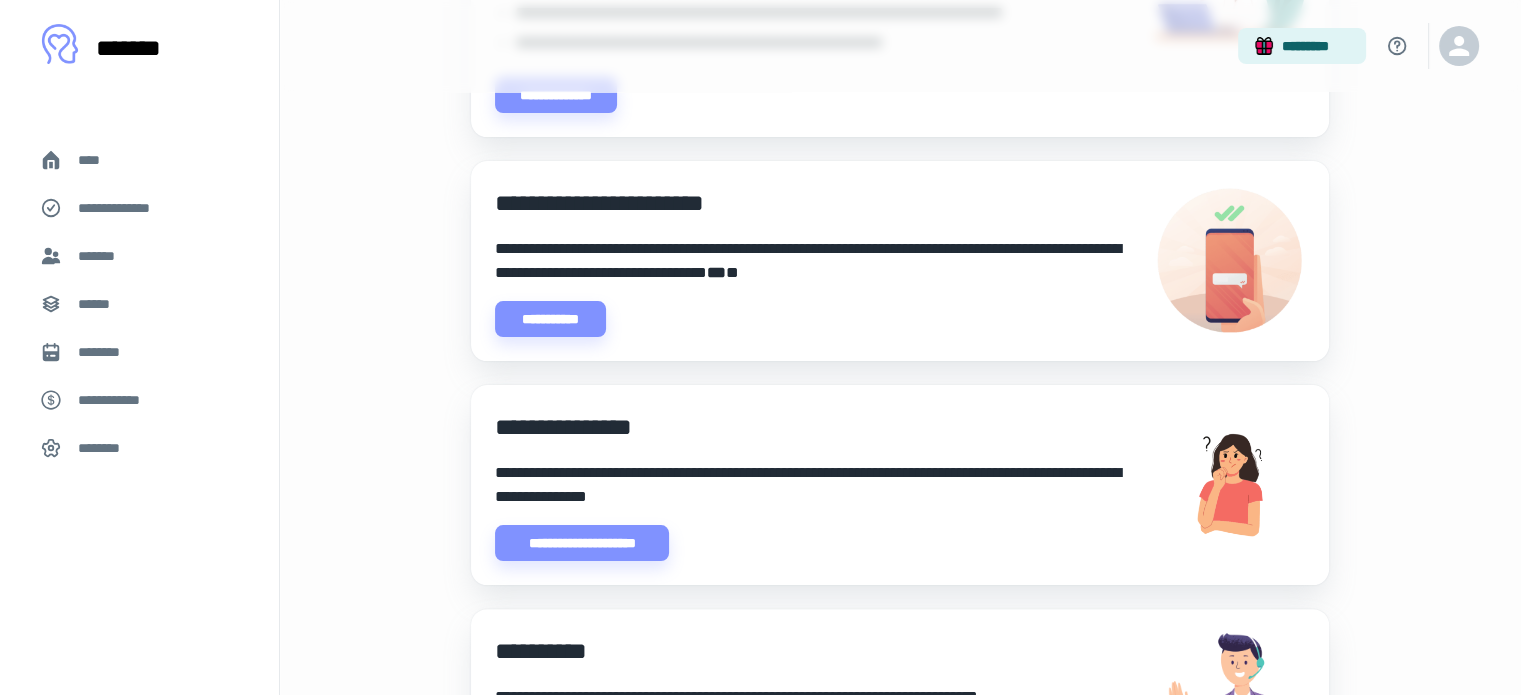 scroll, scrollTop: 500, scrollLeft: 0, axis: vertical 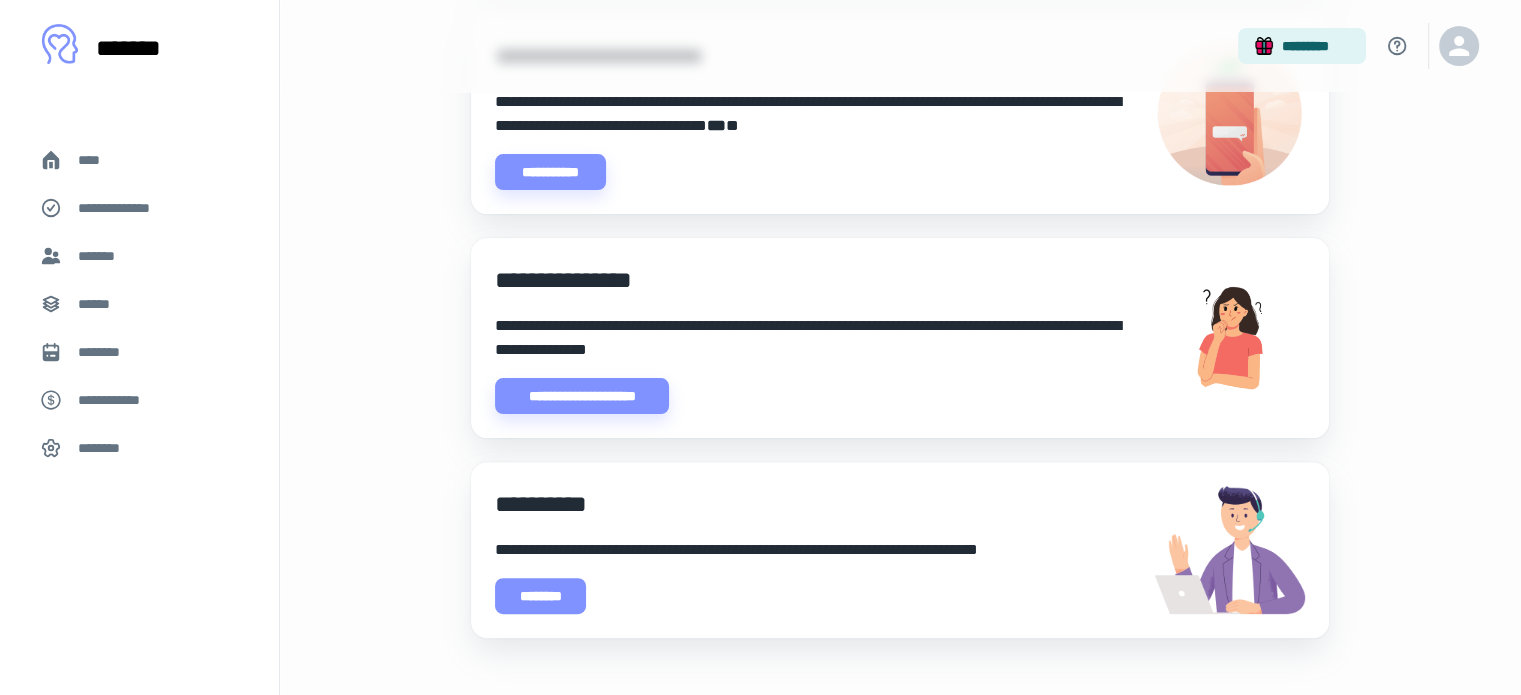 click on "********" at bounding box center (540, 596) 